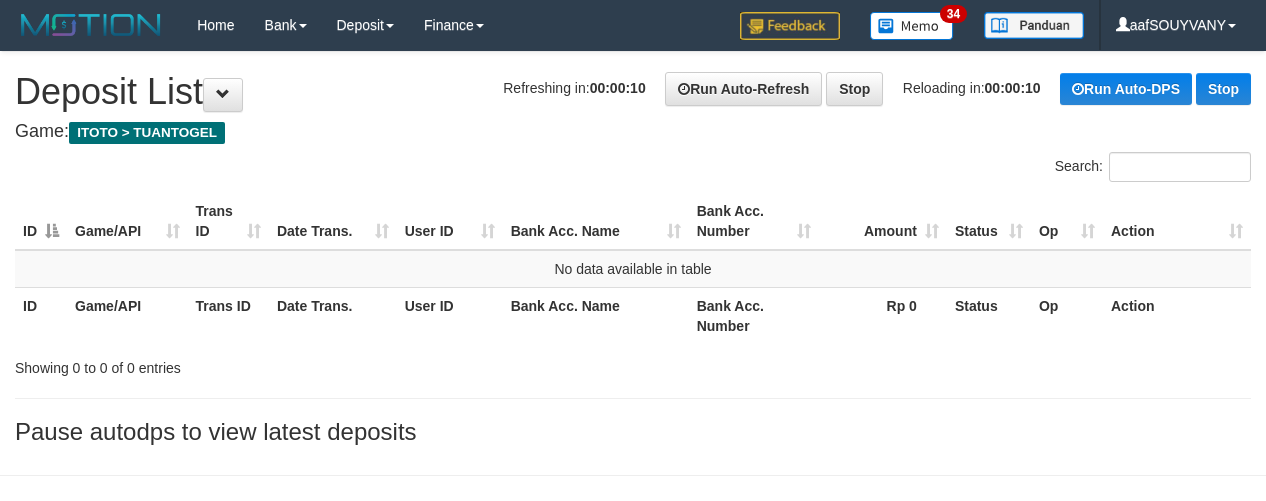 scroll, scrollTop: 0, scrollLeft: 0, axis: both 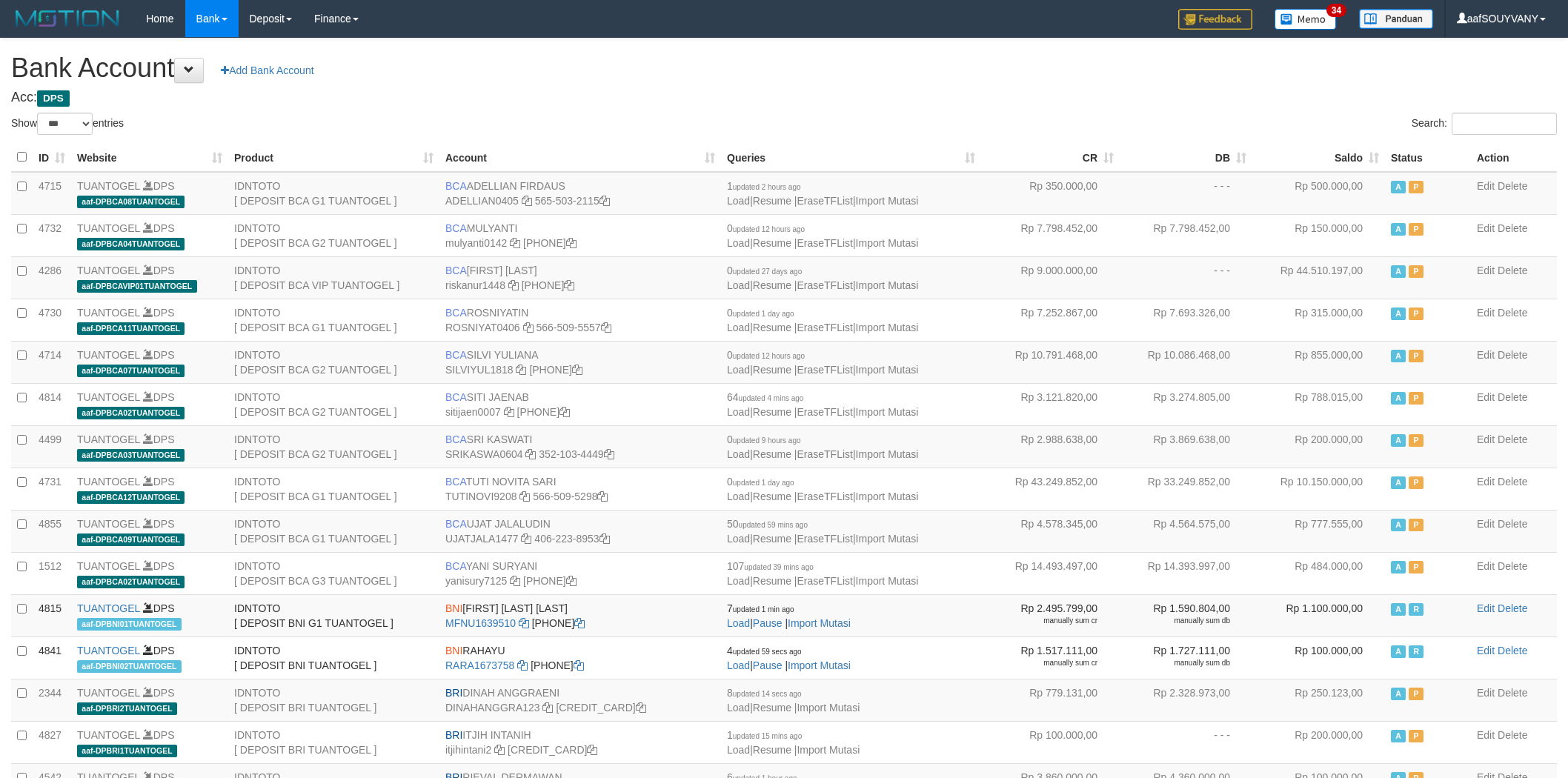 select on "***" 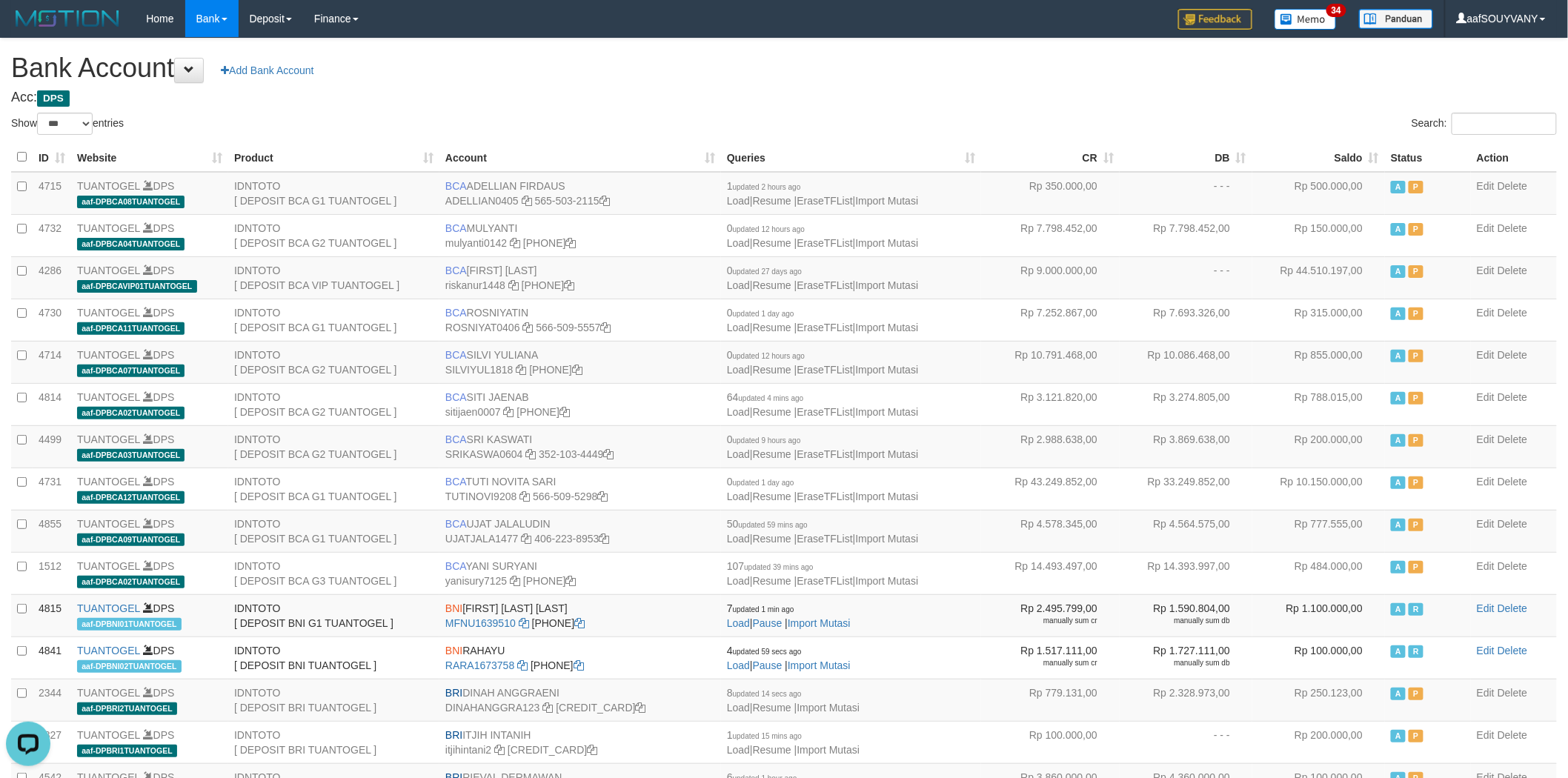 scroll, scrollTop: 0, scrollLeft: 0, axis: both 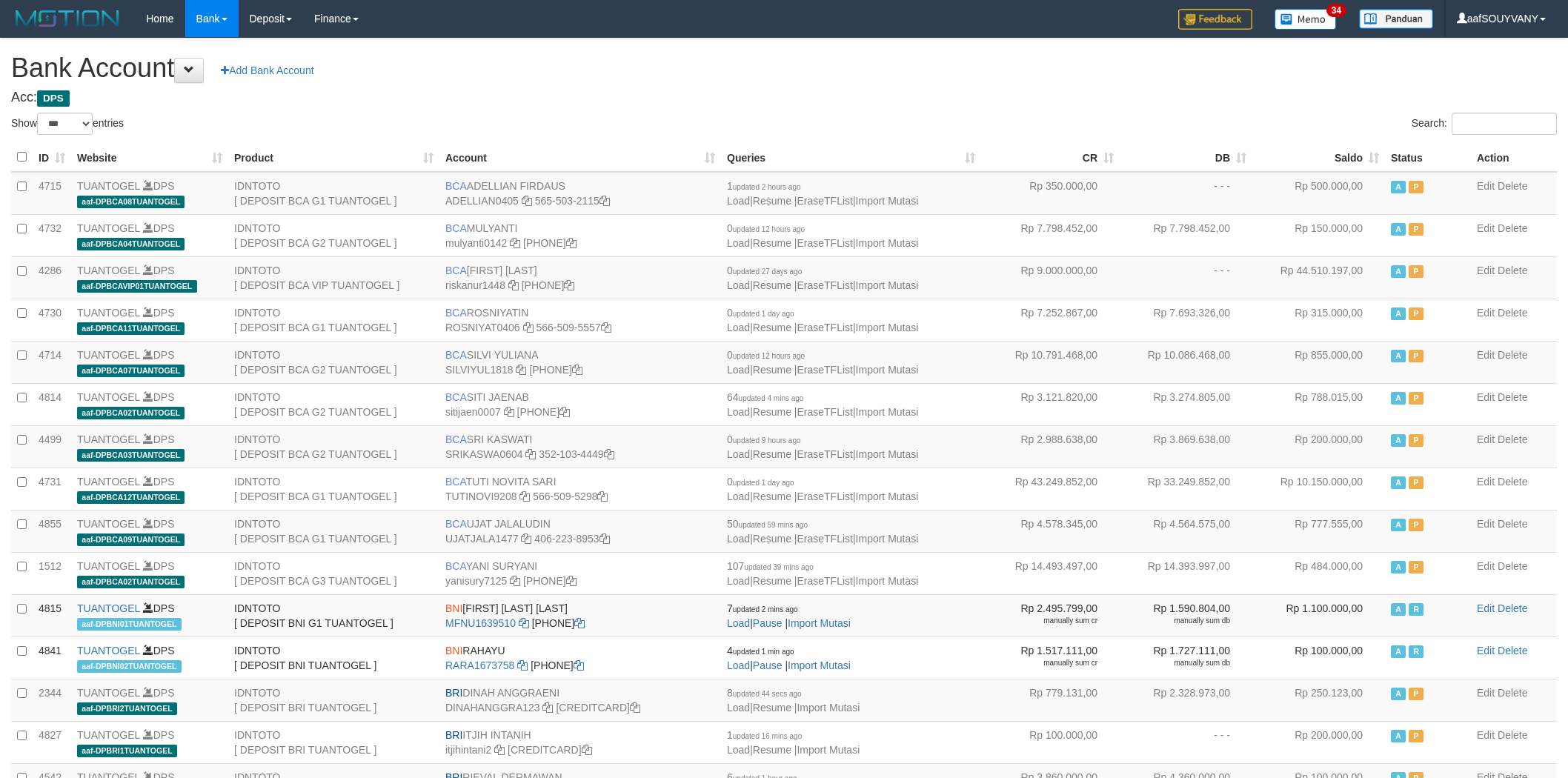 select on "***" 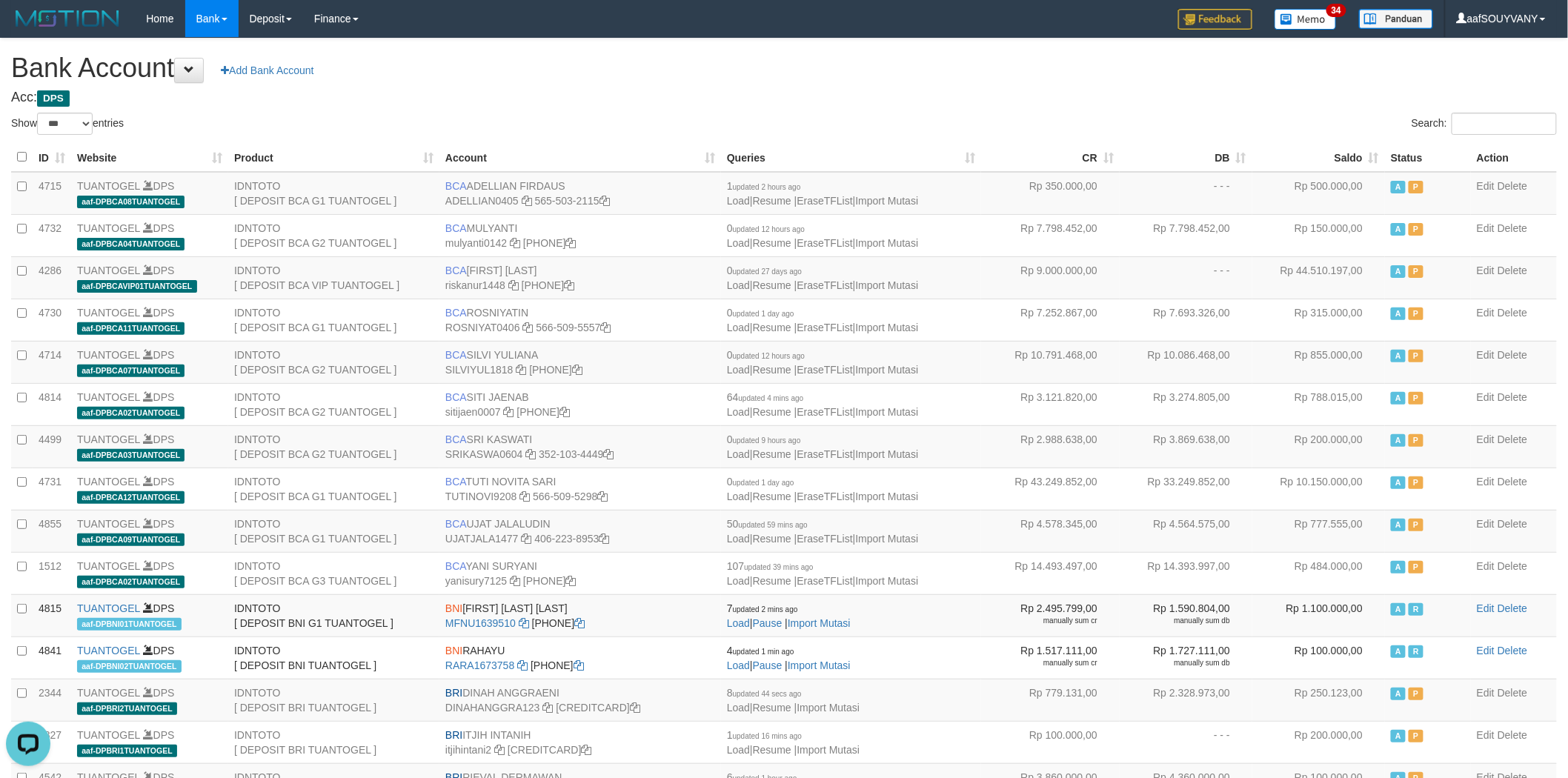 scroll, scrollTop: 0, scrollLeft: 0, axis: both 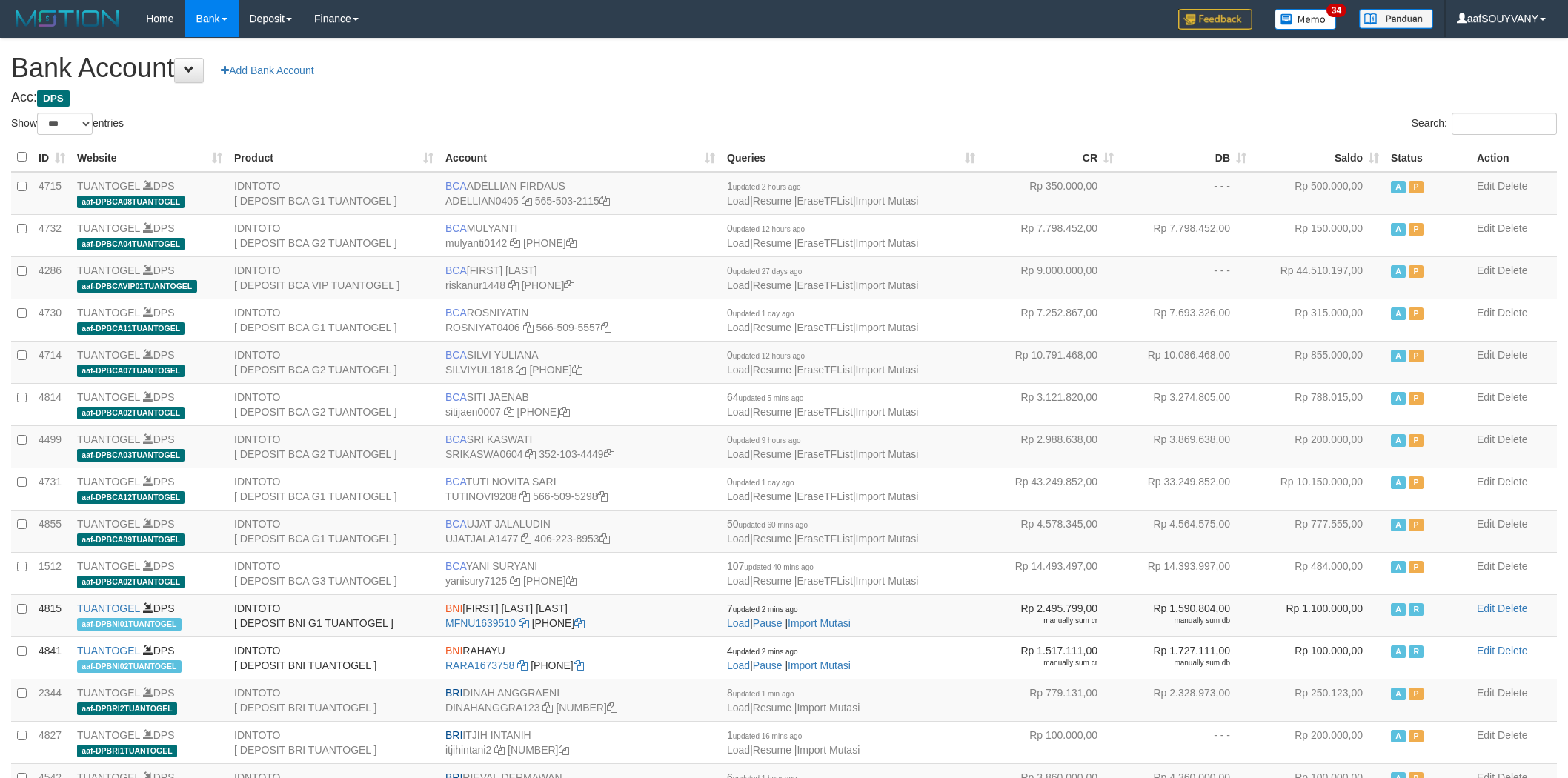 select on "***" 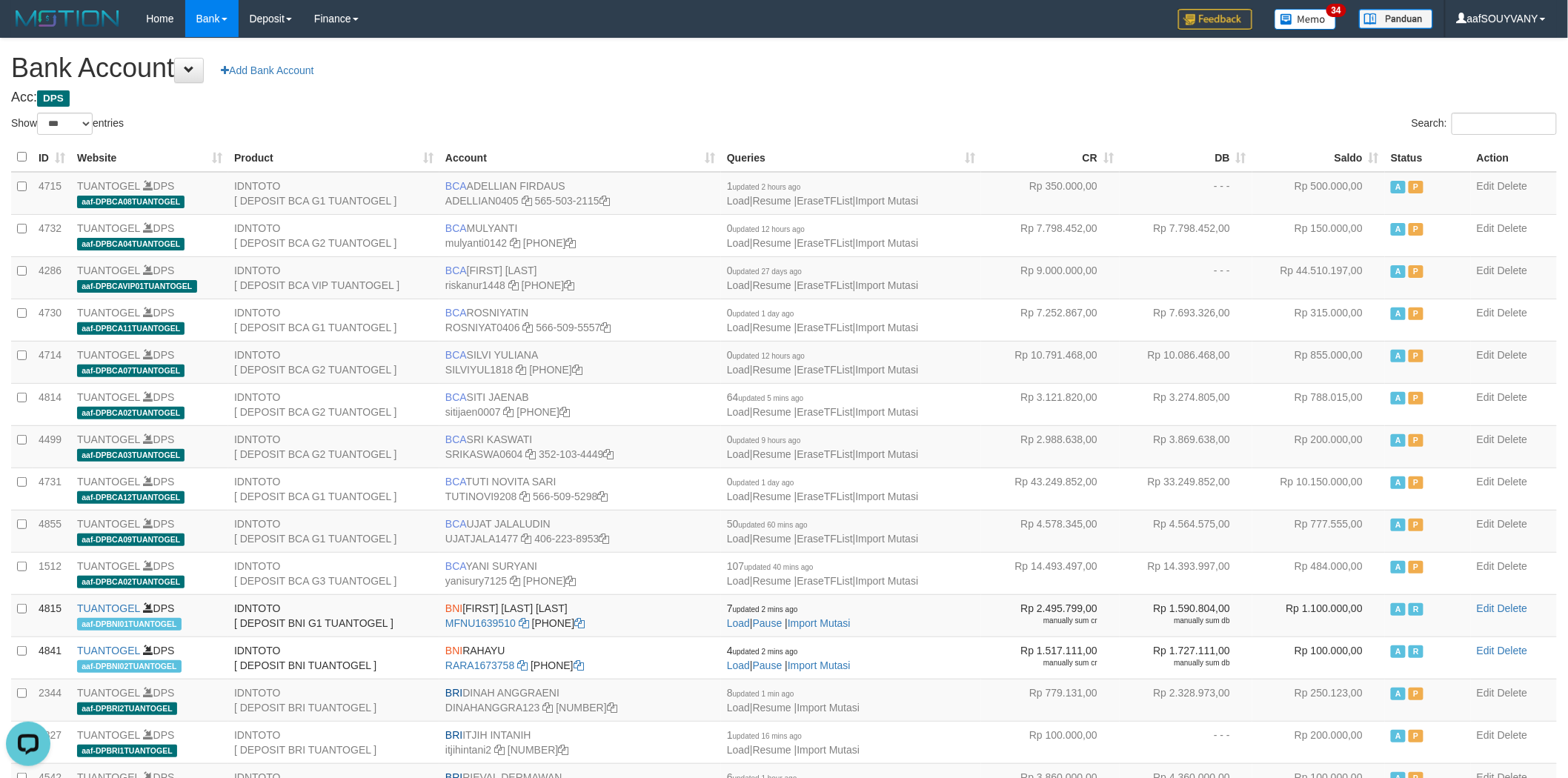 scroll, scrollTop: 0, scrollLeft: 0, axis: both 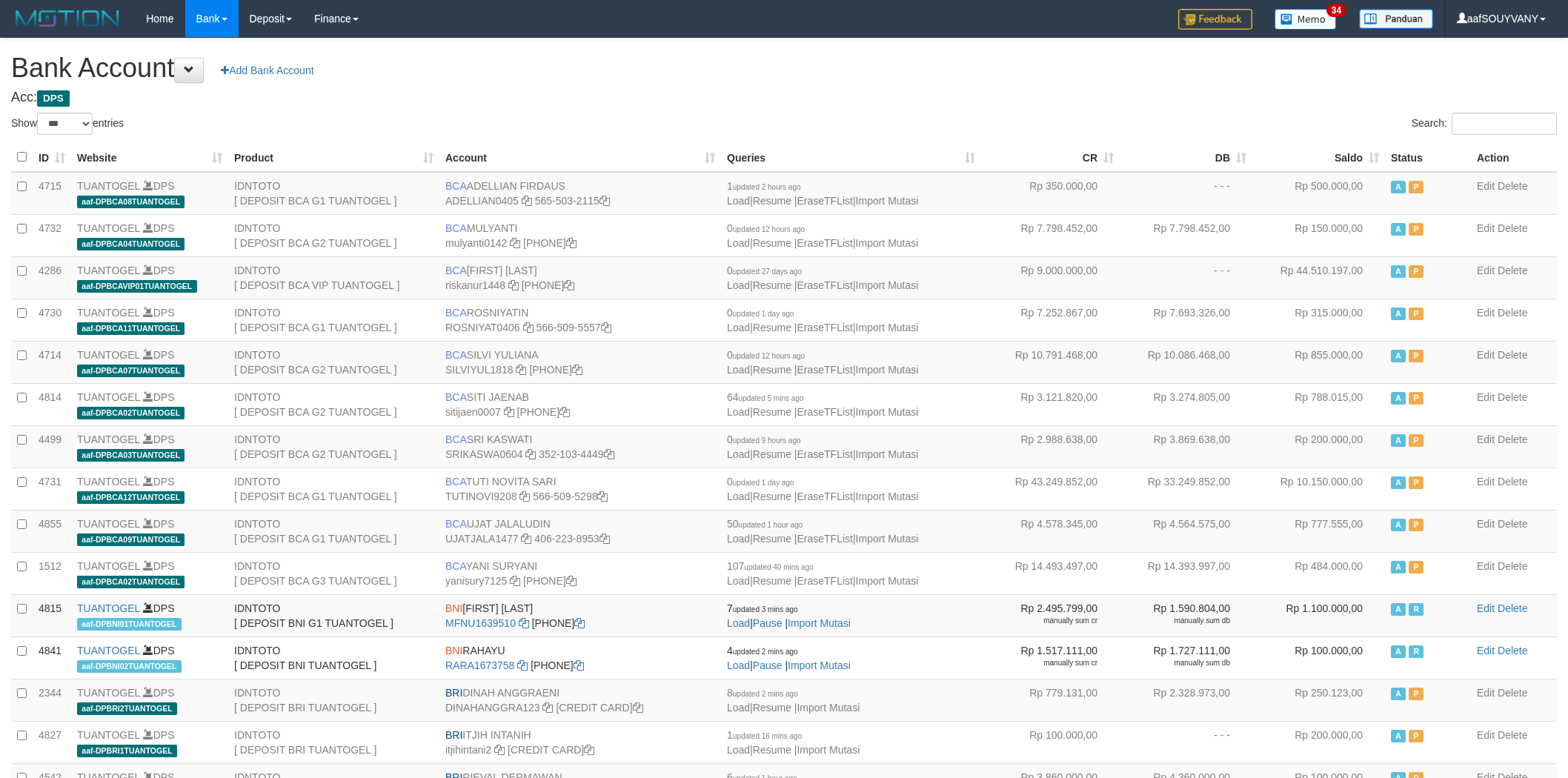 select on "***" 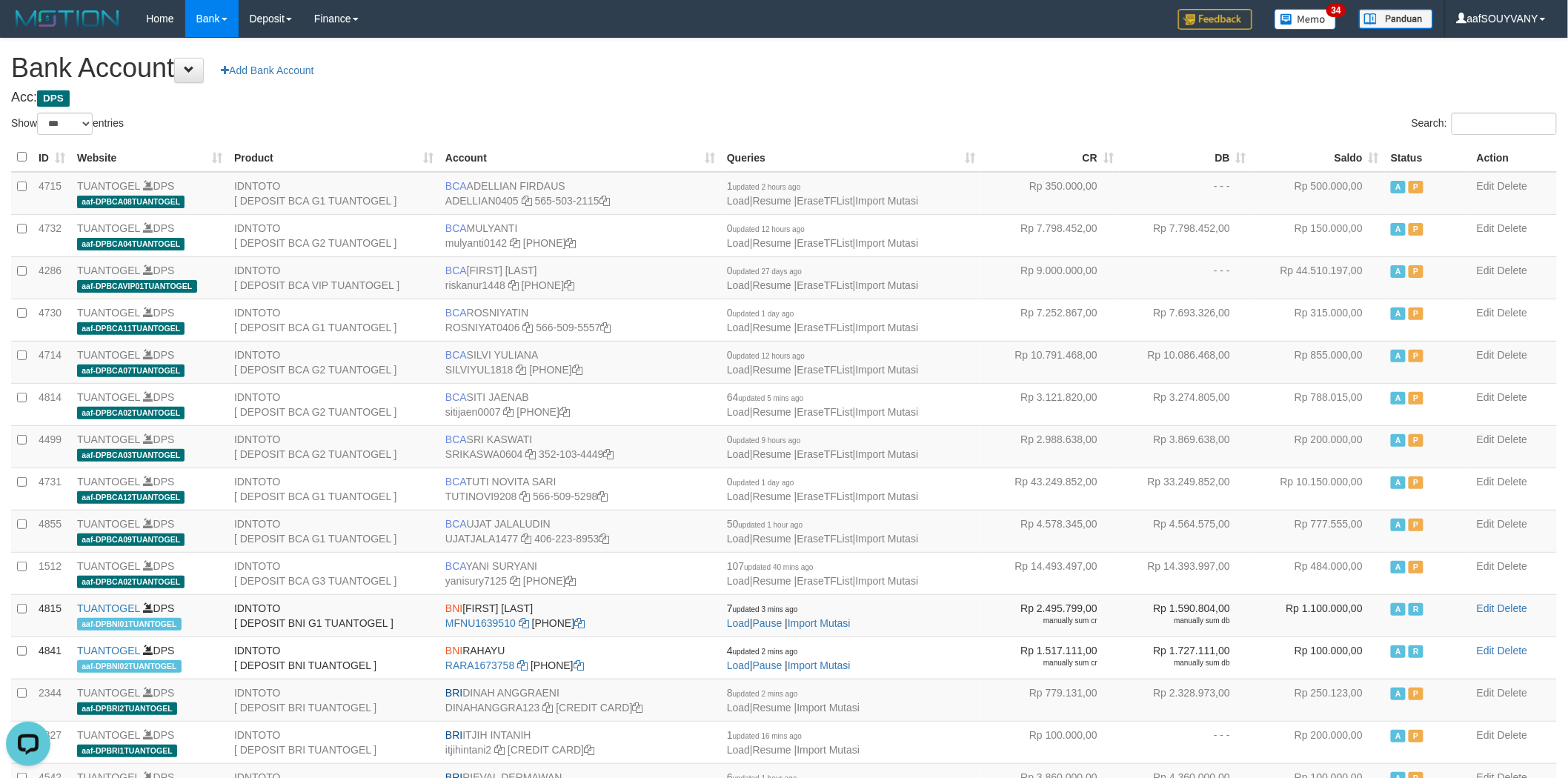 scroll, scrollTop: 0, scrollLeft: 0, axis: both 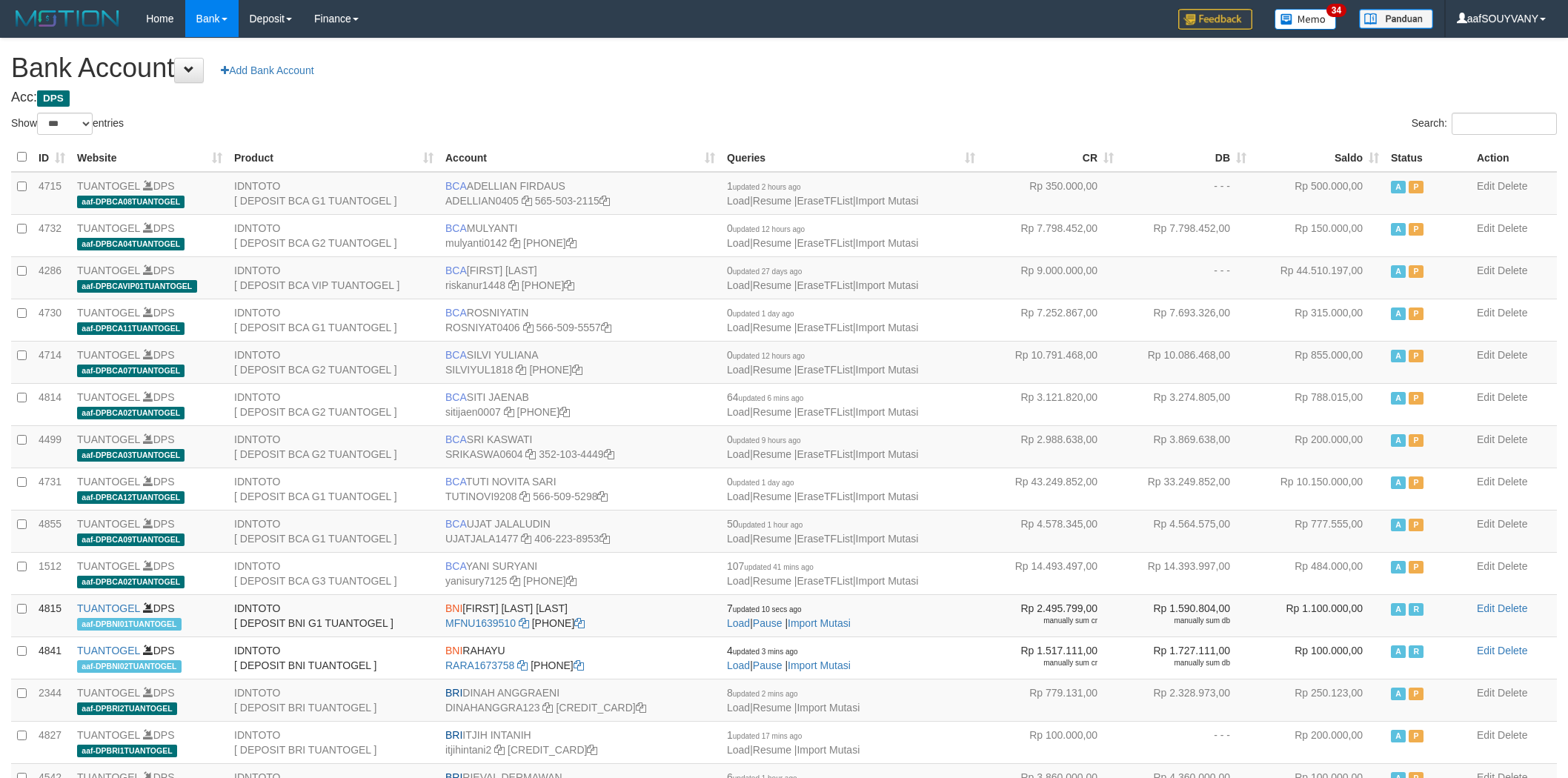 select on "***" 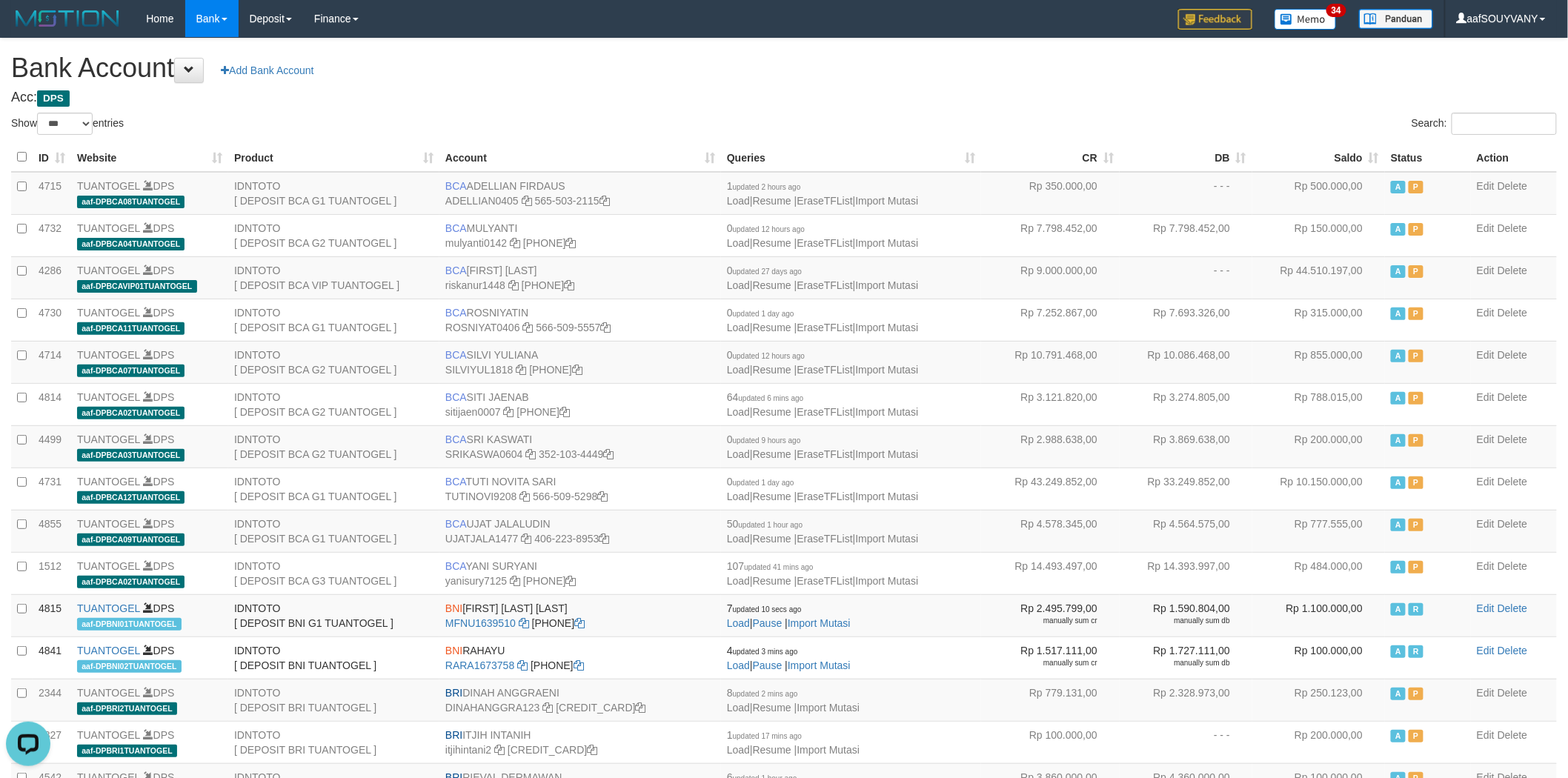 scroll, scrollTop: 0, scrollLeft: 0, axis: both 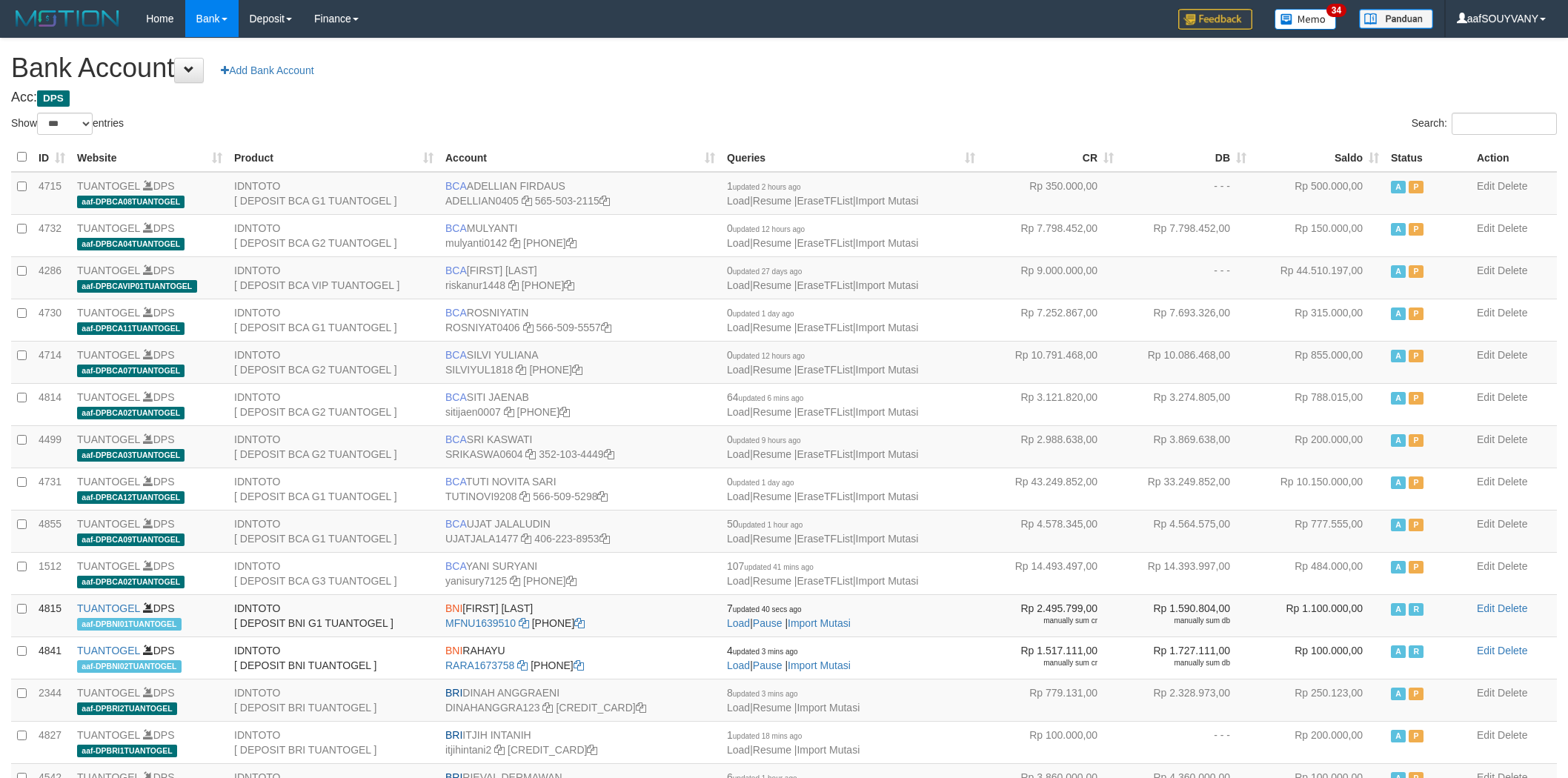 select on "***" 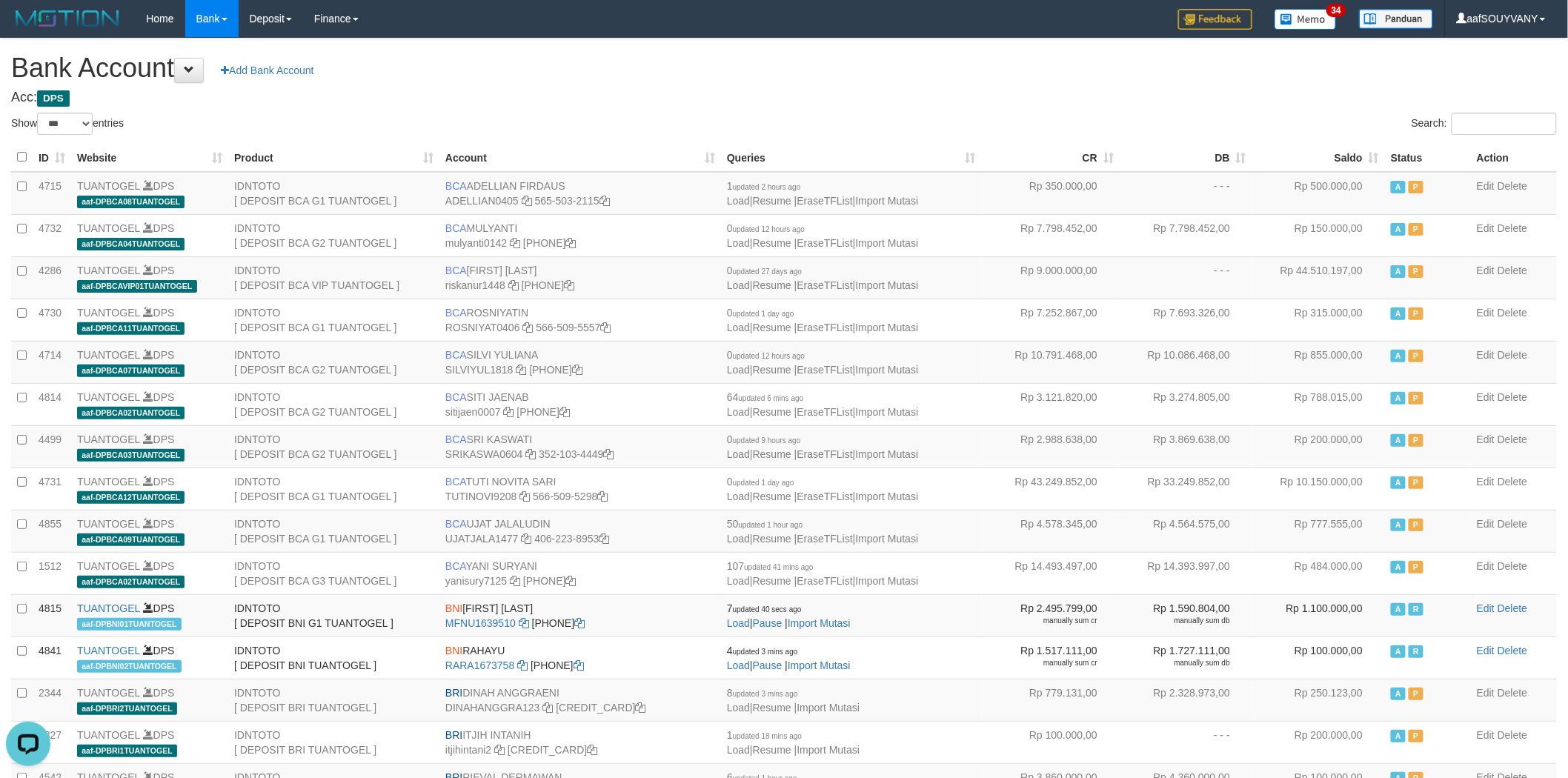 scroll, scrollTop: 0, scrollLeft: 0, axis: both 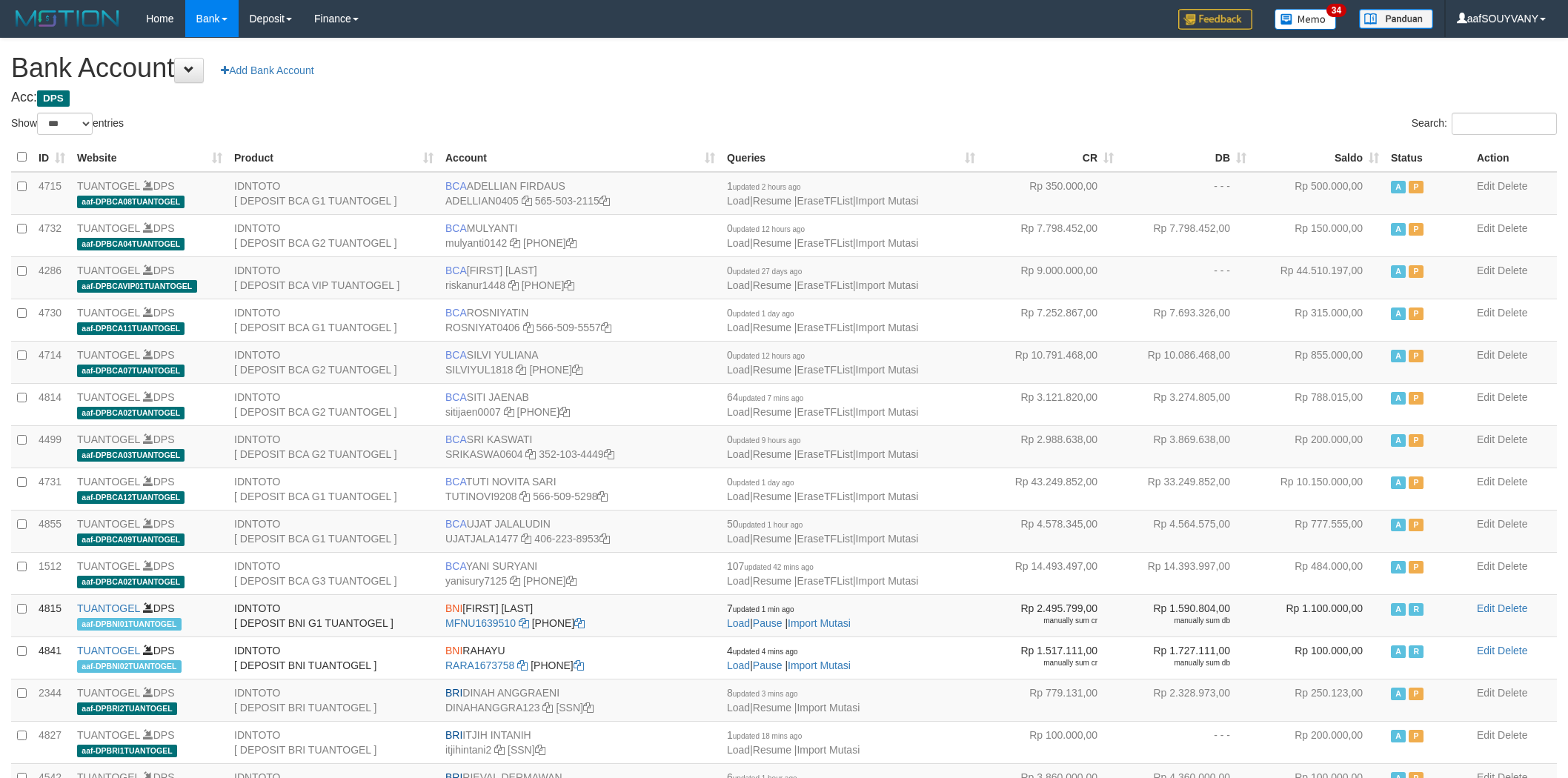 select on "***" 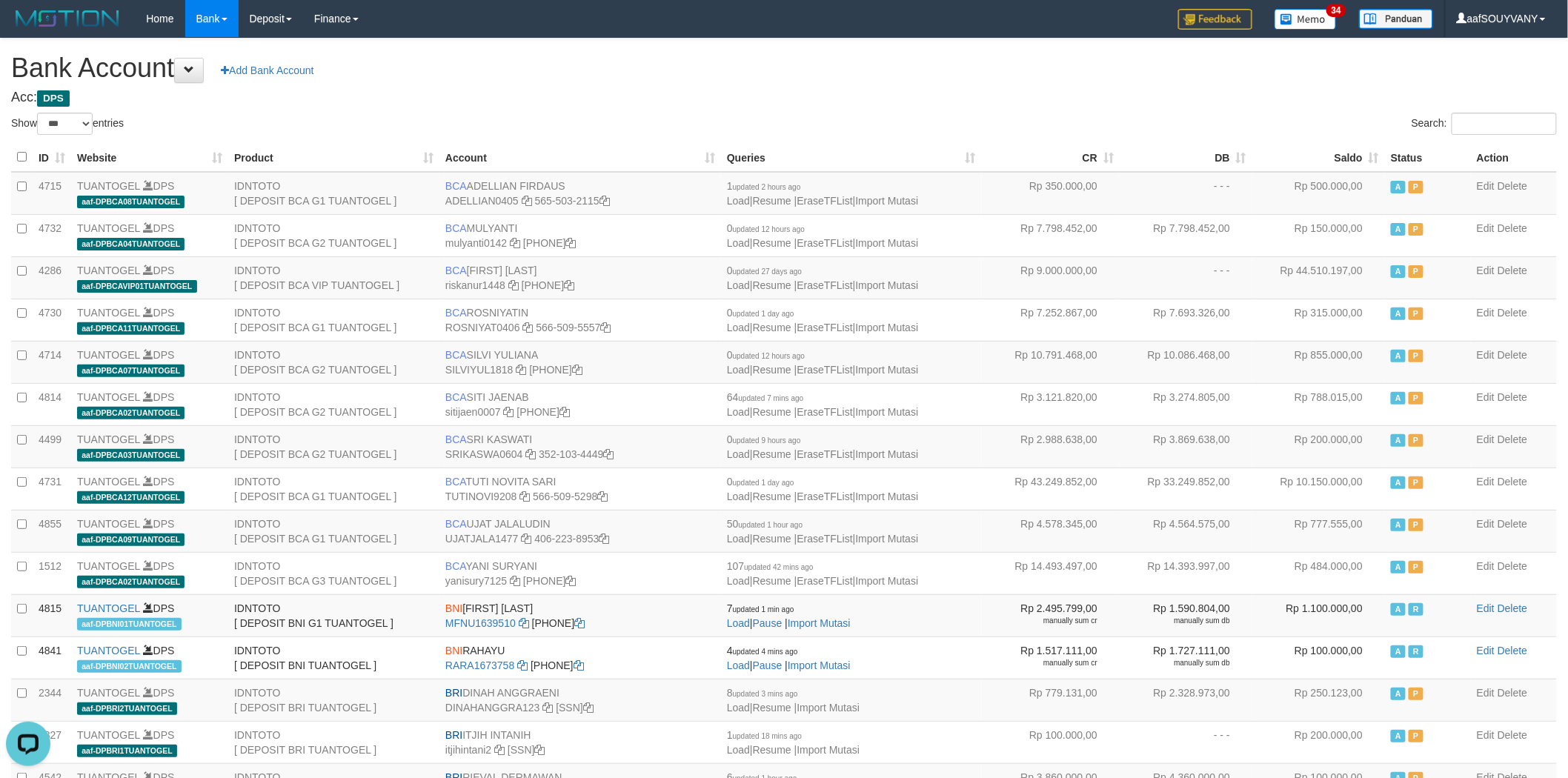 scroll, scrollTop: 0, scrollLeft: 0, axis: both 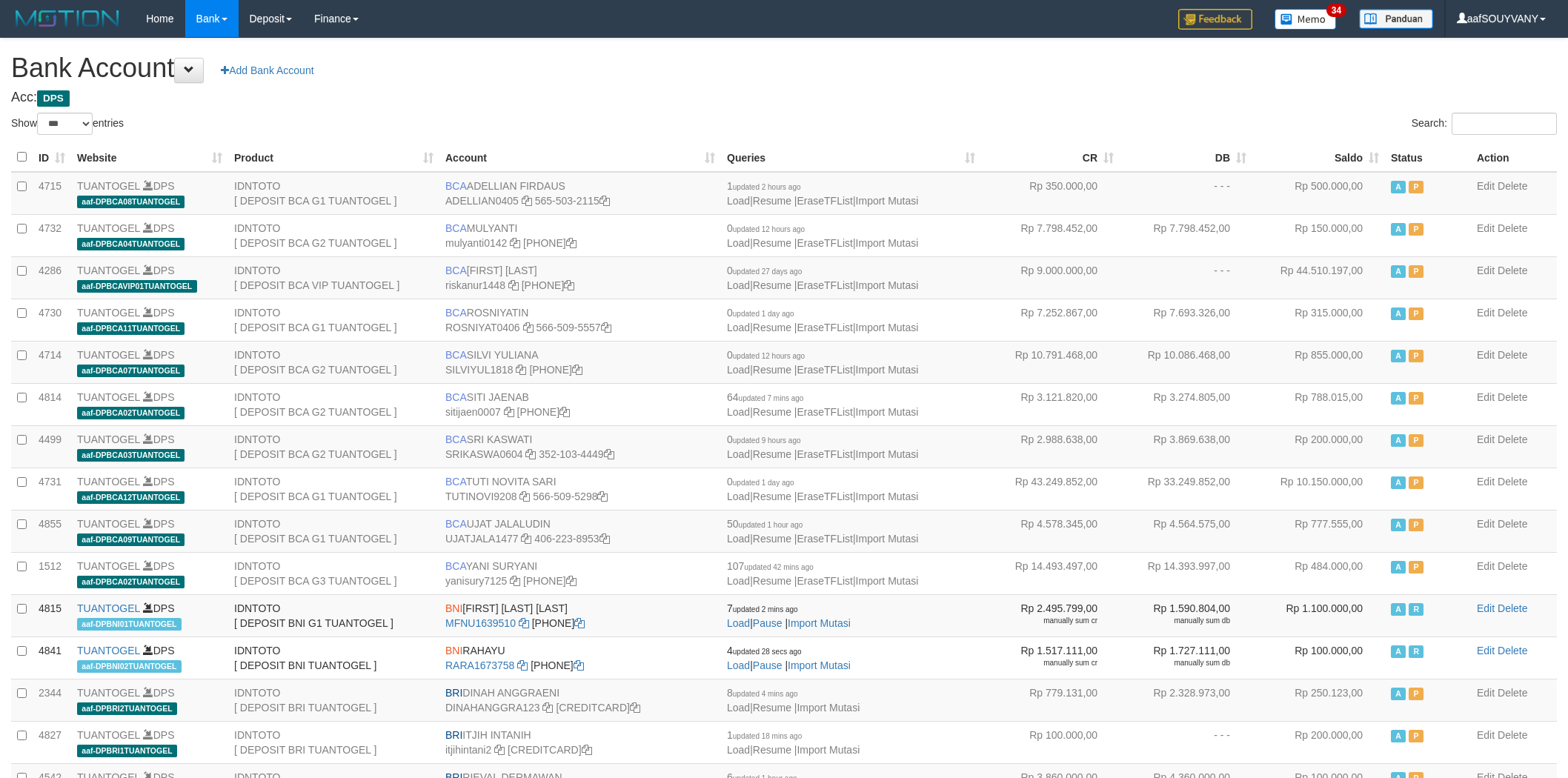 select on "***" 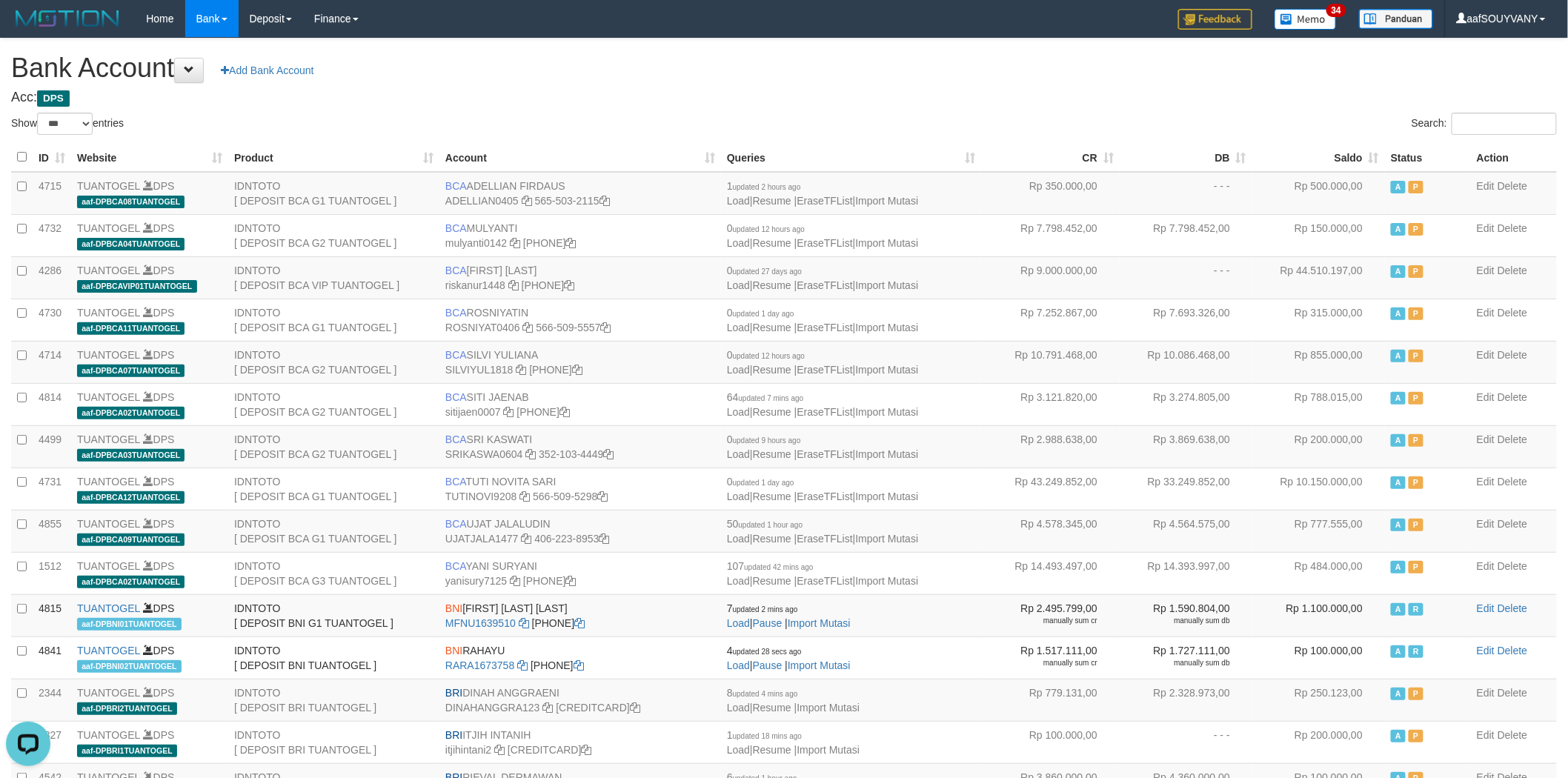 scroll, scrollTop: 0, scrollLeft: 0, axis: both 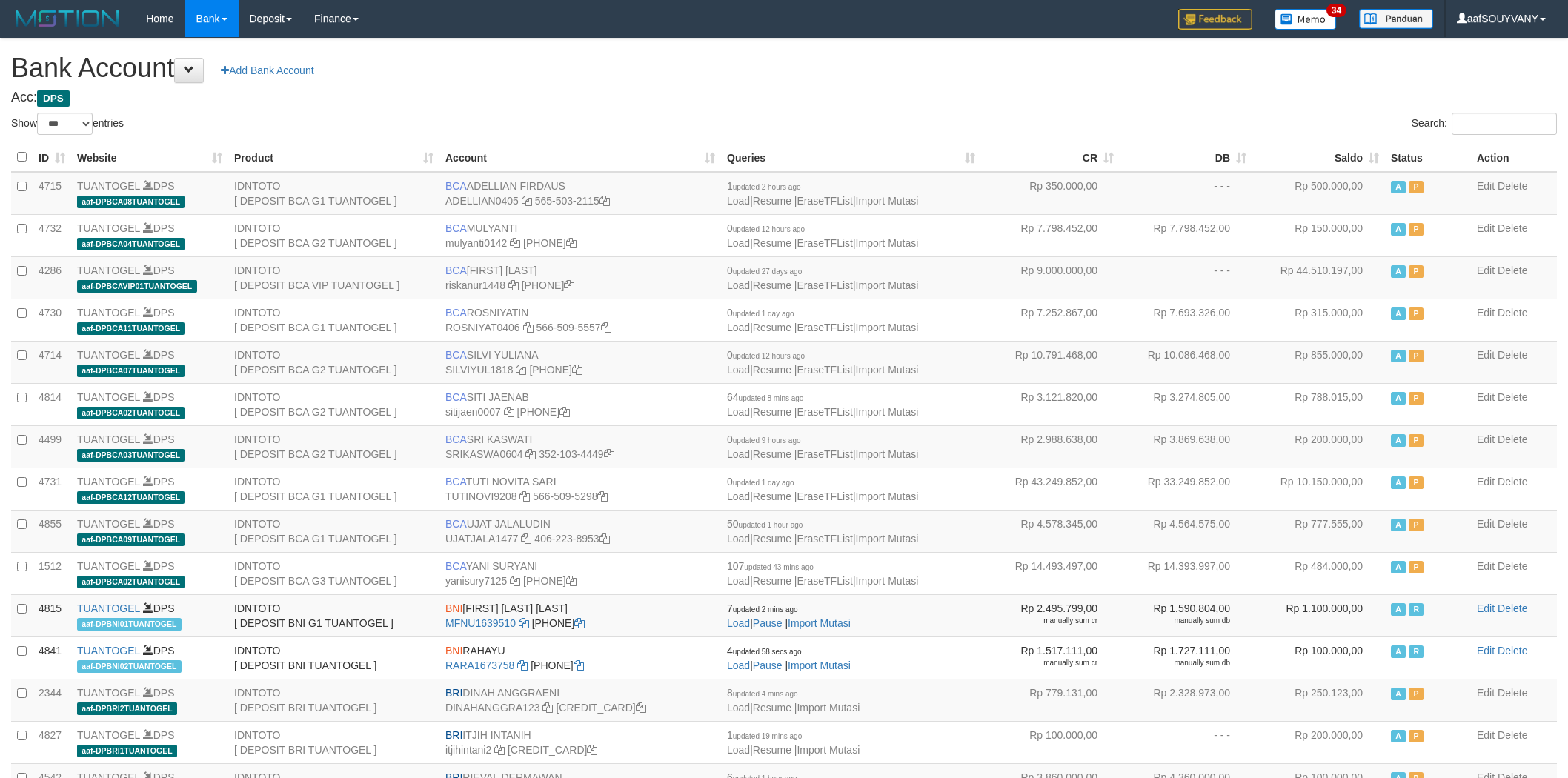 select on "***" 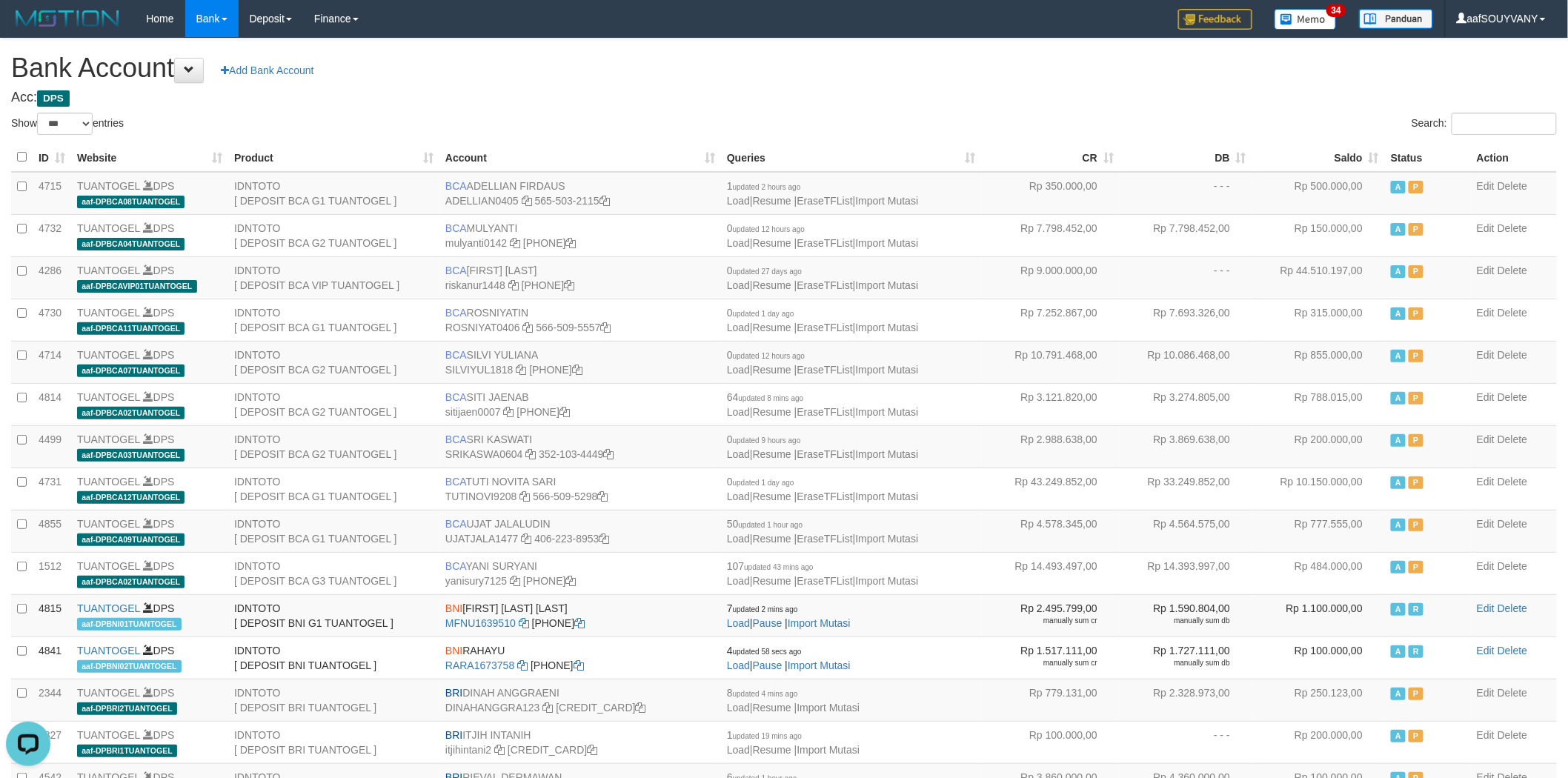 scroll, scrollTop: 0, scrollLeft: 0, axis: both 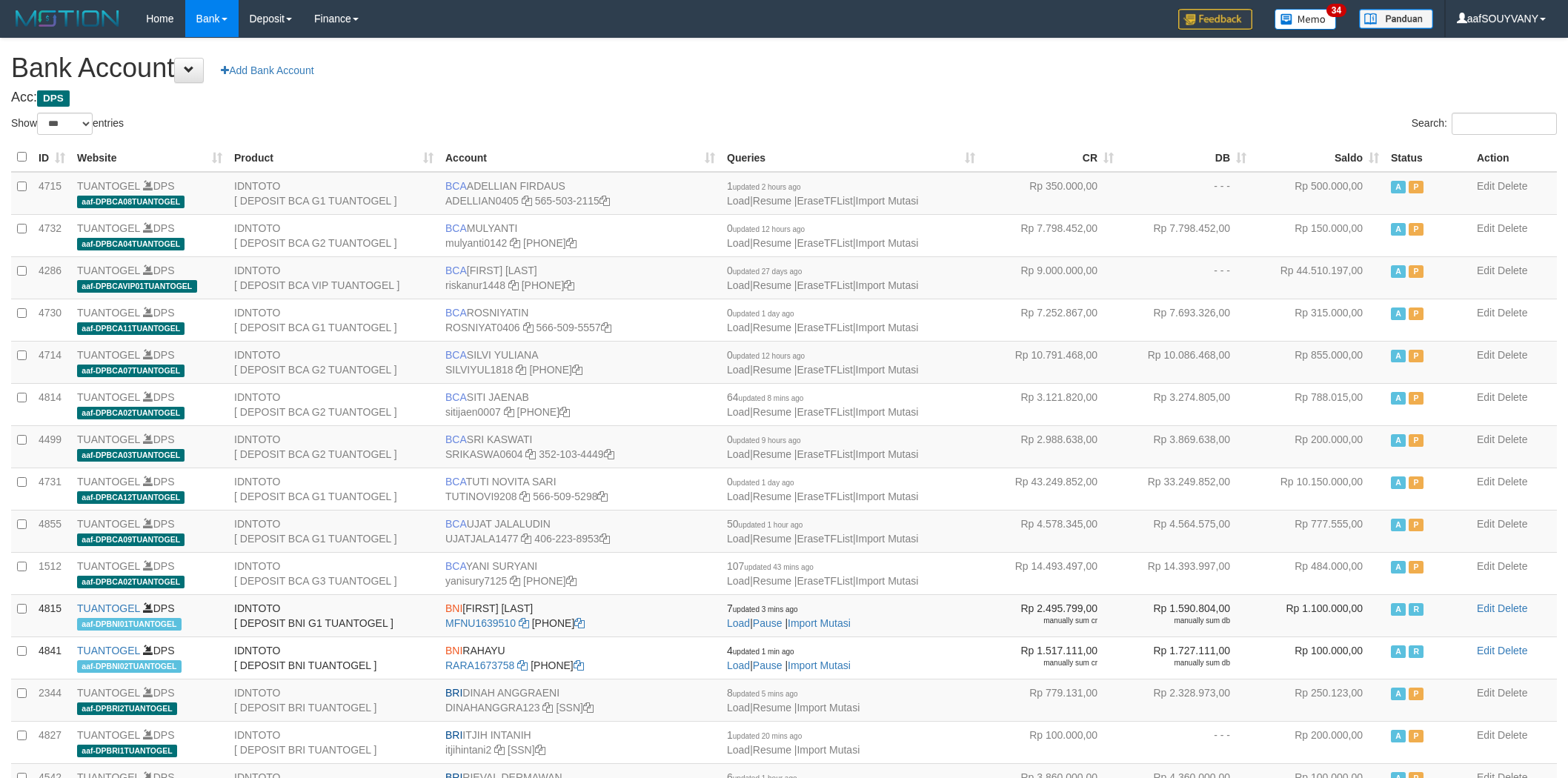 select on "***" 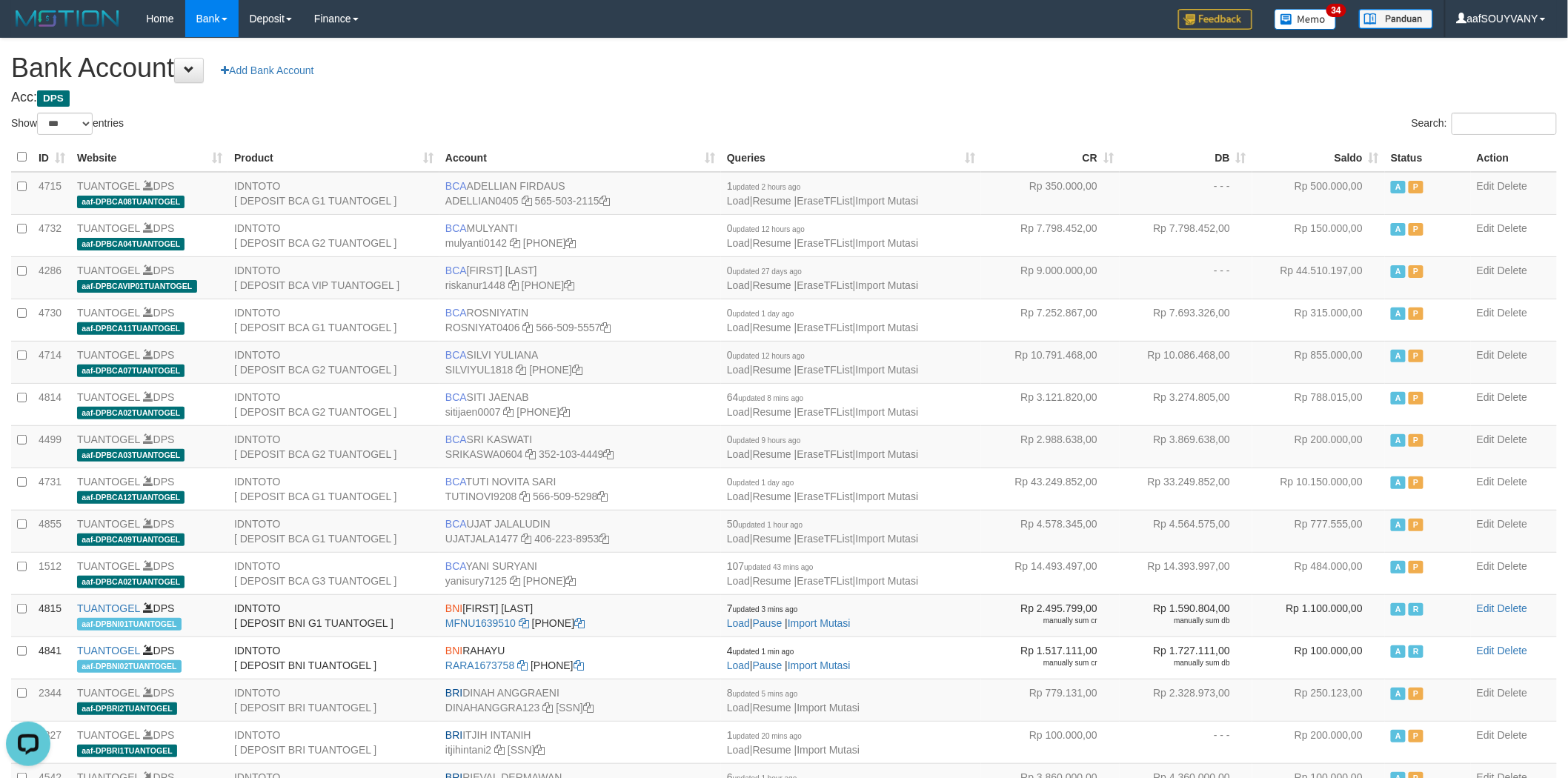 scroll, scrollTop: 0, scrollLeft: 0, axis: both 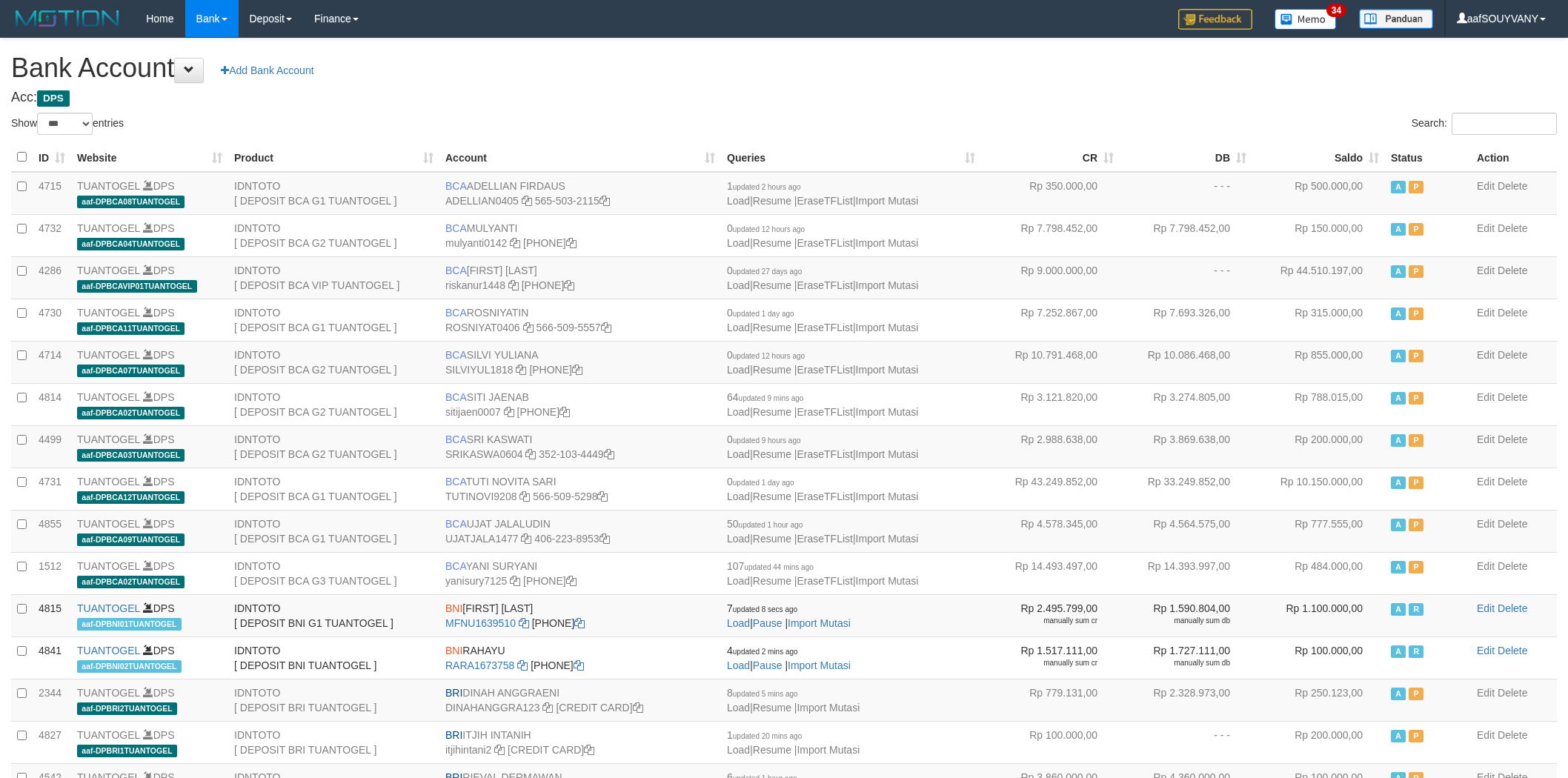 select on "***" 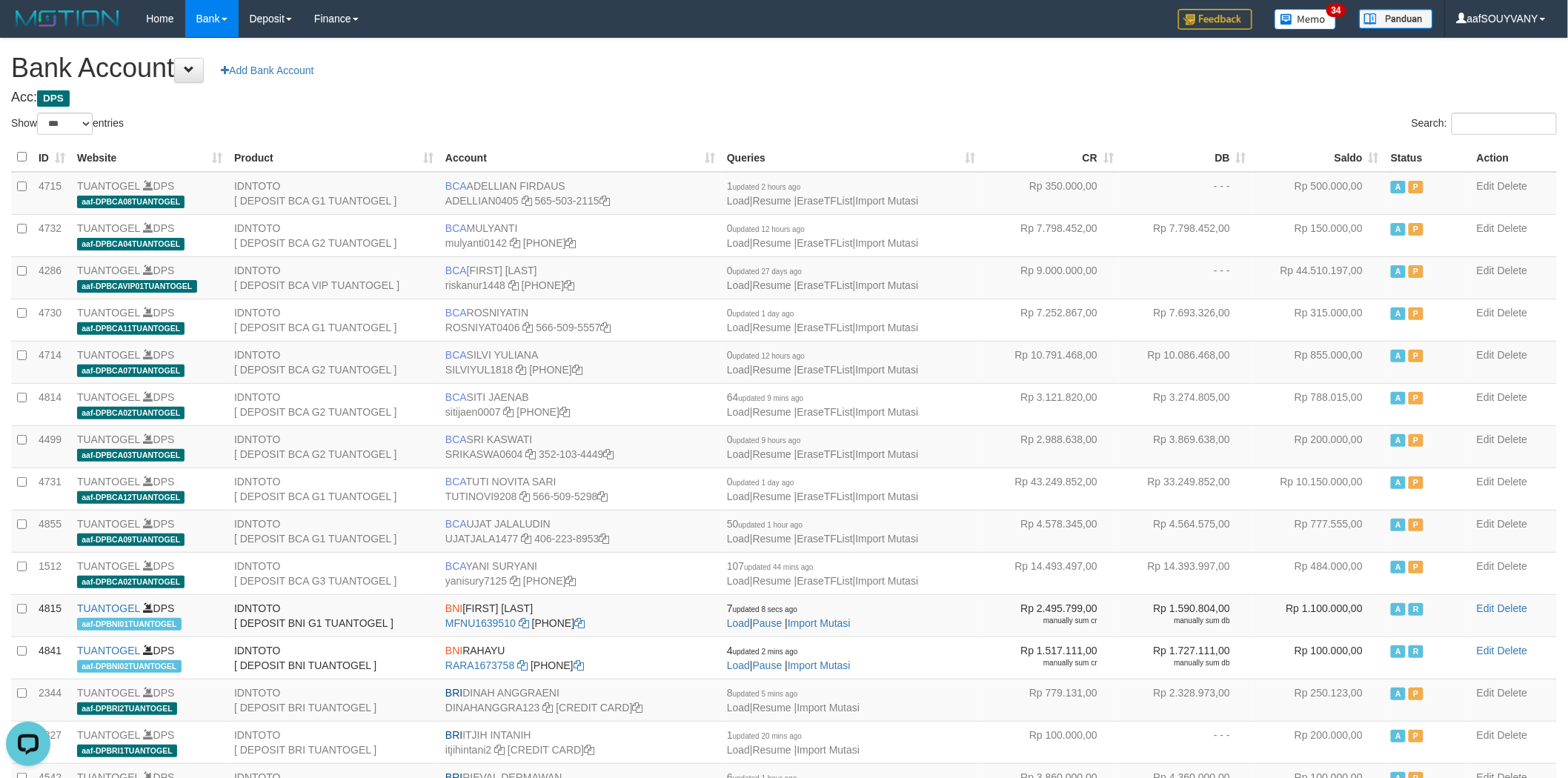 scroll, scrollTop: 0, scrollLeft: 0, axis: both 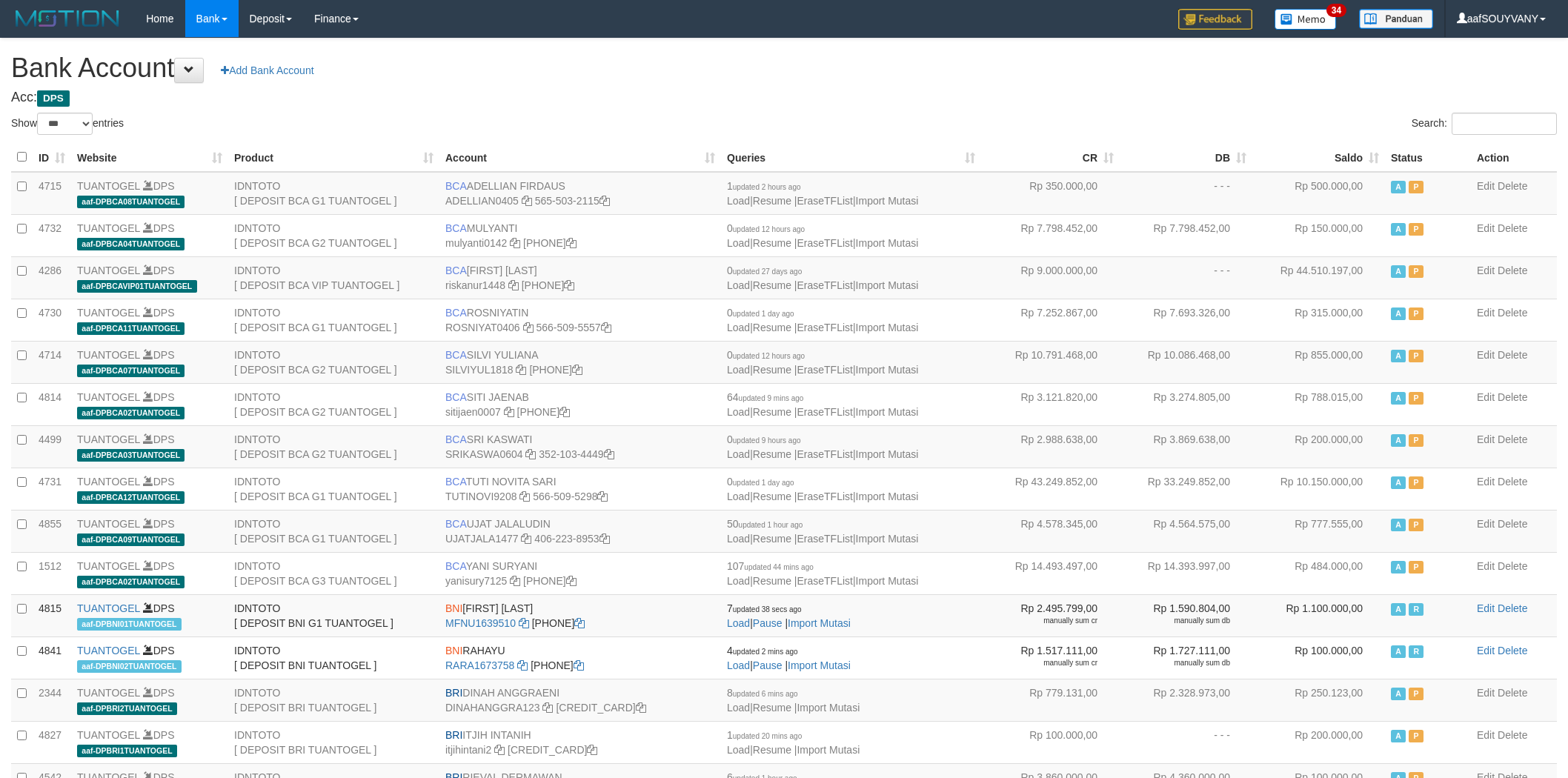 select on "***" 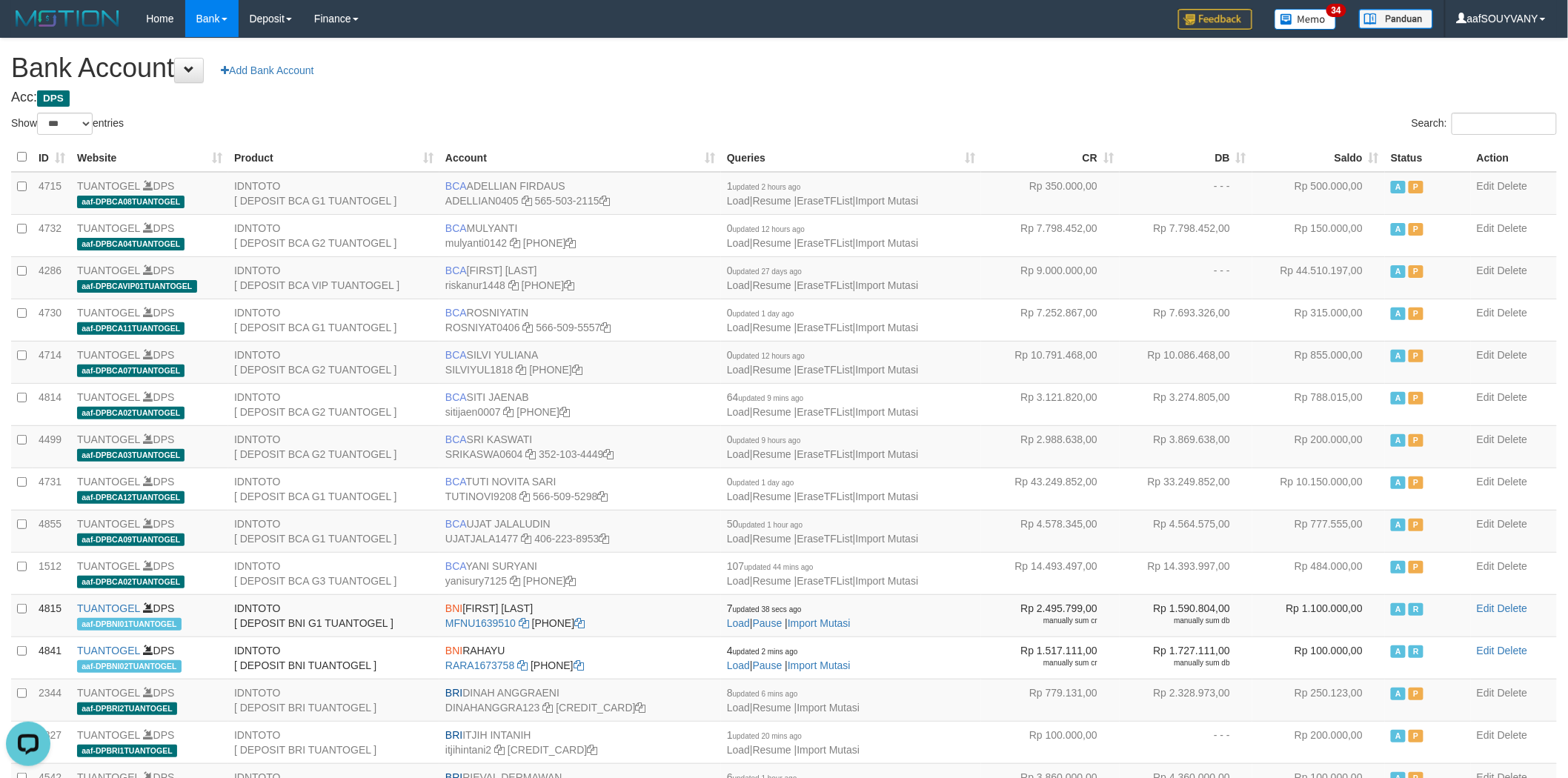 scroll, scrollTop: 0, scrollLeft: 0, axis: both 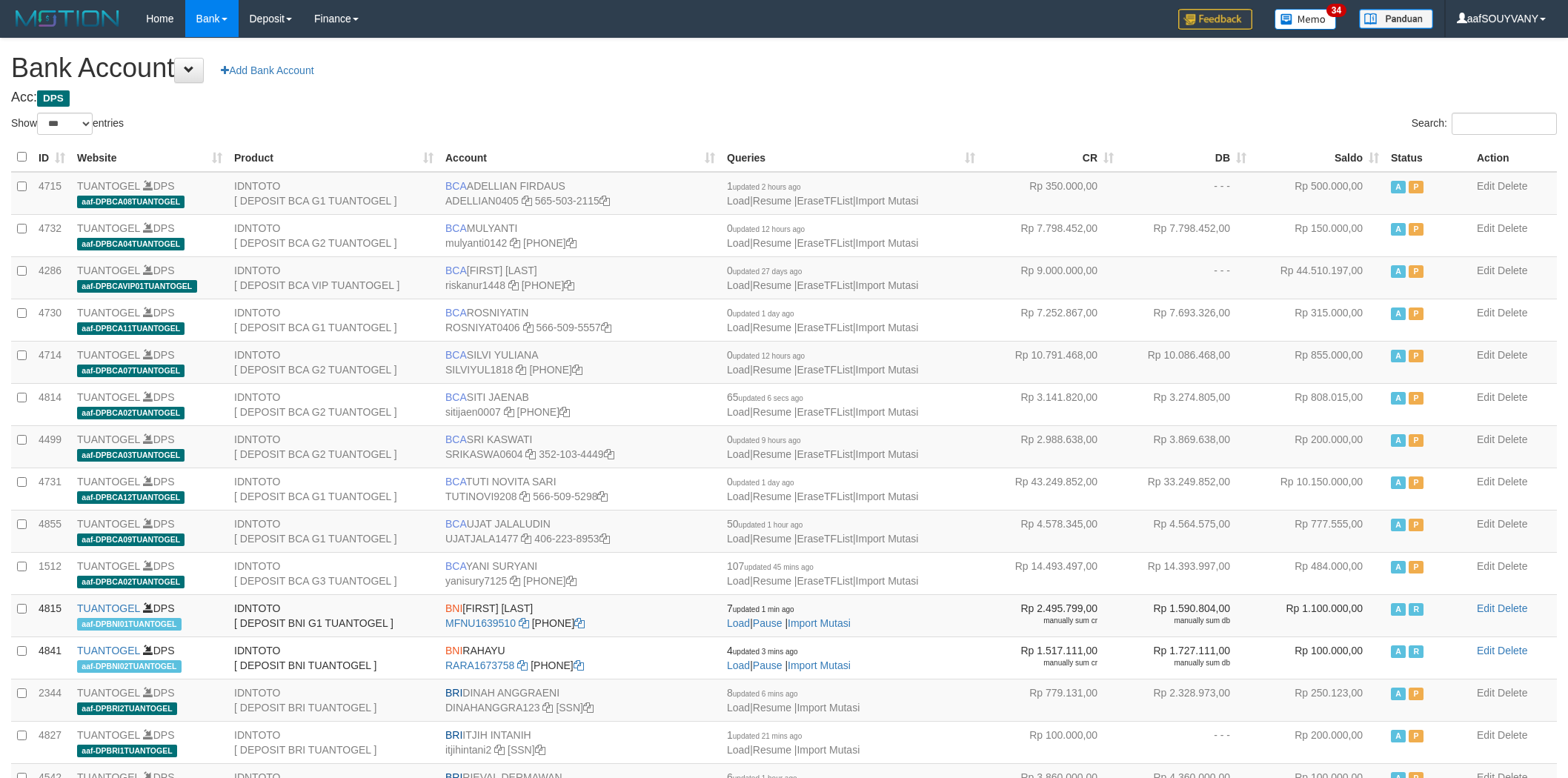 select on "***" 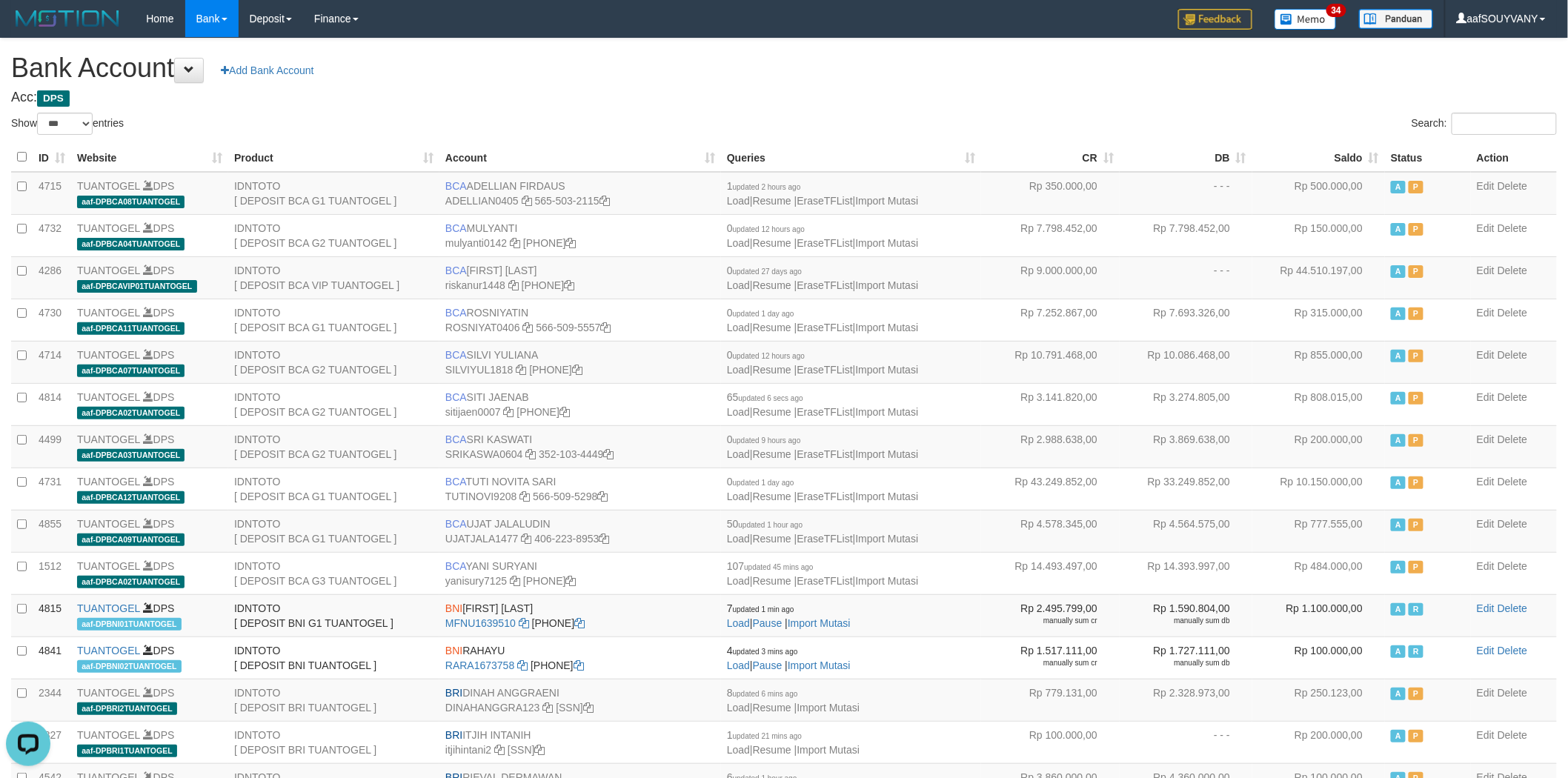 scroll, scrollTop: 0, scrollLeft: 0, axis: both 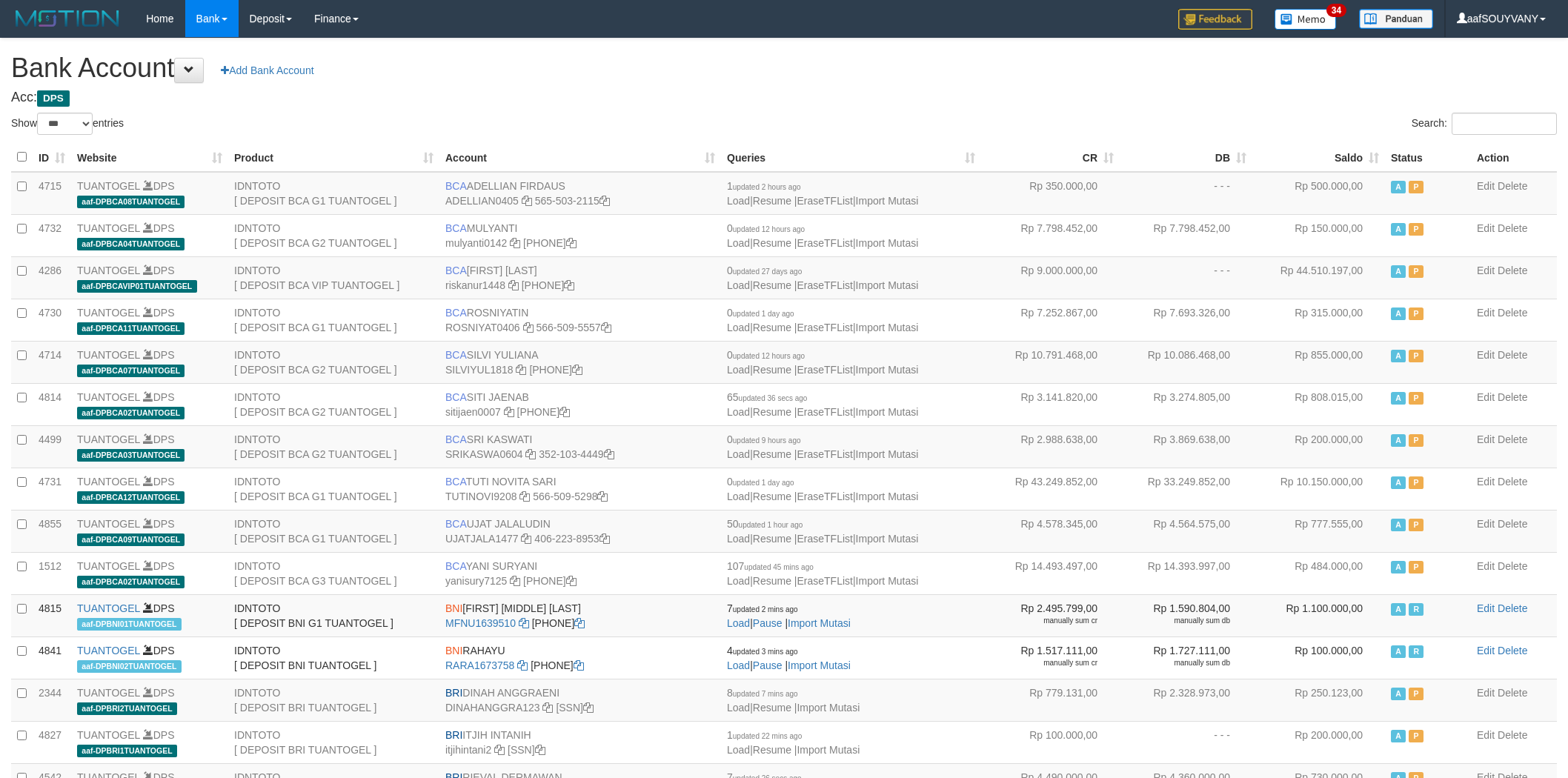 select on "***" 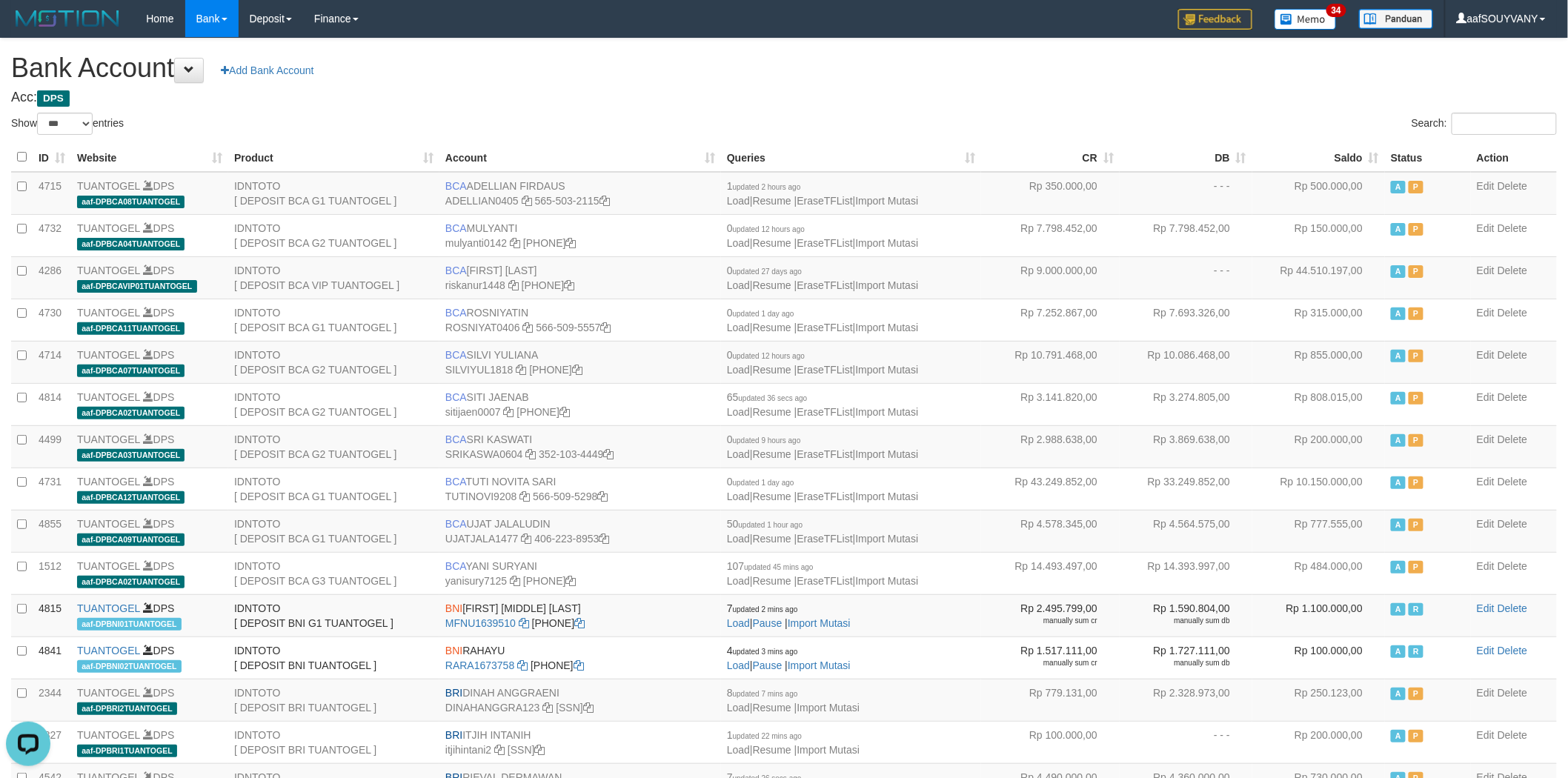 scroll, scrollTop: 0, scrollLeft: 0, axis: both 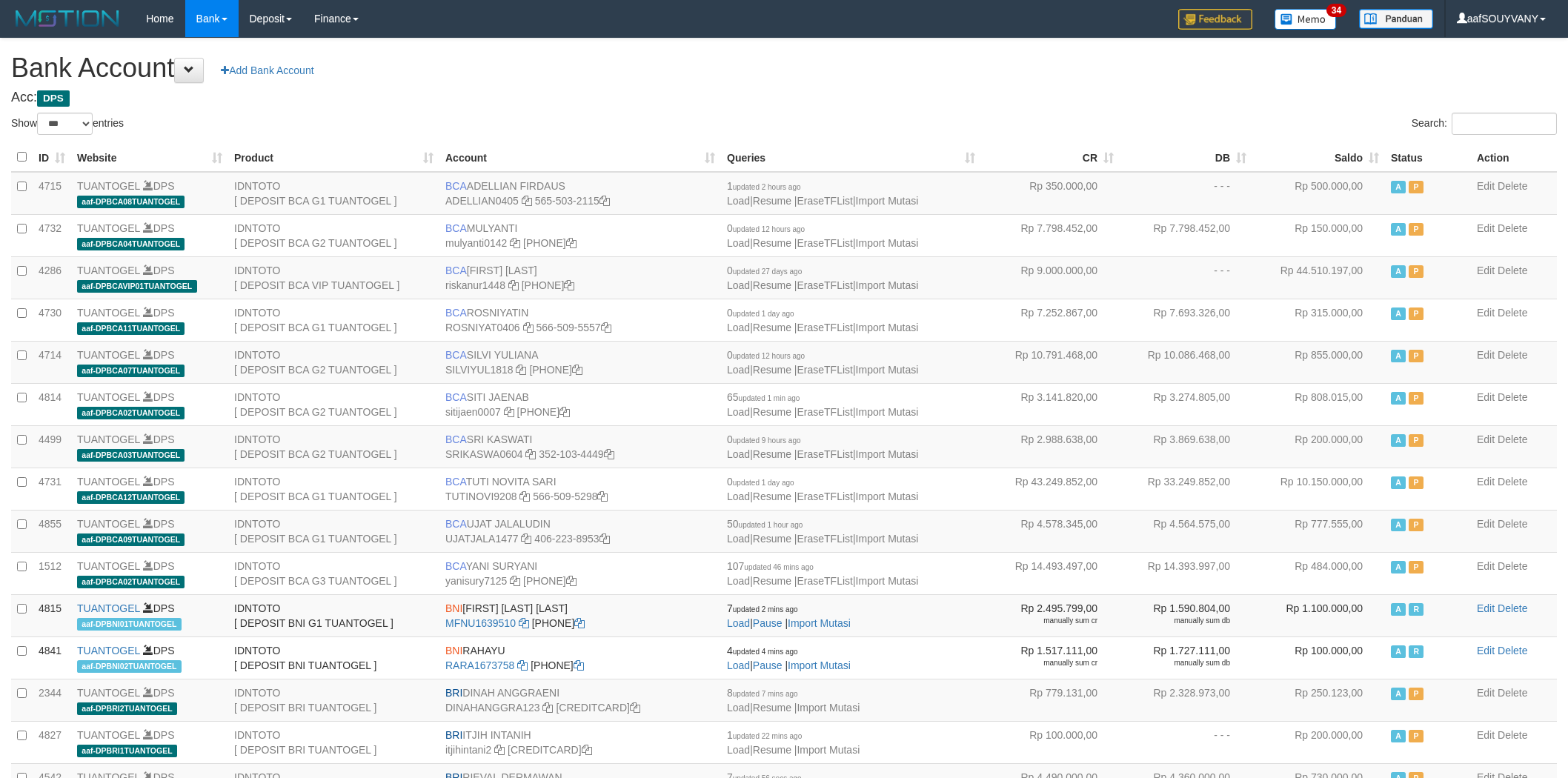 select on "***" 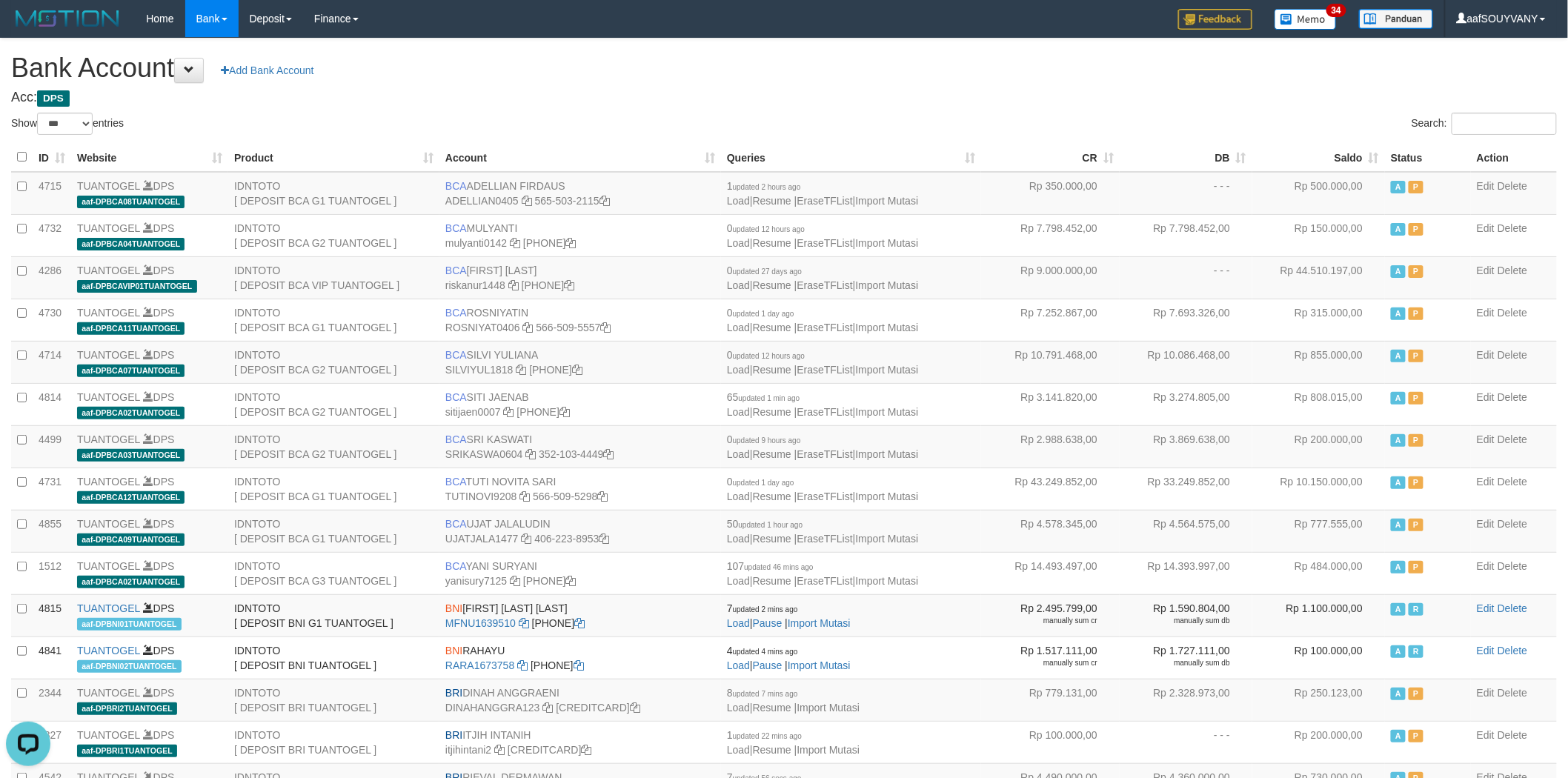 scroll, scrollTop: 0, scrollLeft: 0, axis: both 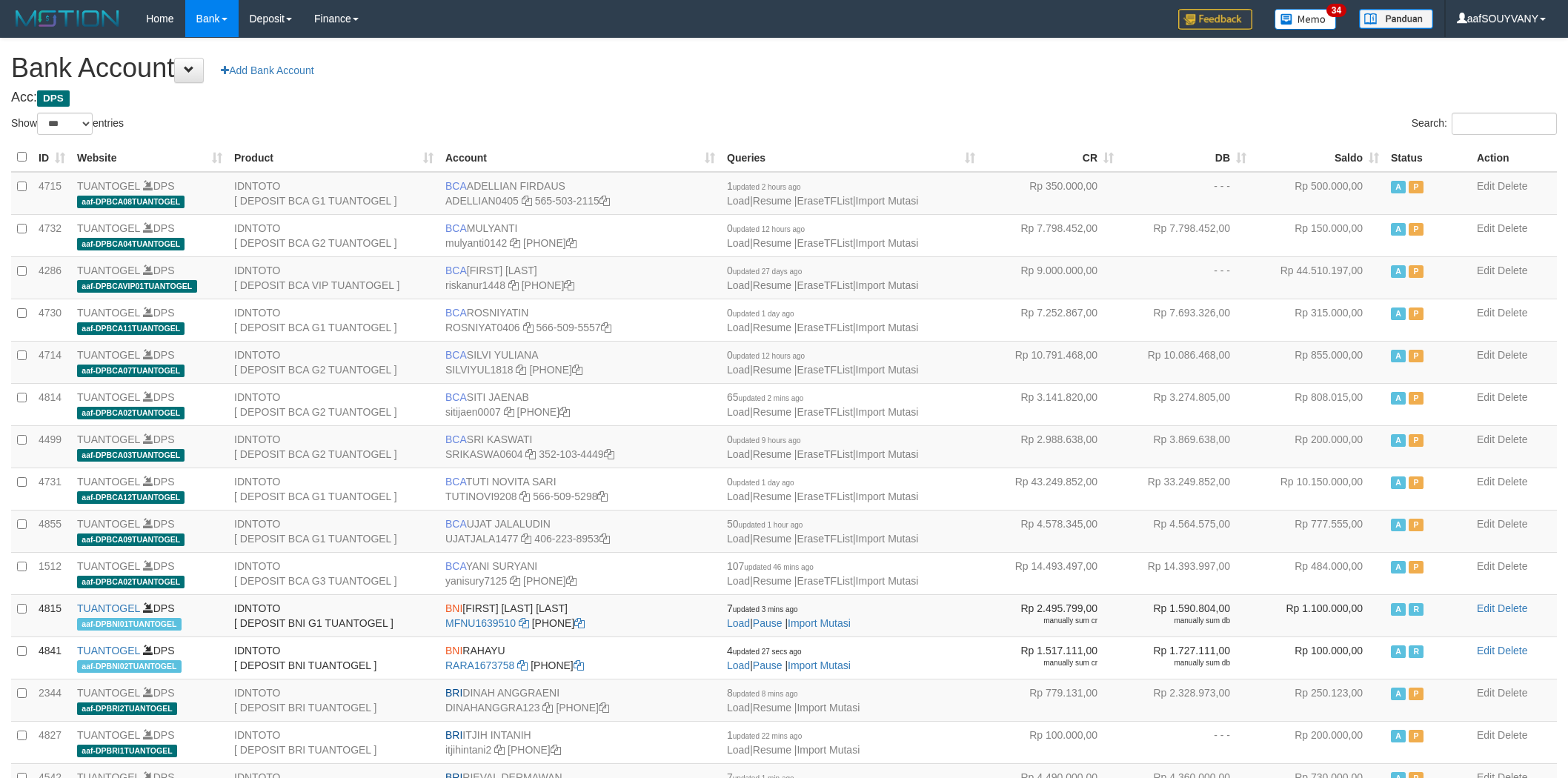 select on "***" 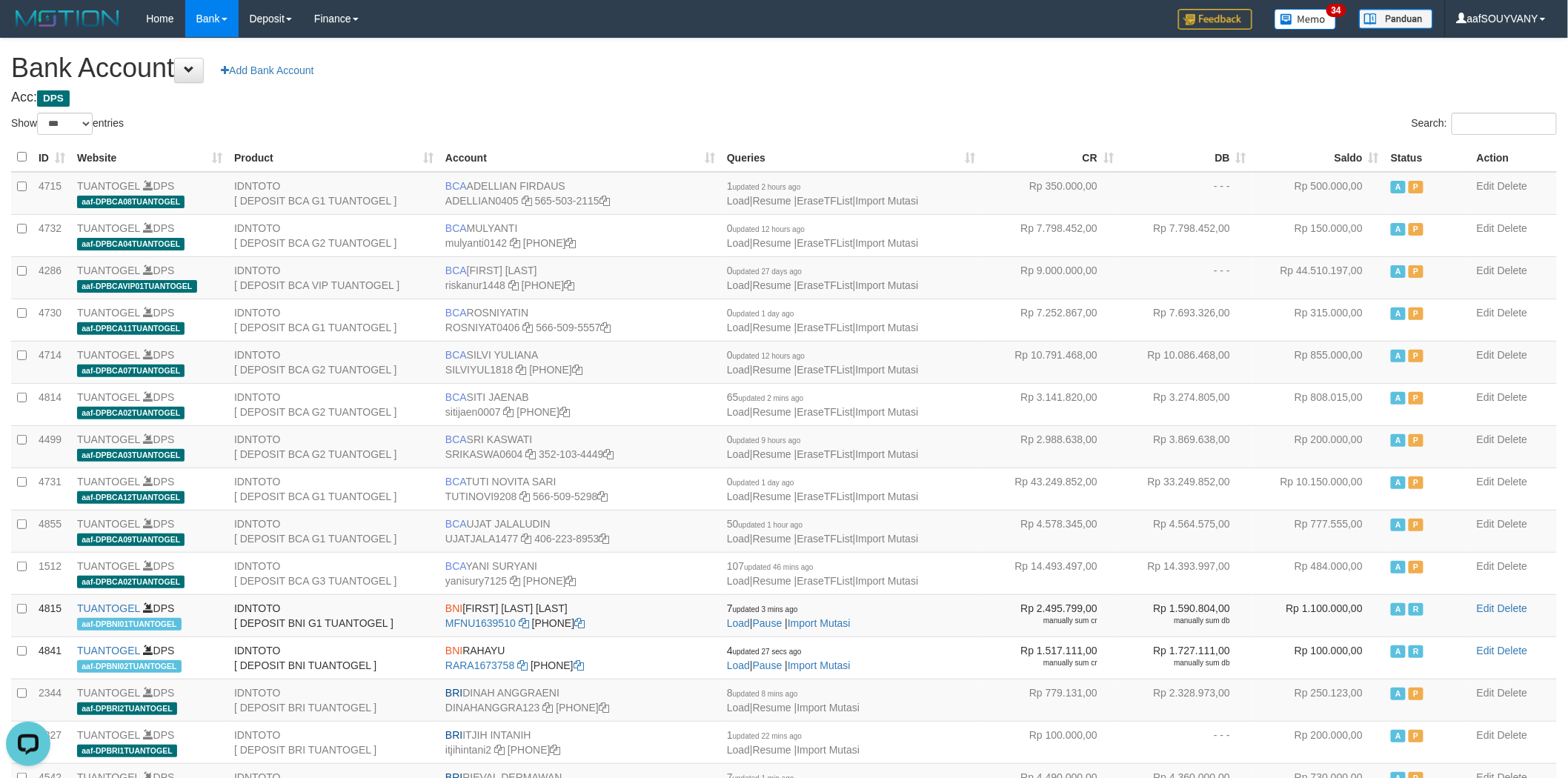 scroll, scrollTop: 0, scrollLeft: 0, axis: both 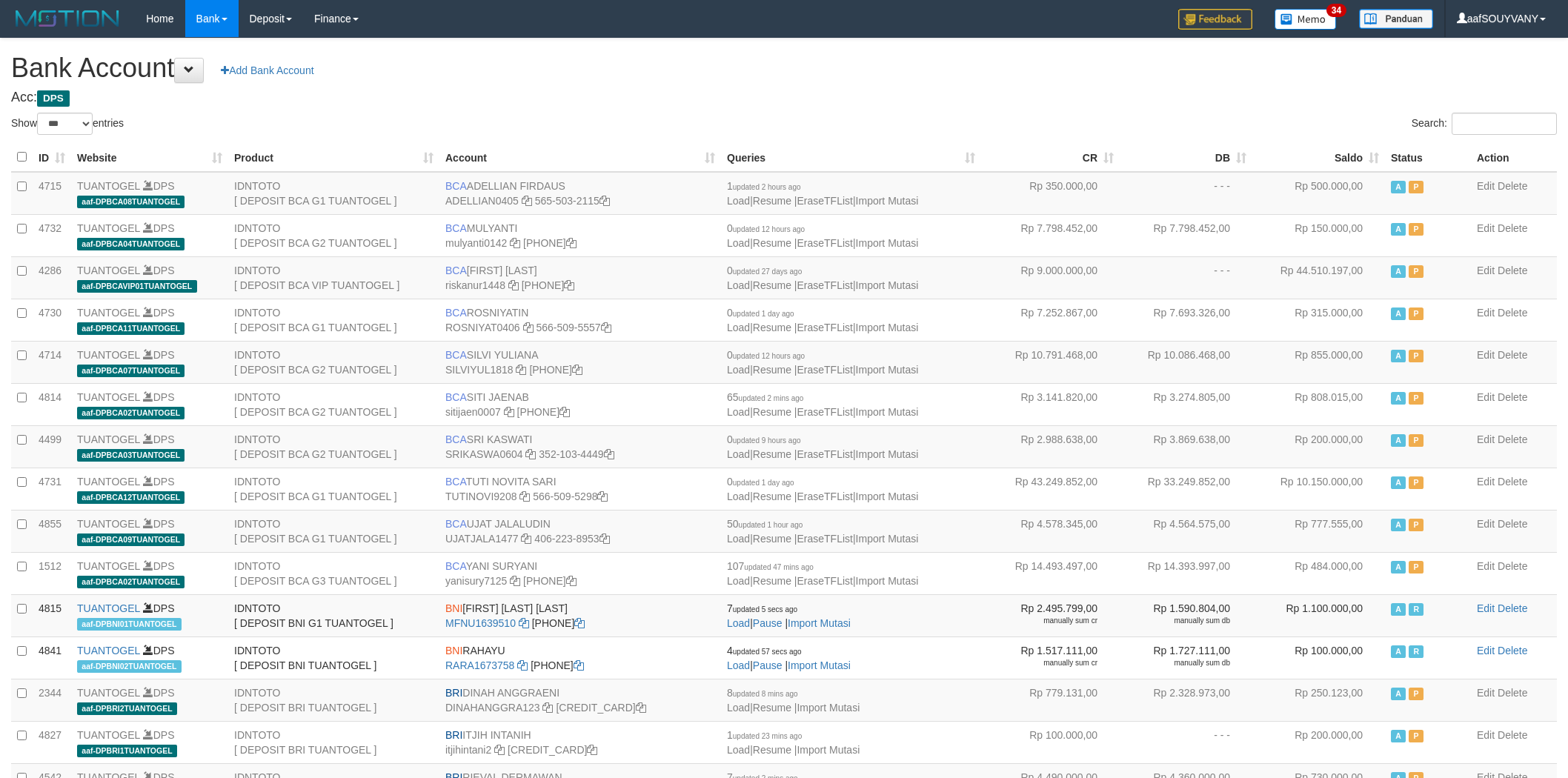 select on "***" 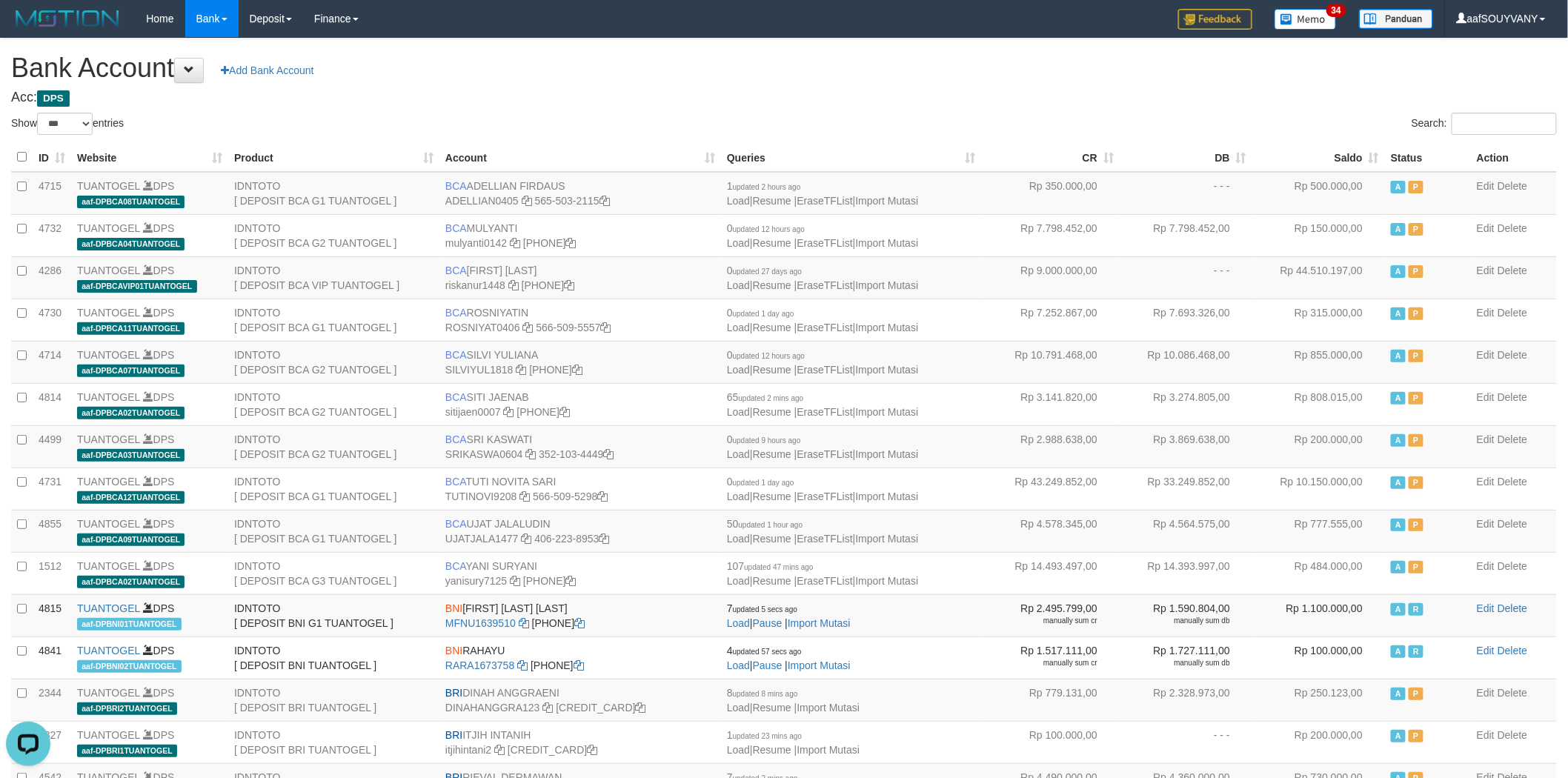 scroll, scrollTop: 0, scrollLeft: 0, axis: both 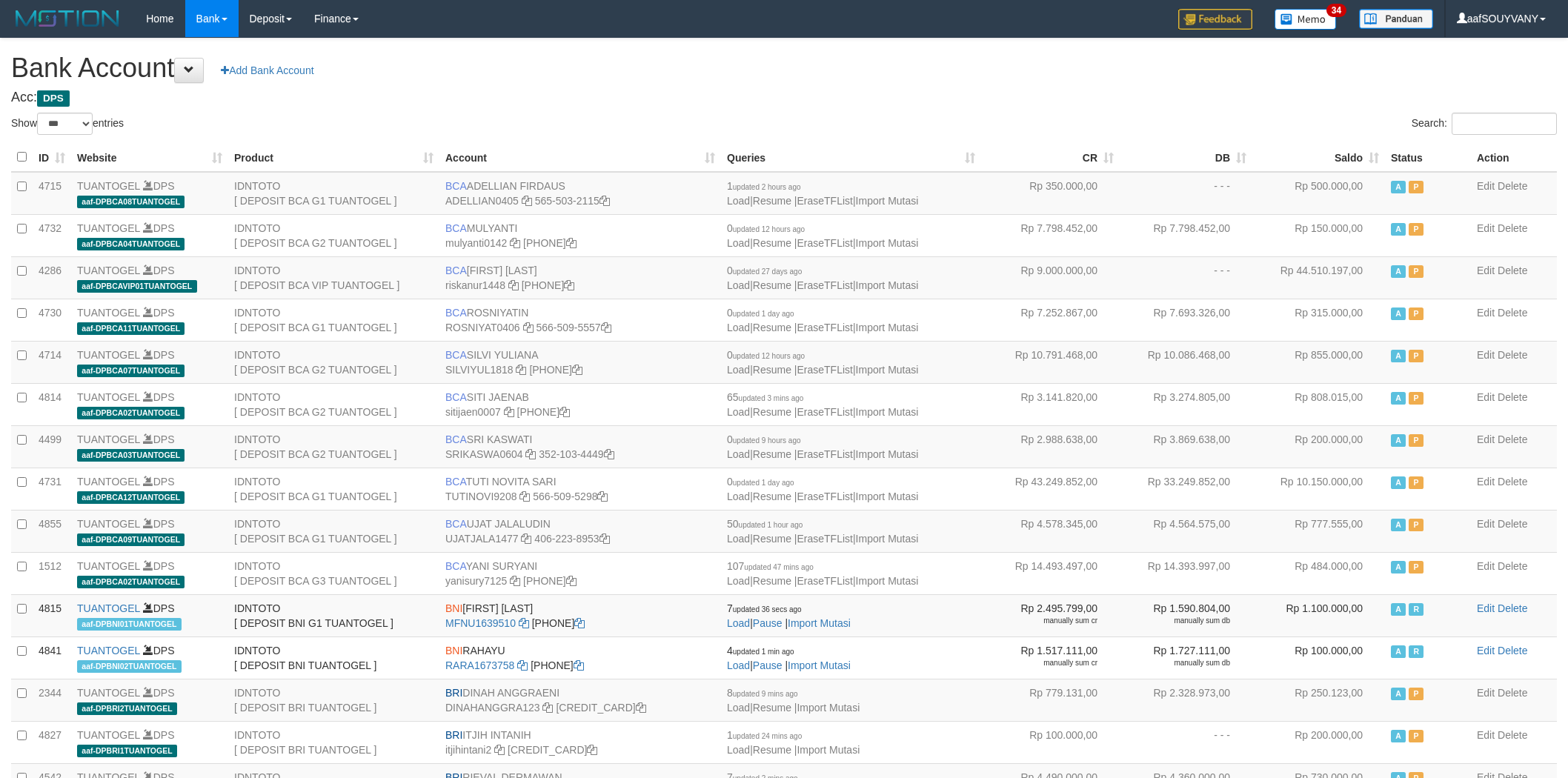 select on "***" 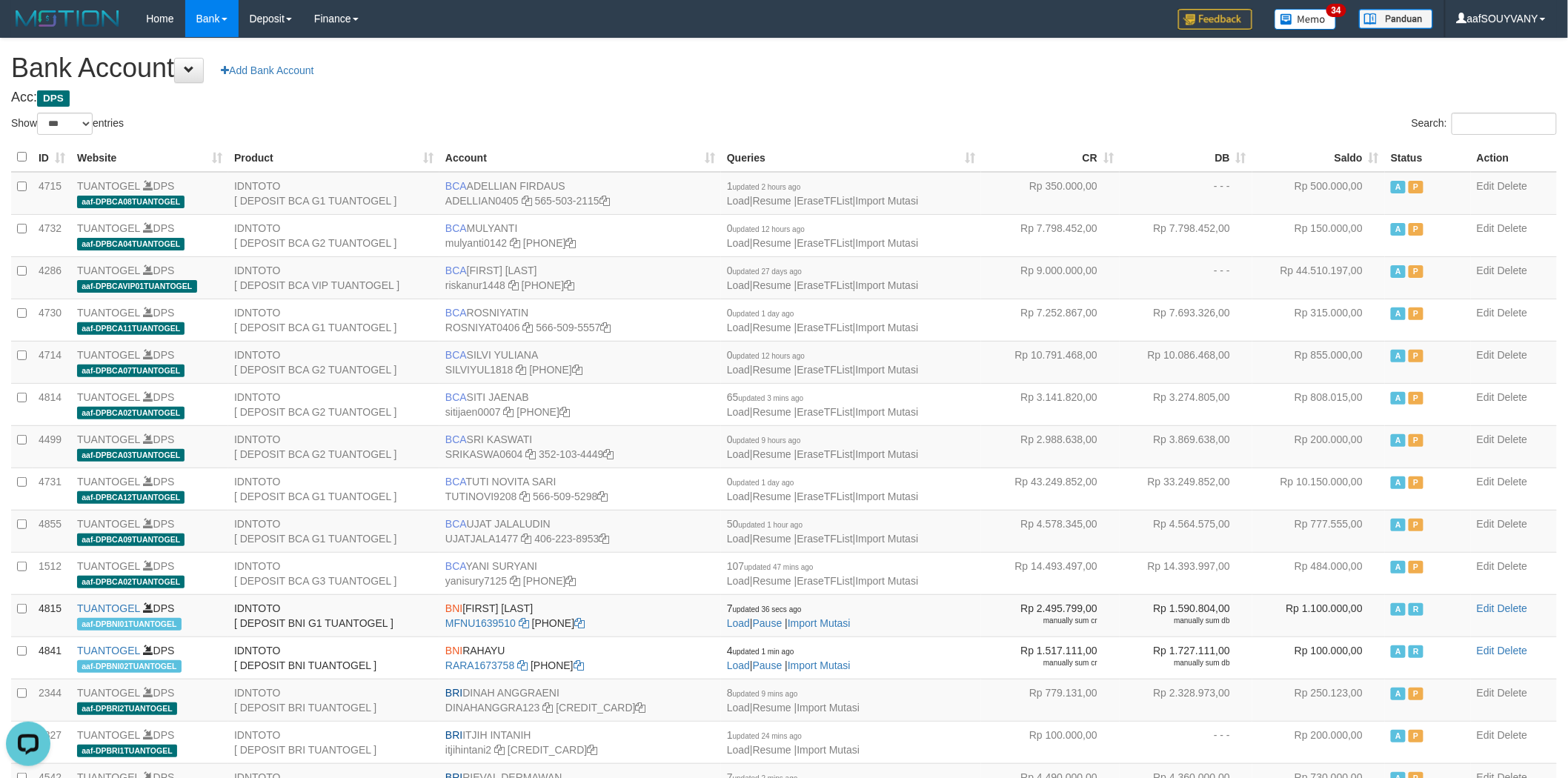 scroll, scrollTop: 0, scrollLeft: 0, axis: both 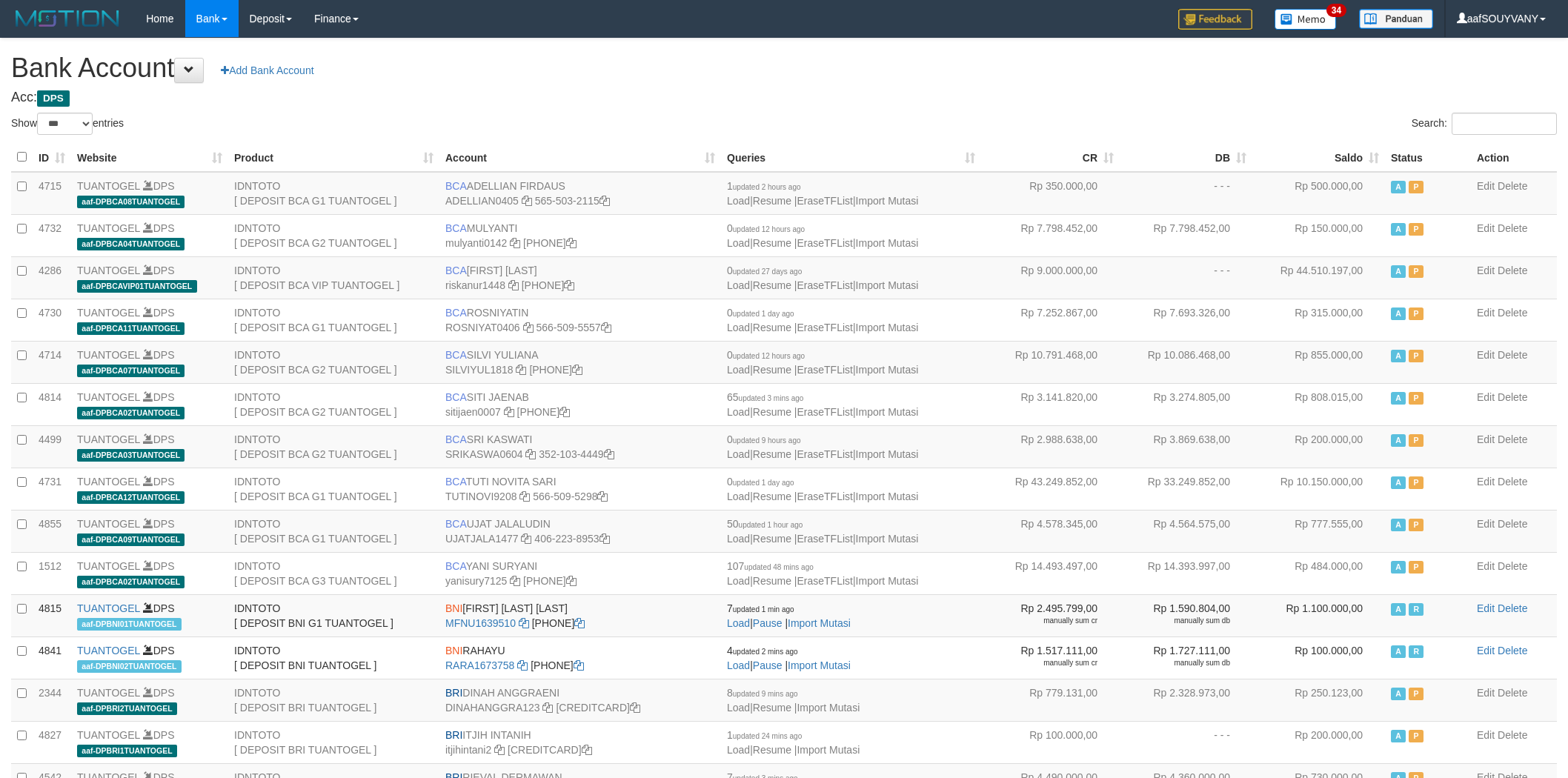 select on "***" 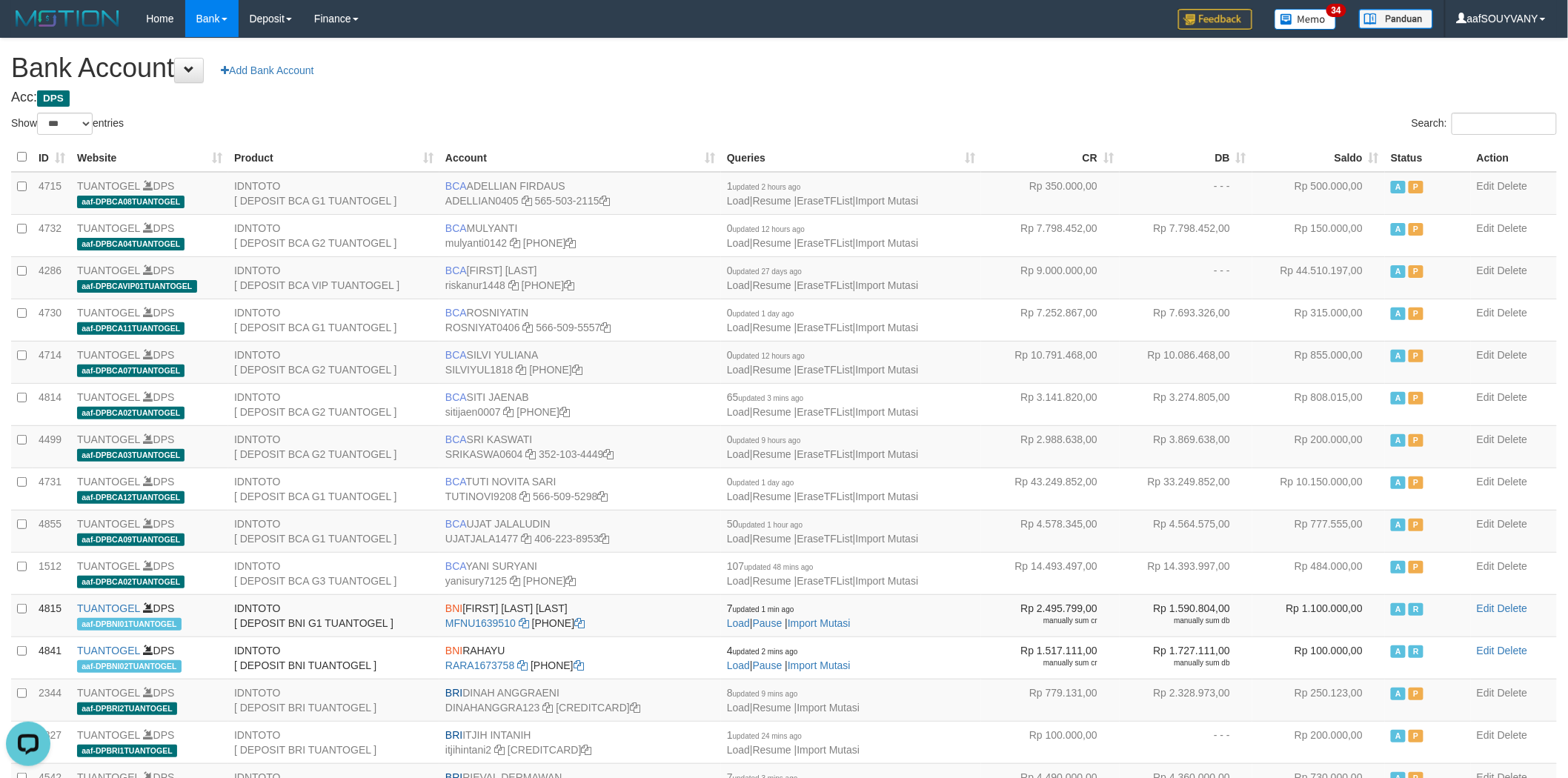 scroll, scrollTop: 0, scrollLeft: 0, axis: both 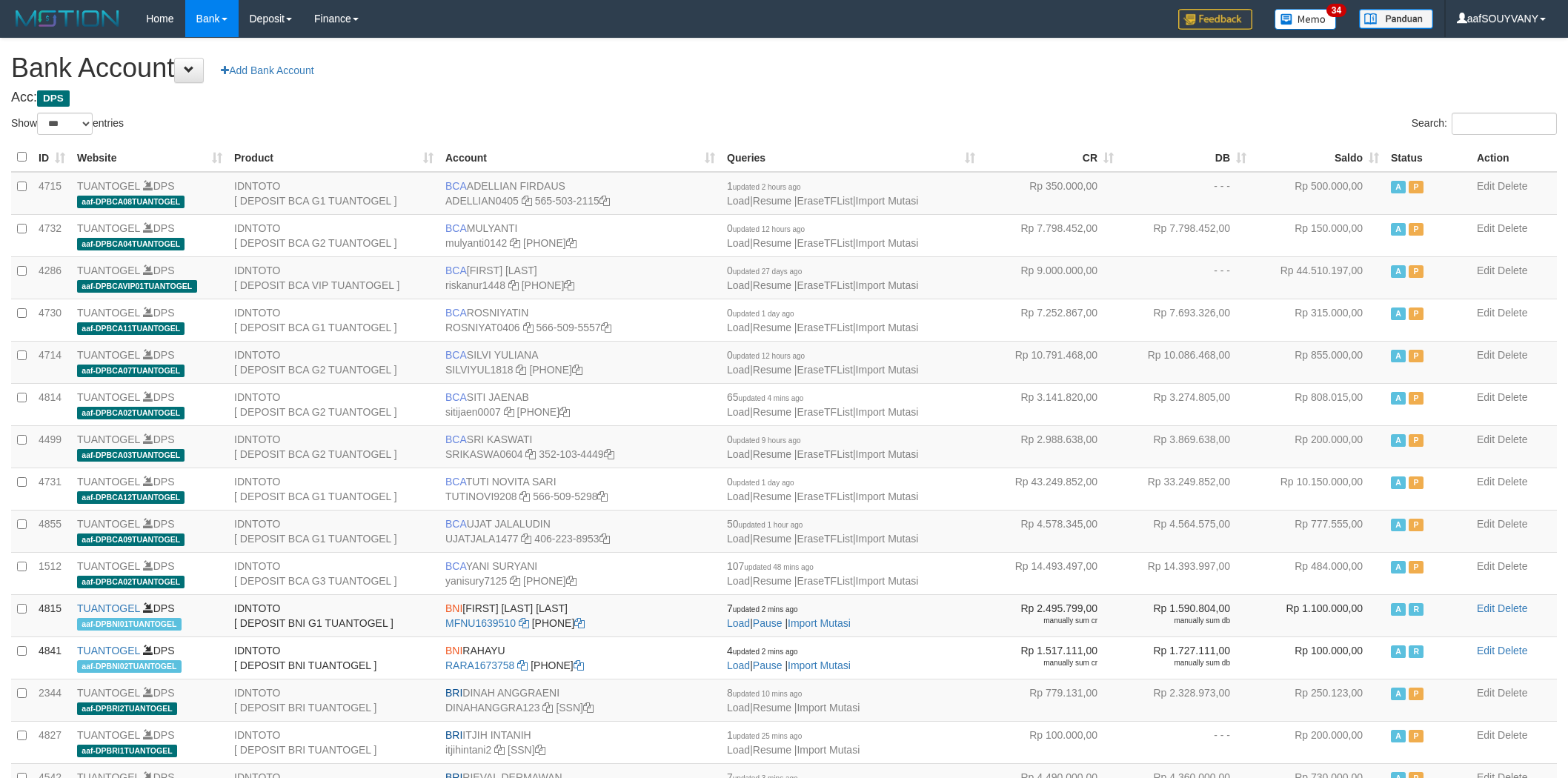 select on "***" 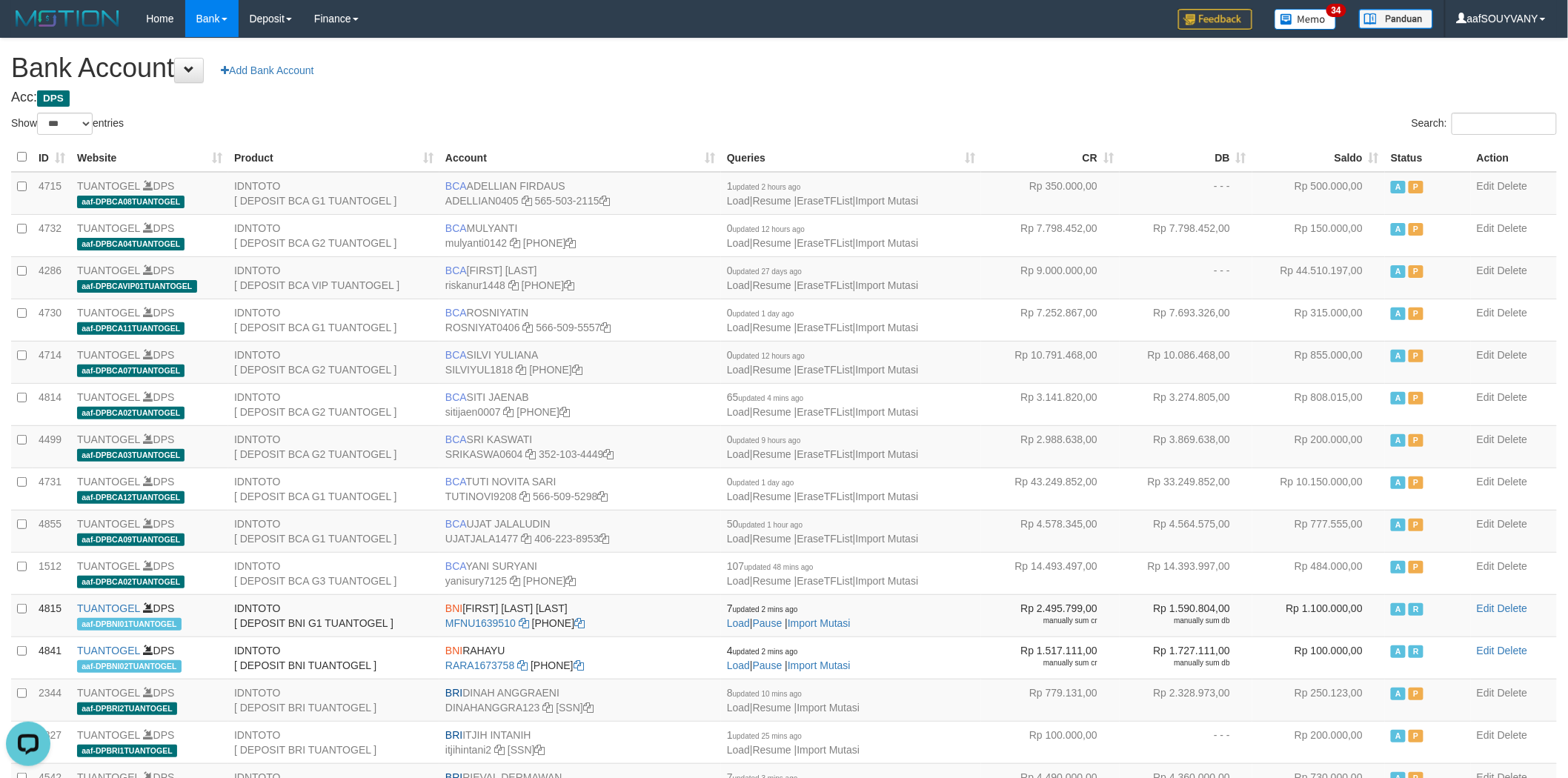 scroll, scrollTop: 0, scrollLeft: 0, axis: both 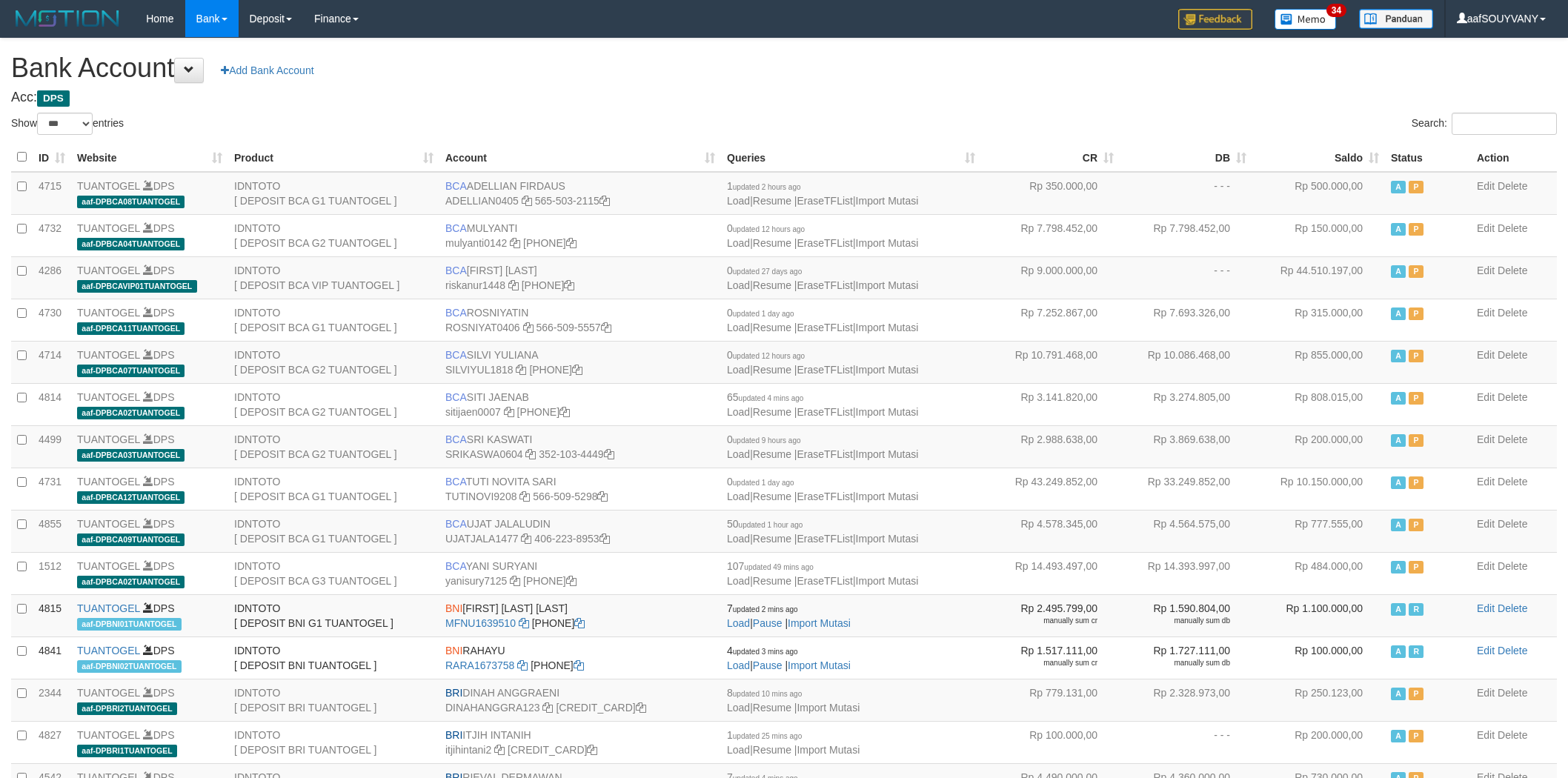 select on "***" 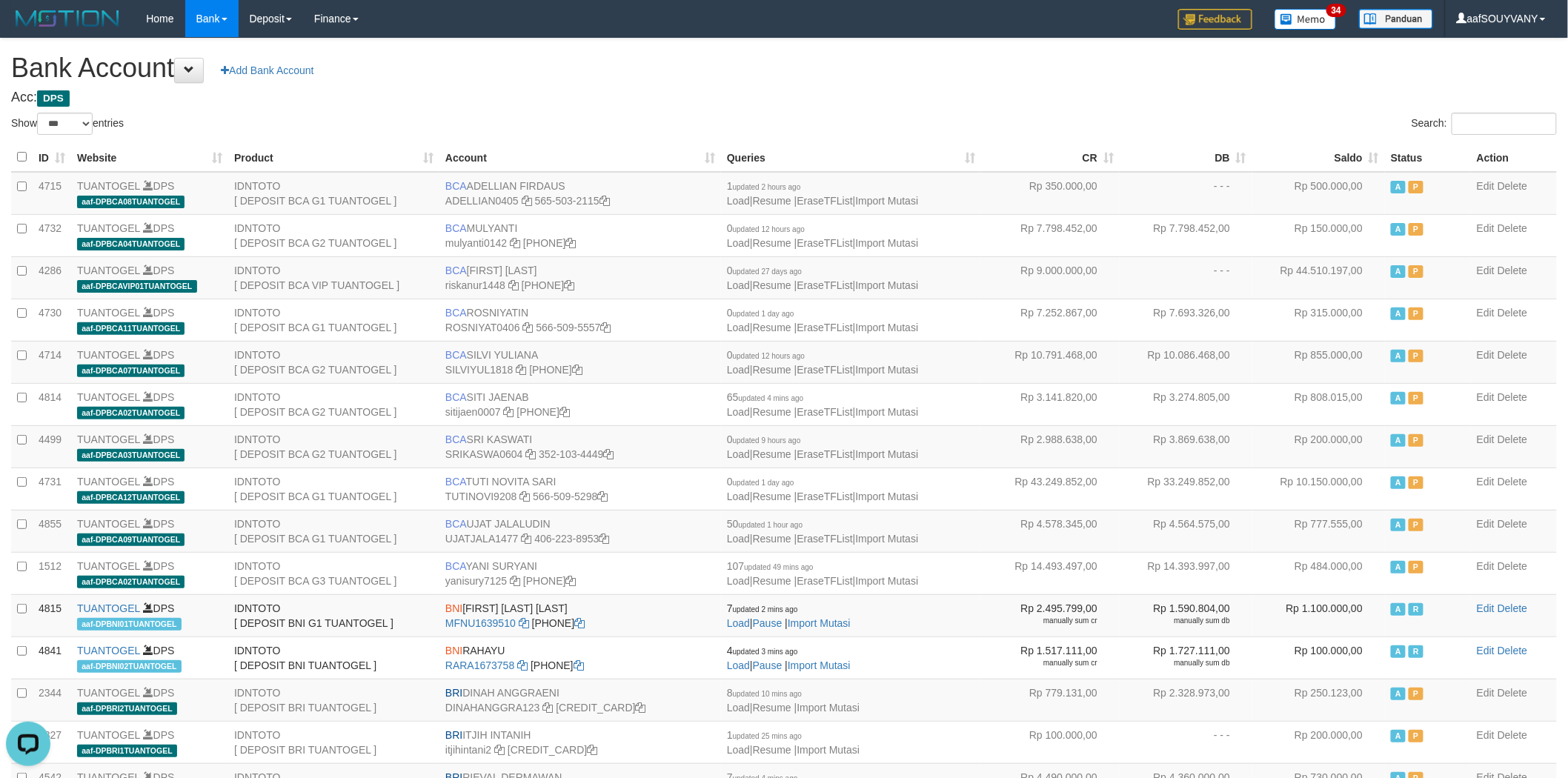 scroll, scrollTop: 0, scrollLeft: 0, axis: both 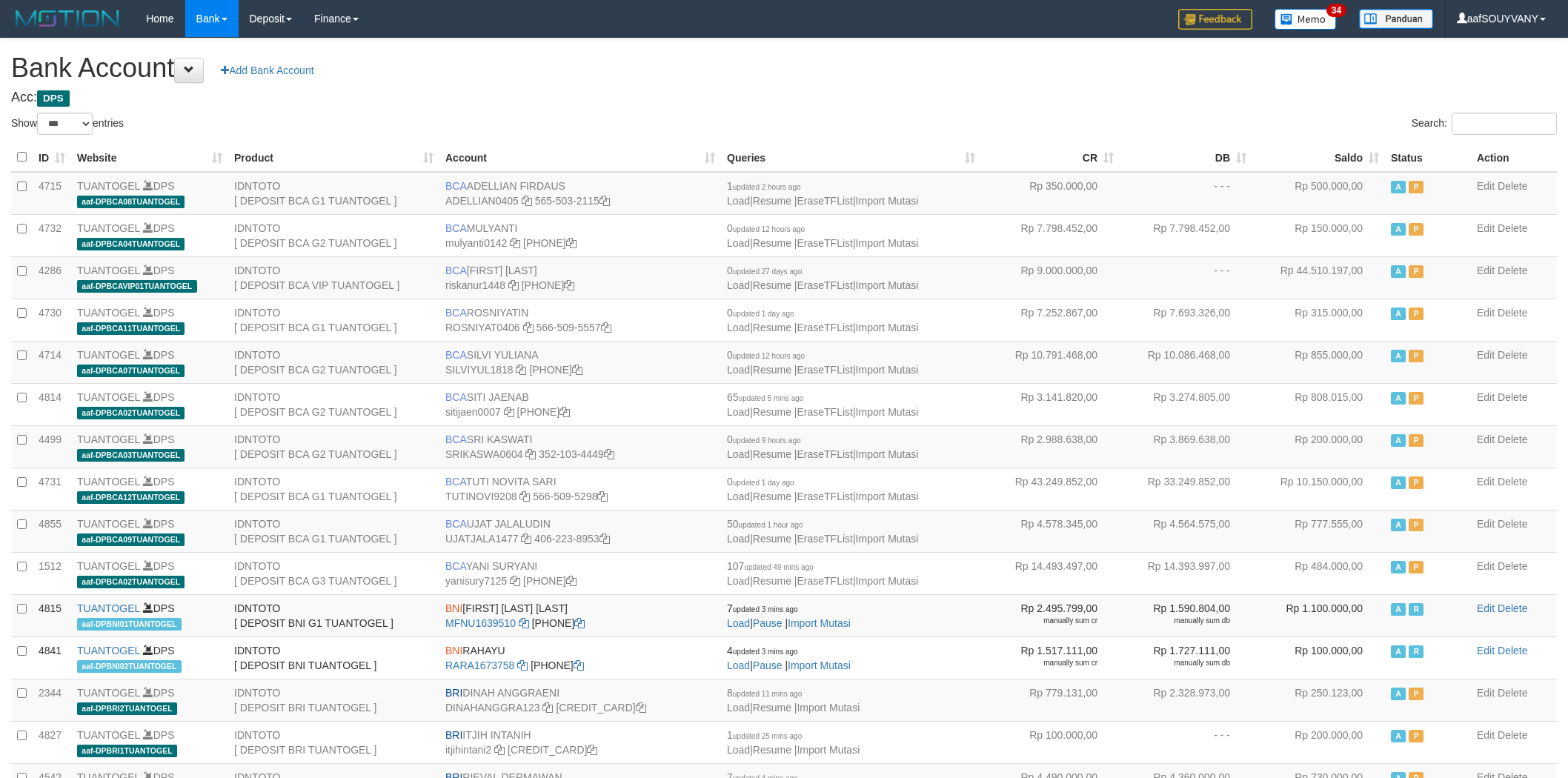 select on "***" 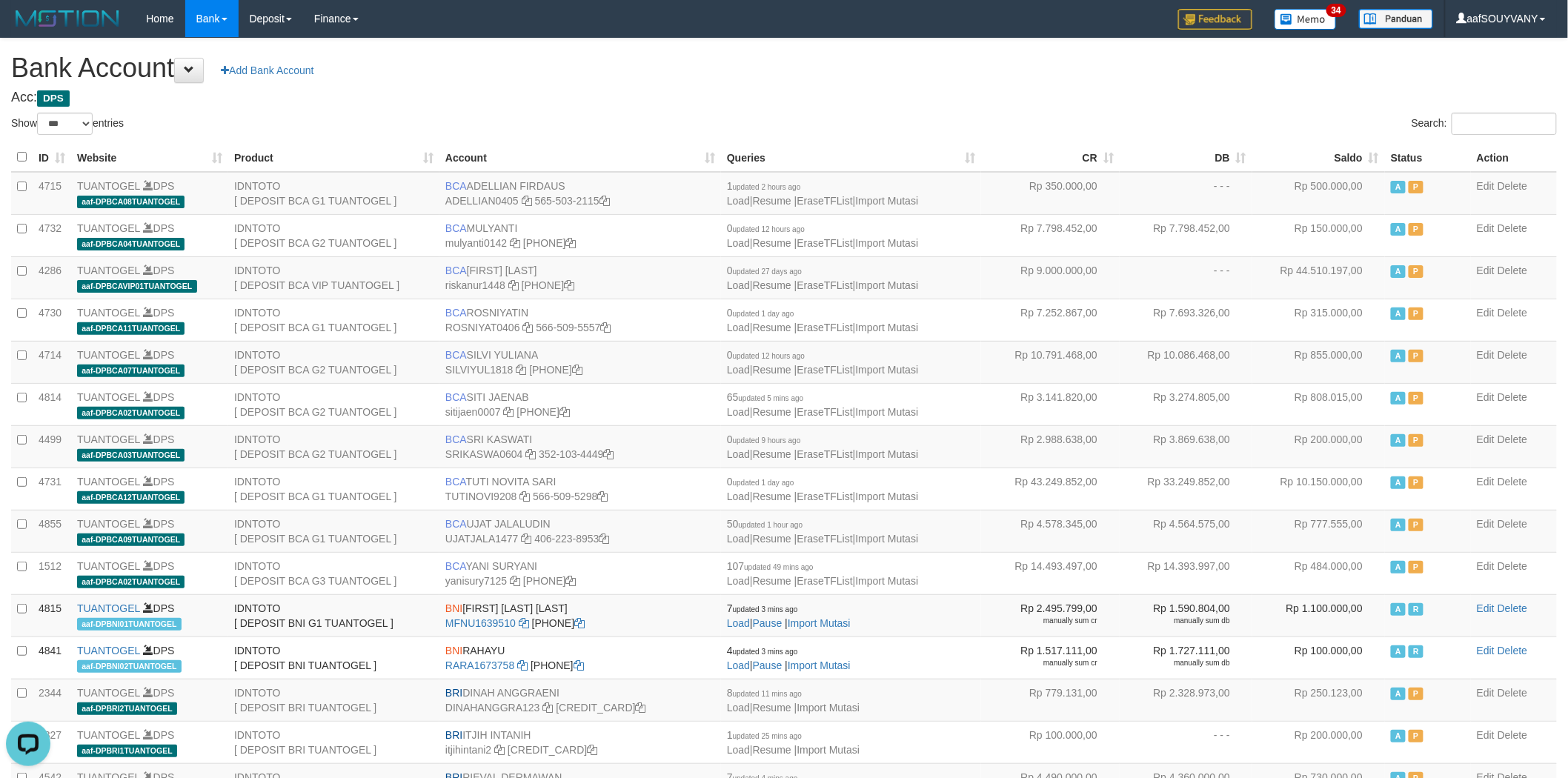 scroll, scrollTop: 0, scrollLeft: 0, axis: both 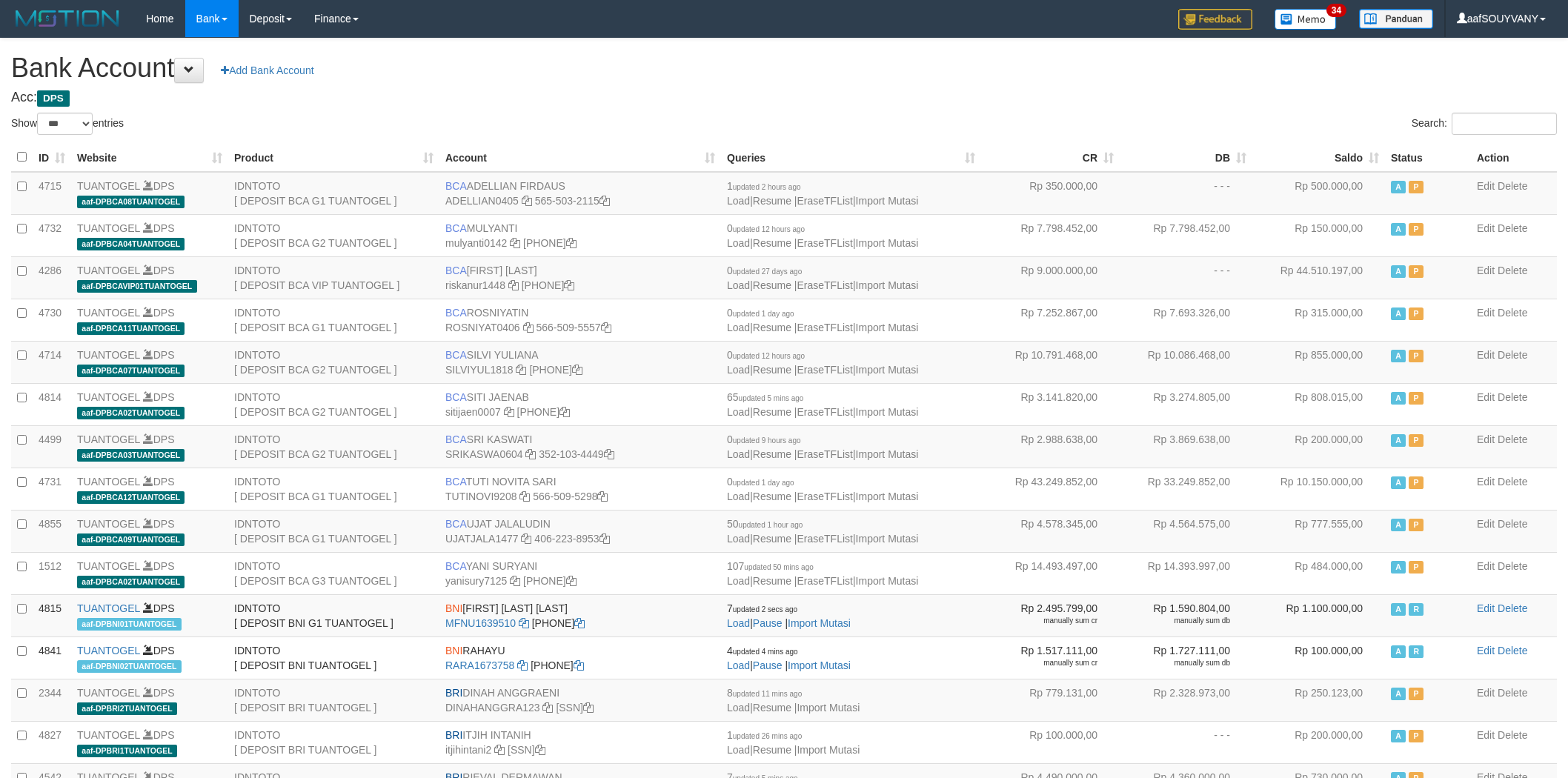 select on "***" 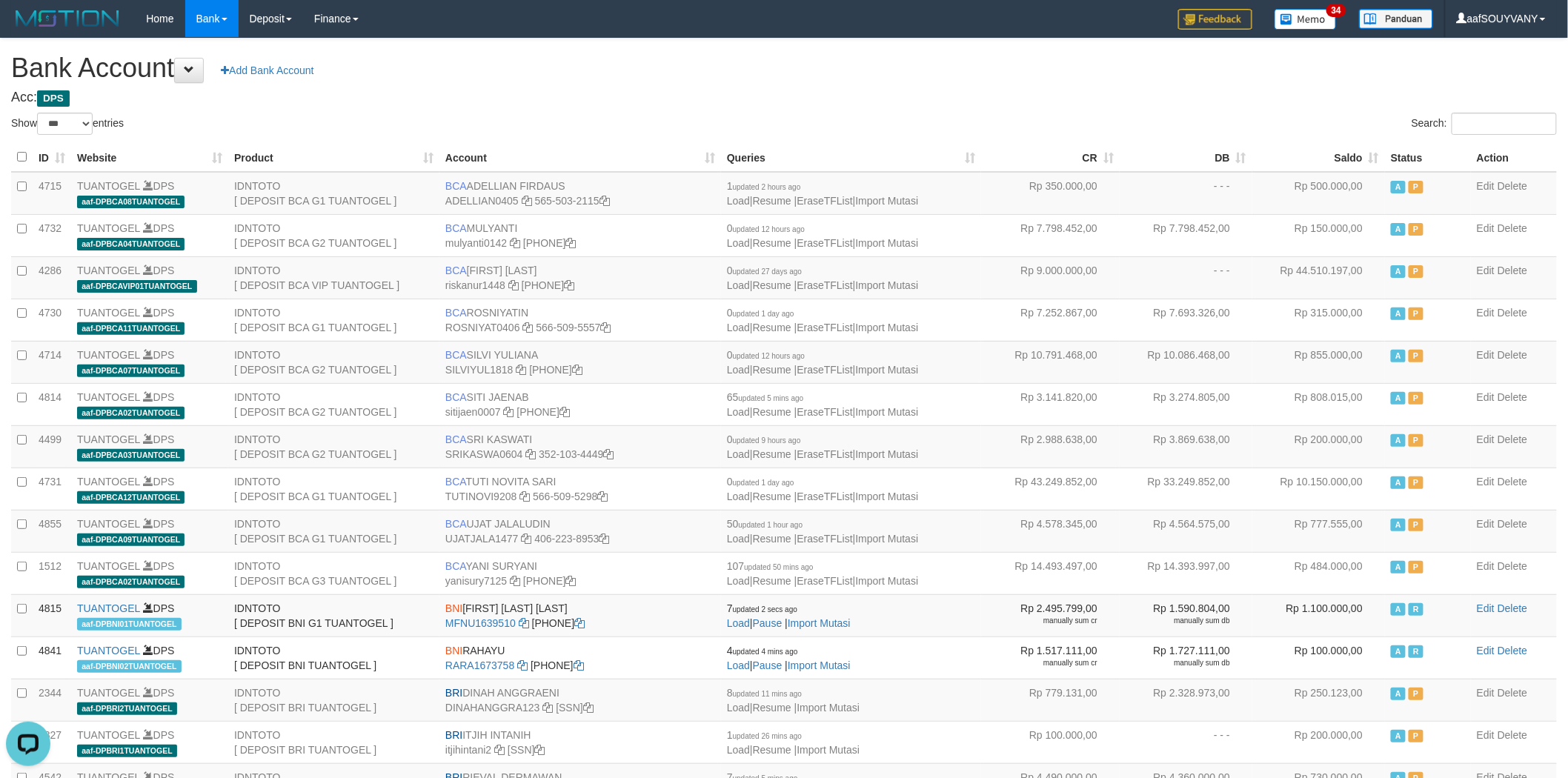 scroll, scrollTop: 0, scrollLeft: 0, axis: both 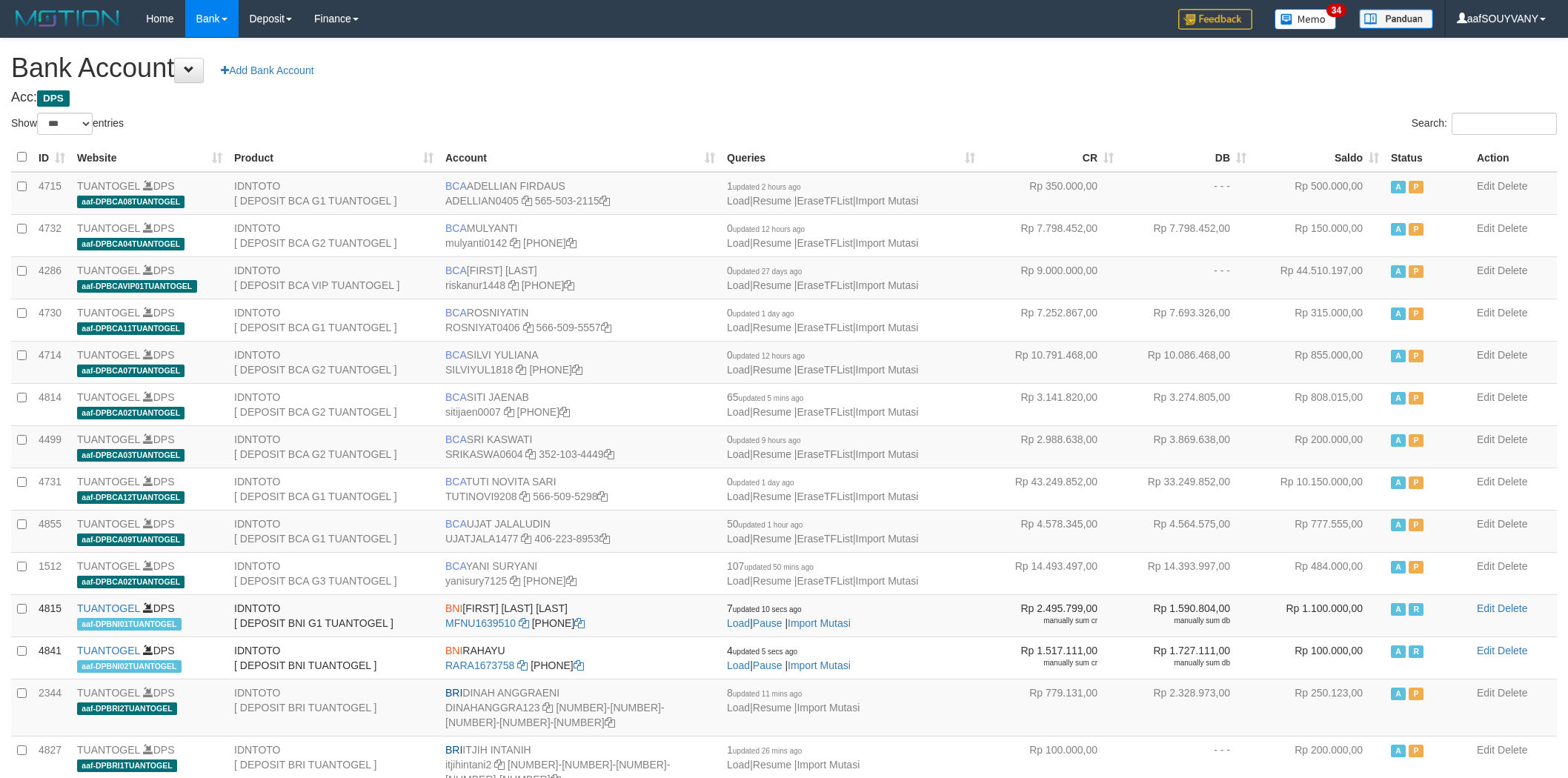 select on "***" 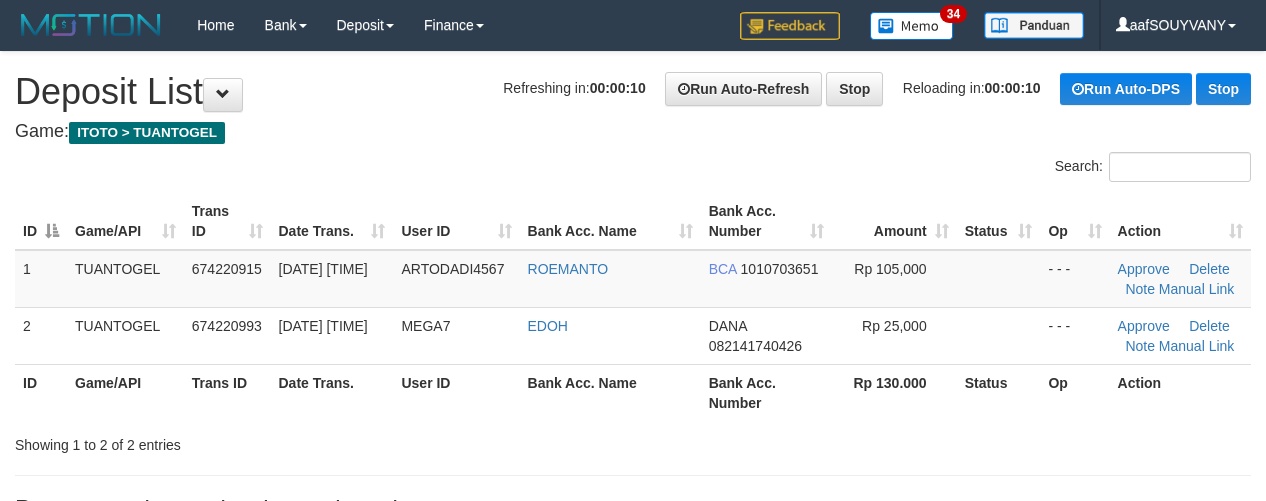 scroll, scrollTop: 0, scrollLeft: 0, axis: both 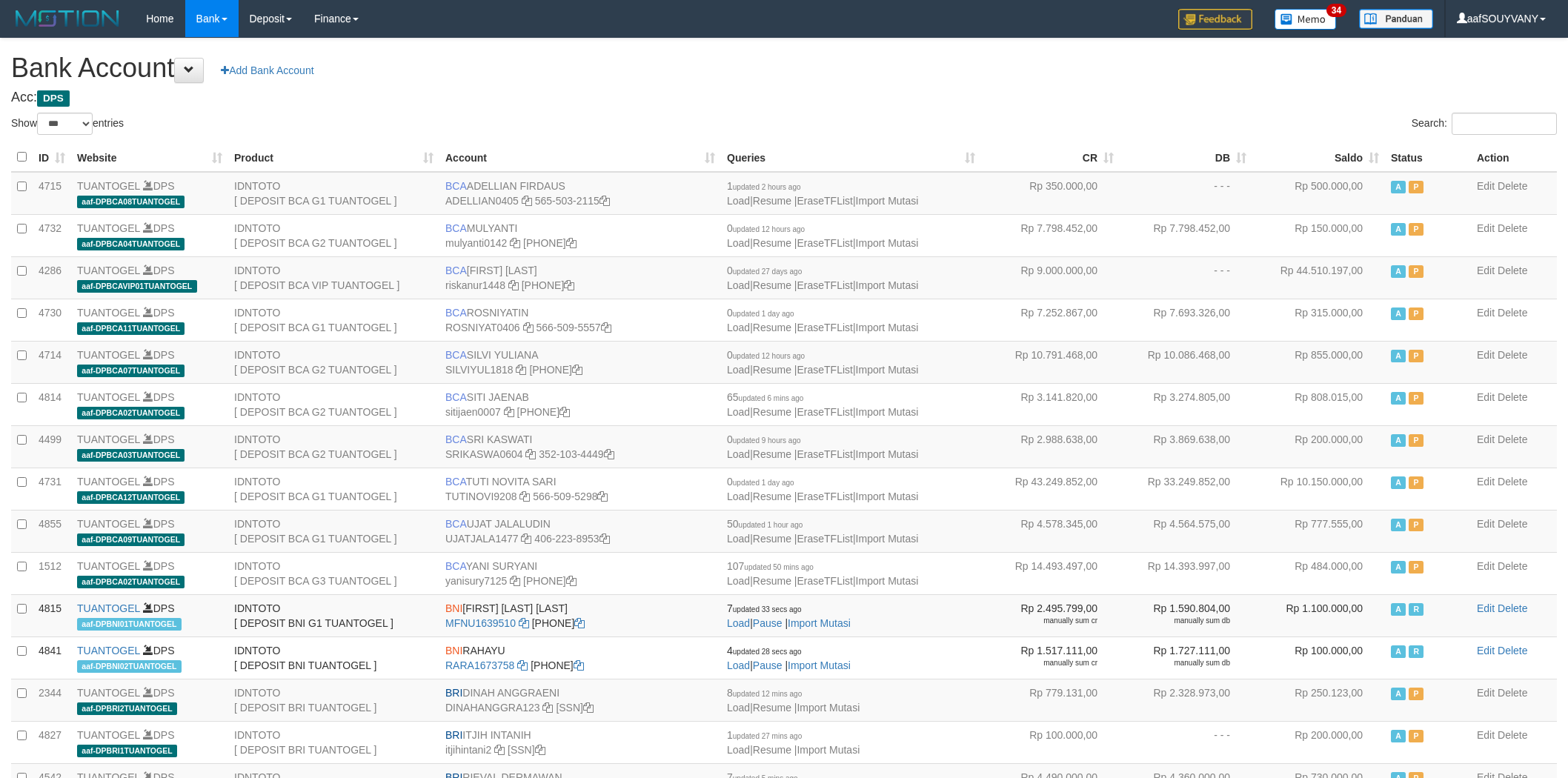 select on "***" 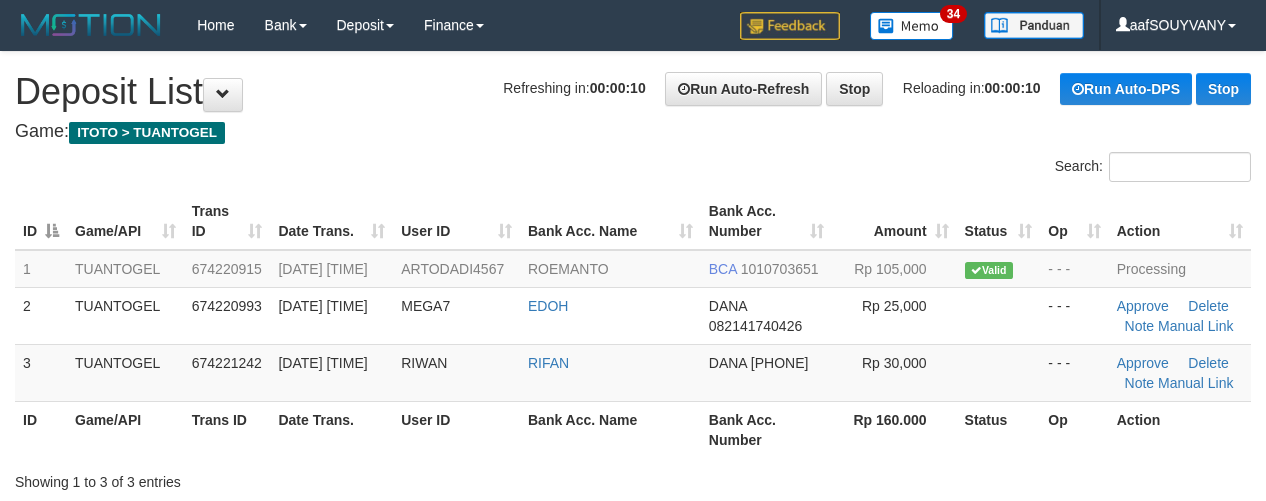 scroll, scrollTop: 0, scrollLeft: 0, axis: both 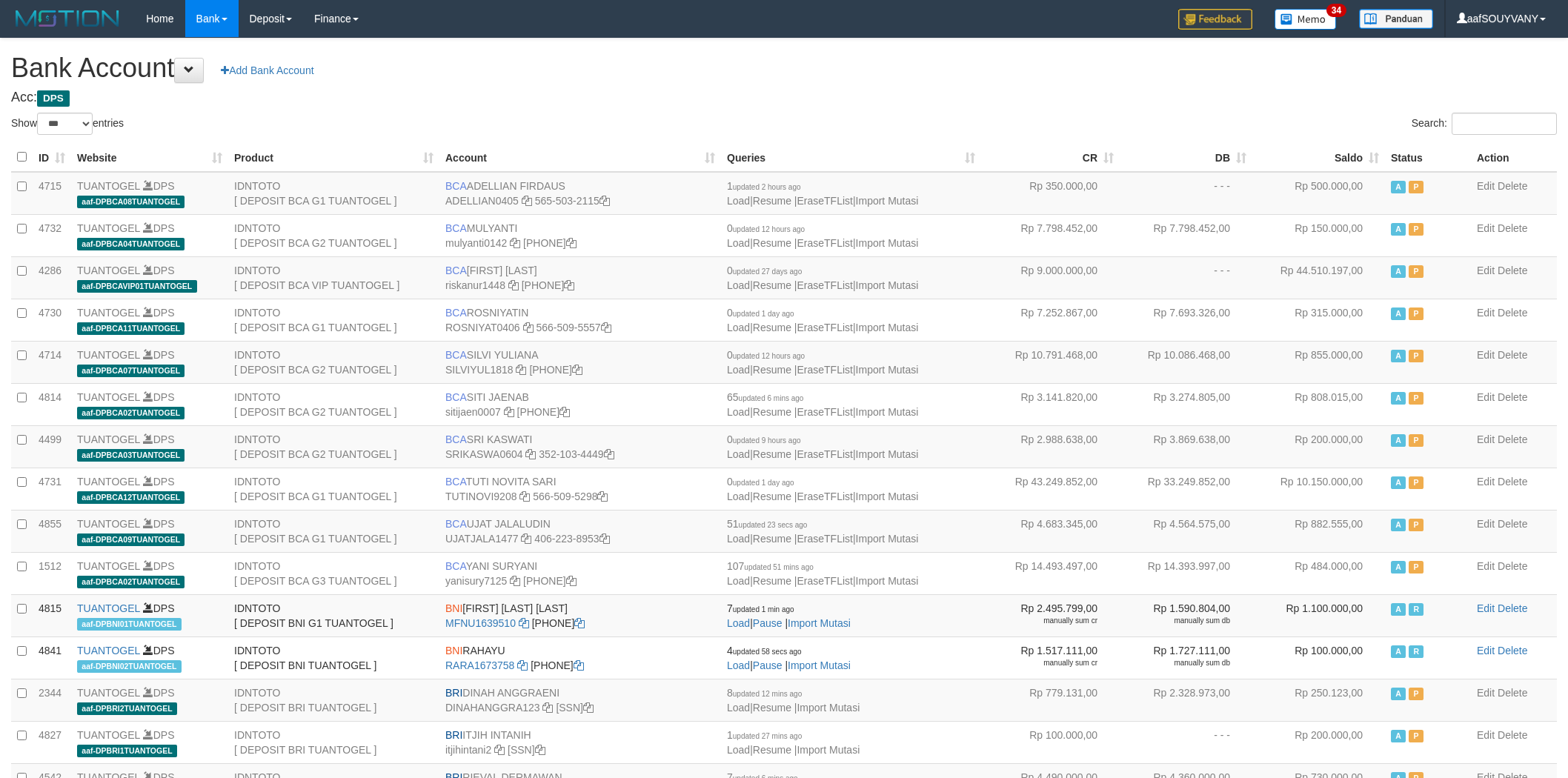 select on "***" 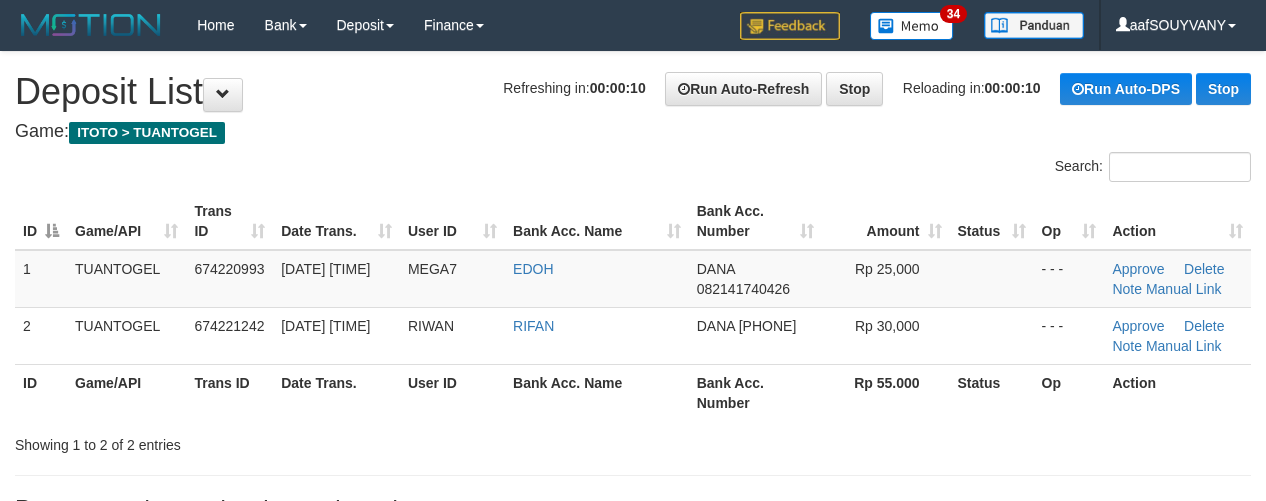 scroll, scrollTop: 0, scrollLeft: 0, axis: both 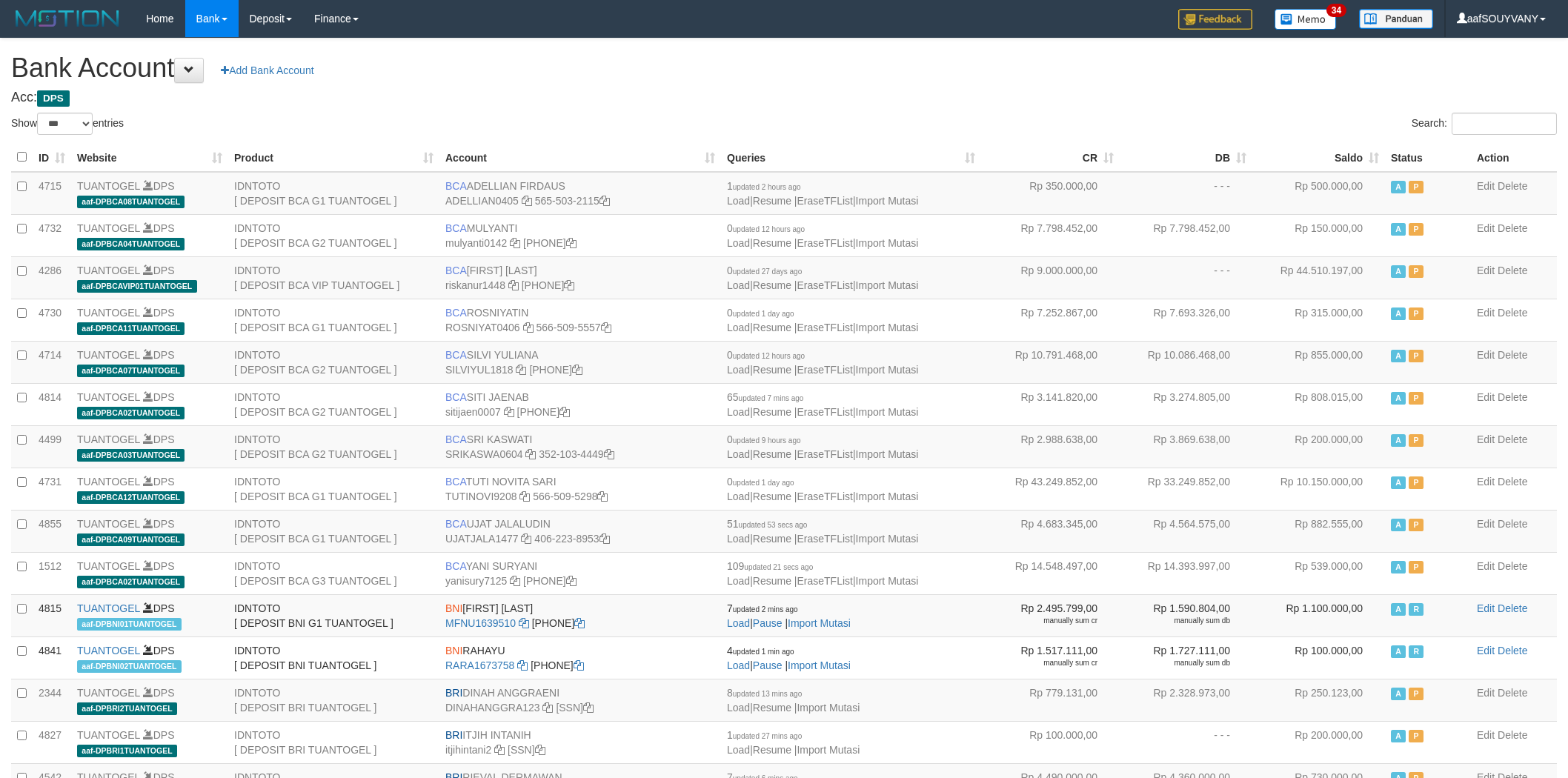select on "***" 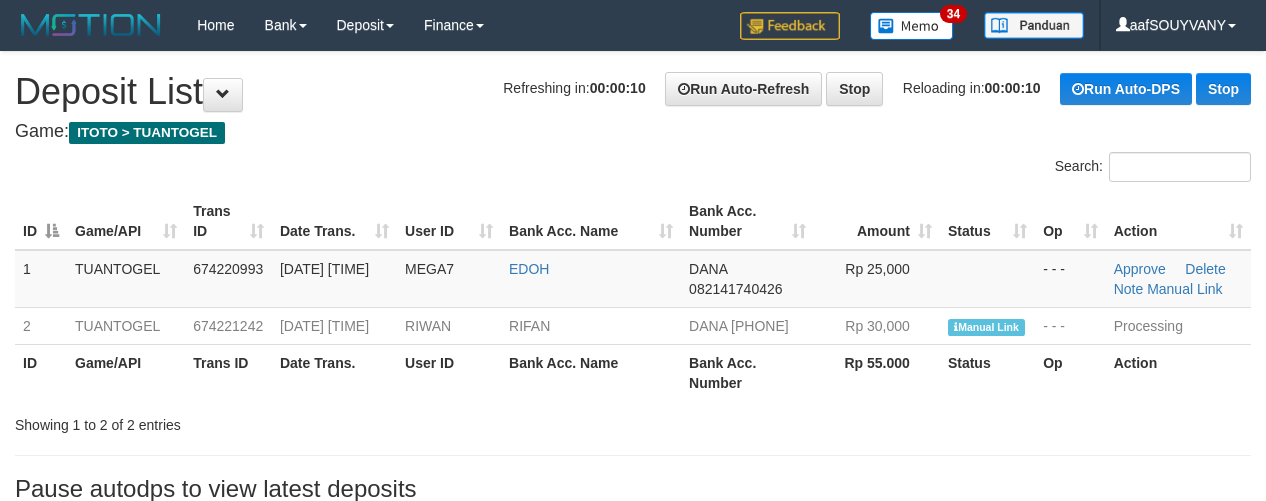 scroll, scrollTop: 0, scrollLeft: 0, axis: both 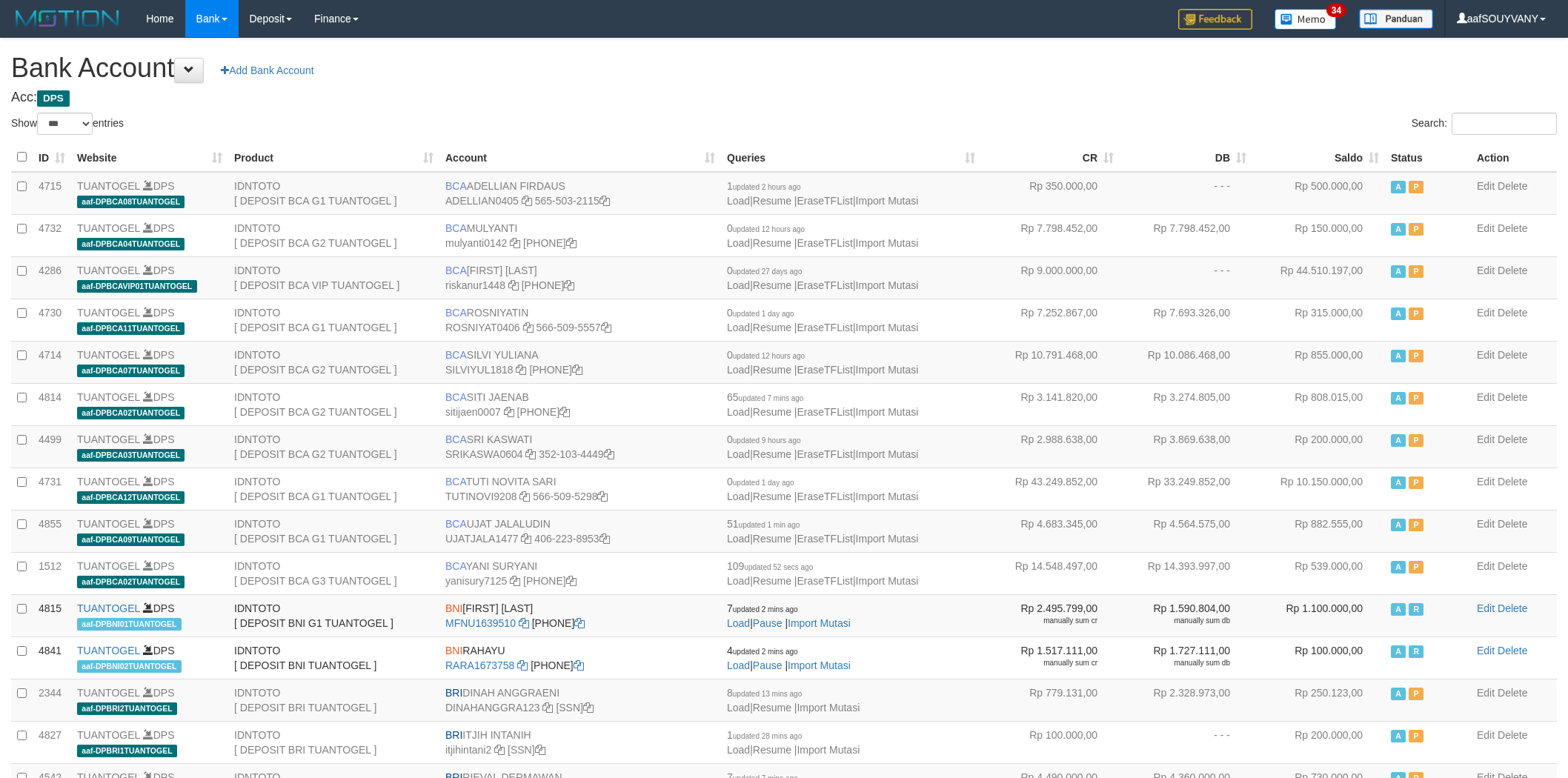 select on "***" 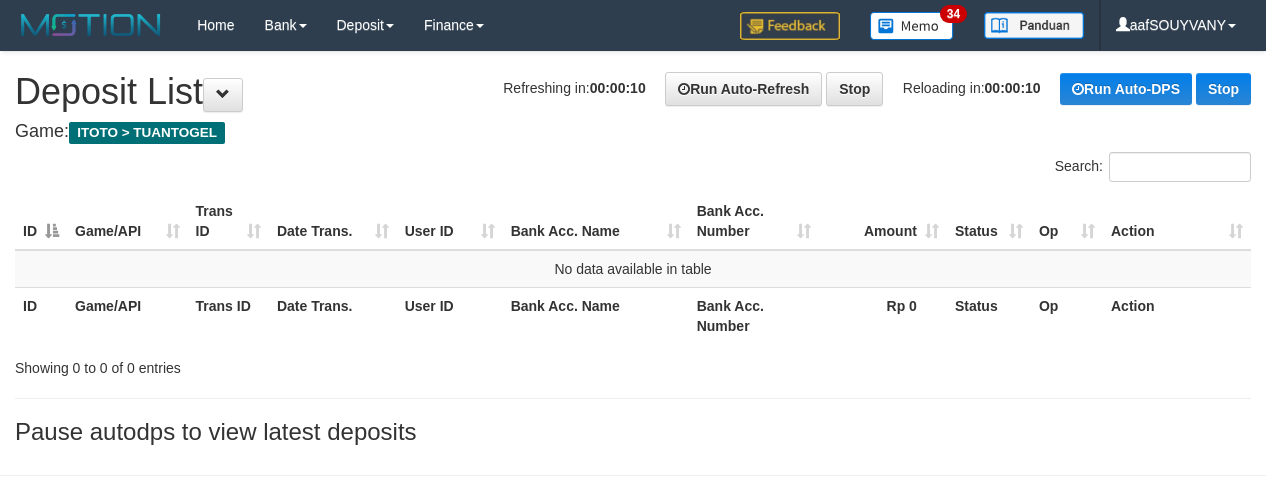 scroll, scrollTop: 0, scrollLeft: 0, axis: both 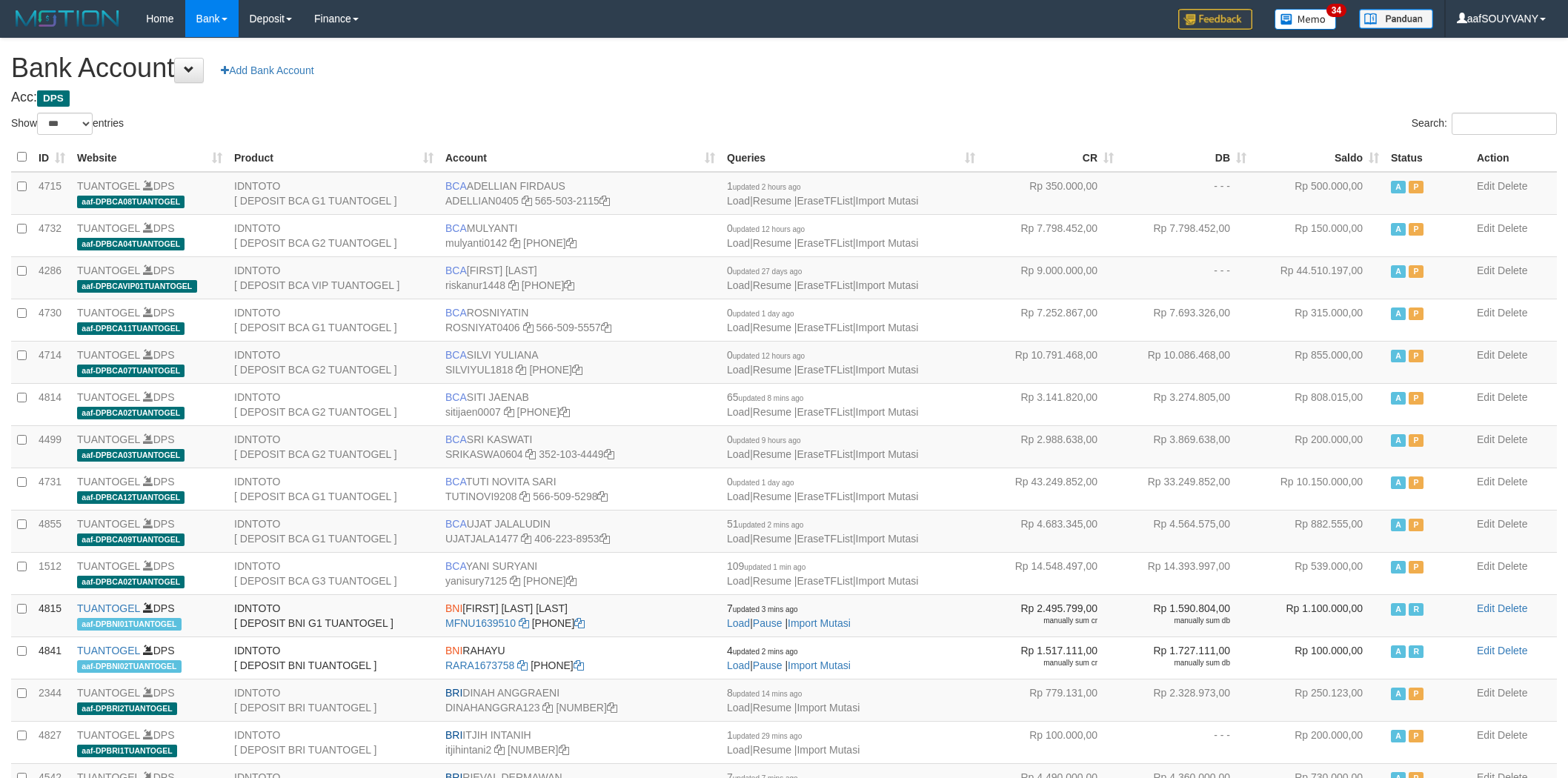 select on "***" 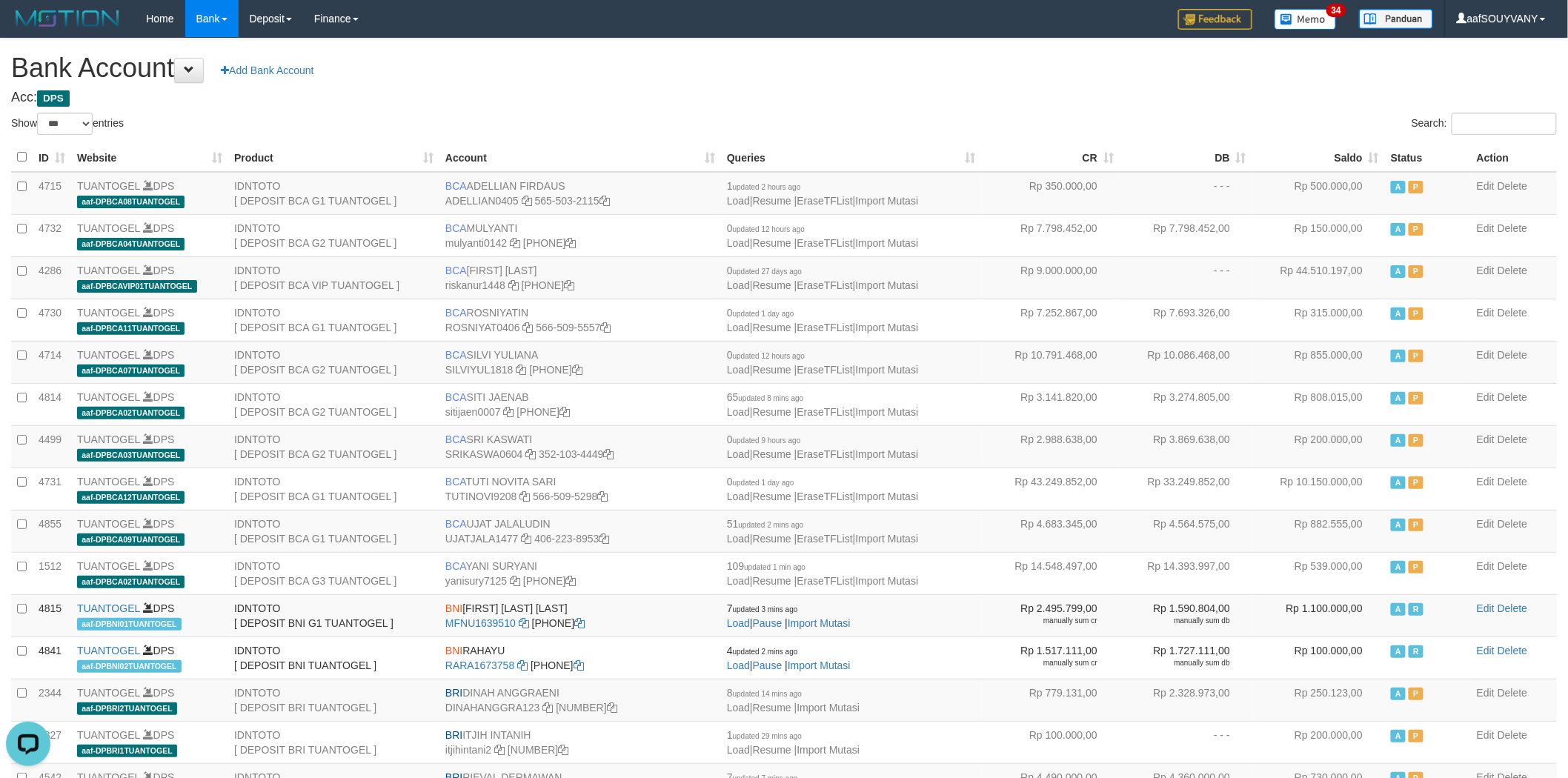 scroll, scrollTop: 0, scrollLeft: 0, axis: both 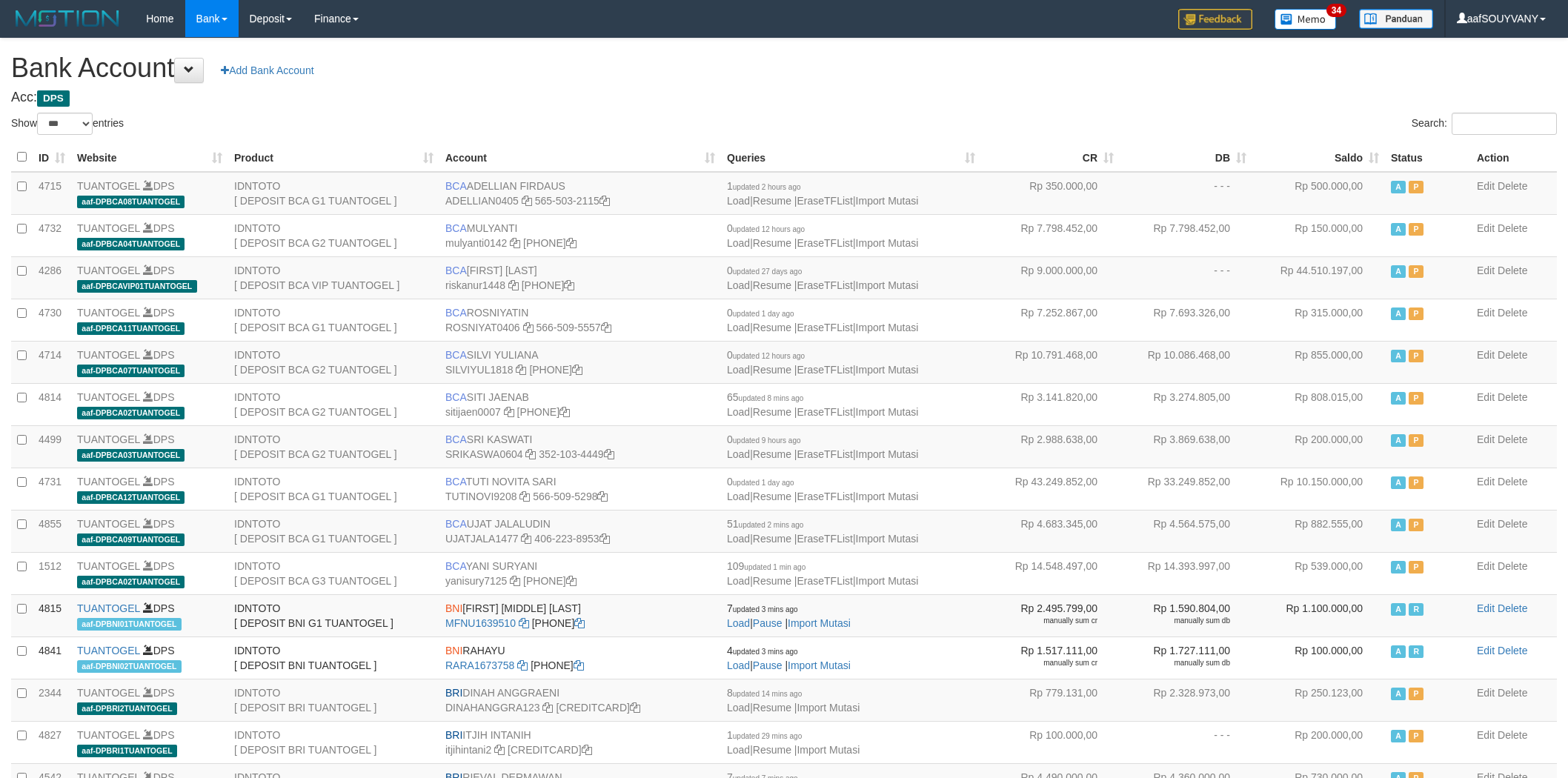 select on "***" 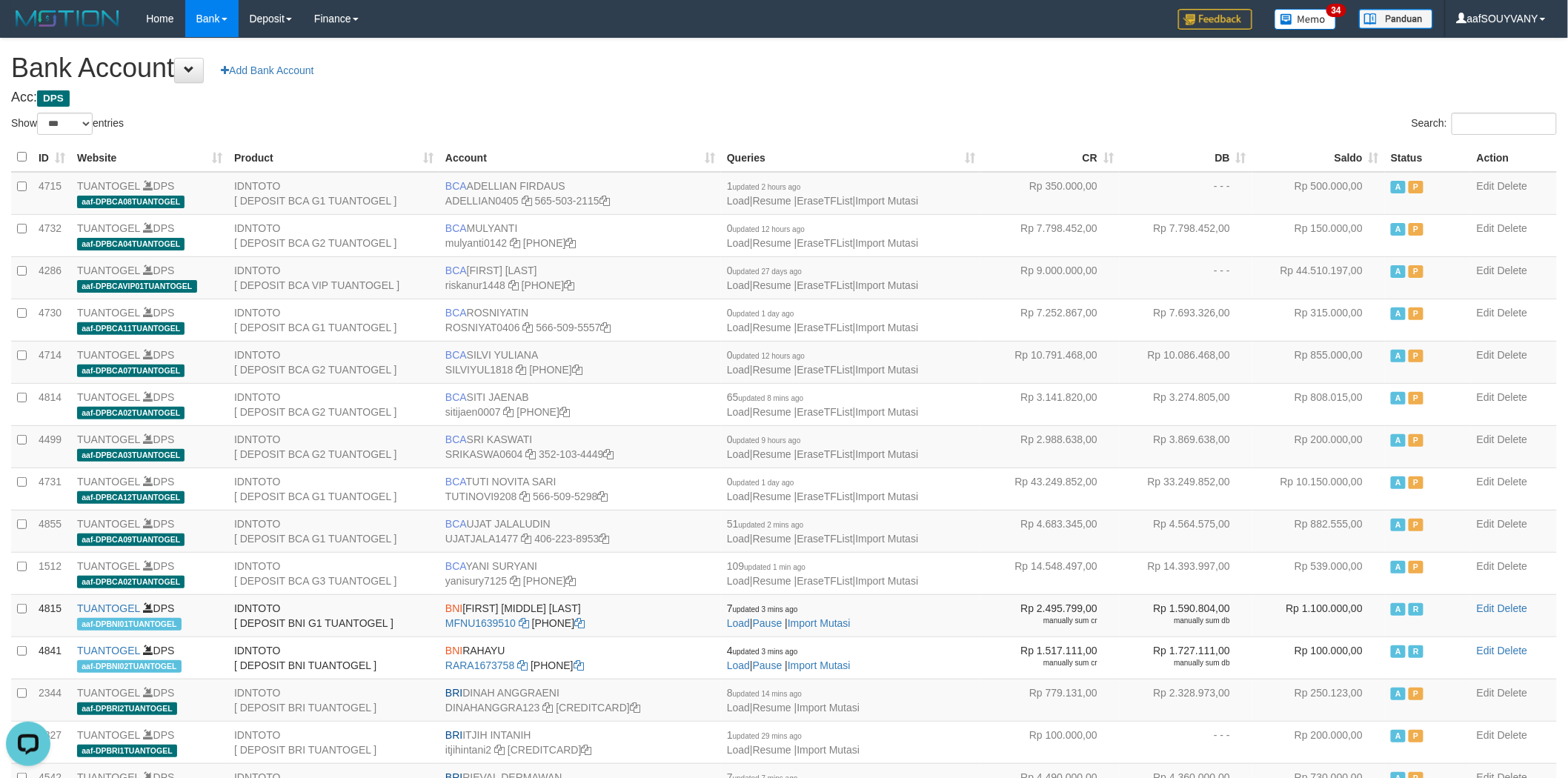 scroll, scrollTop: 0, scrollLeft: 0, axis: both 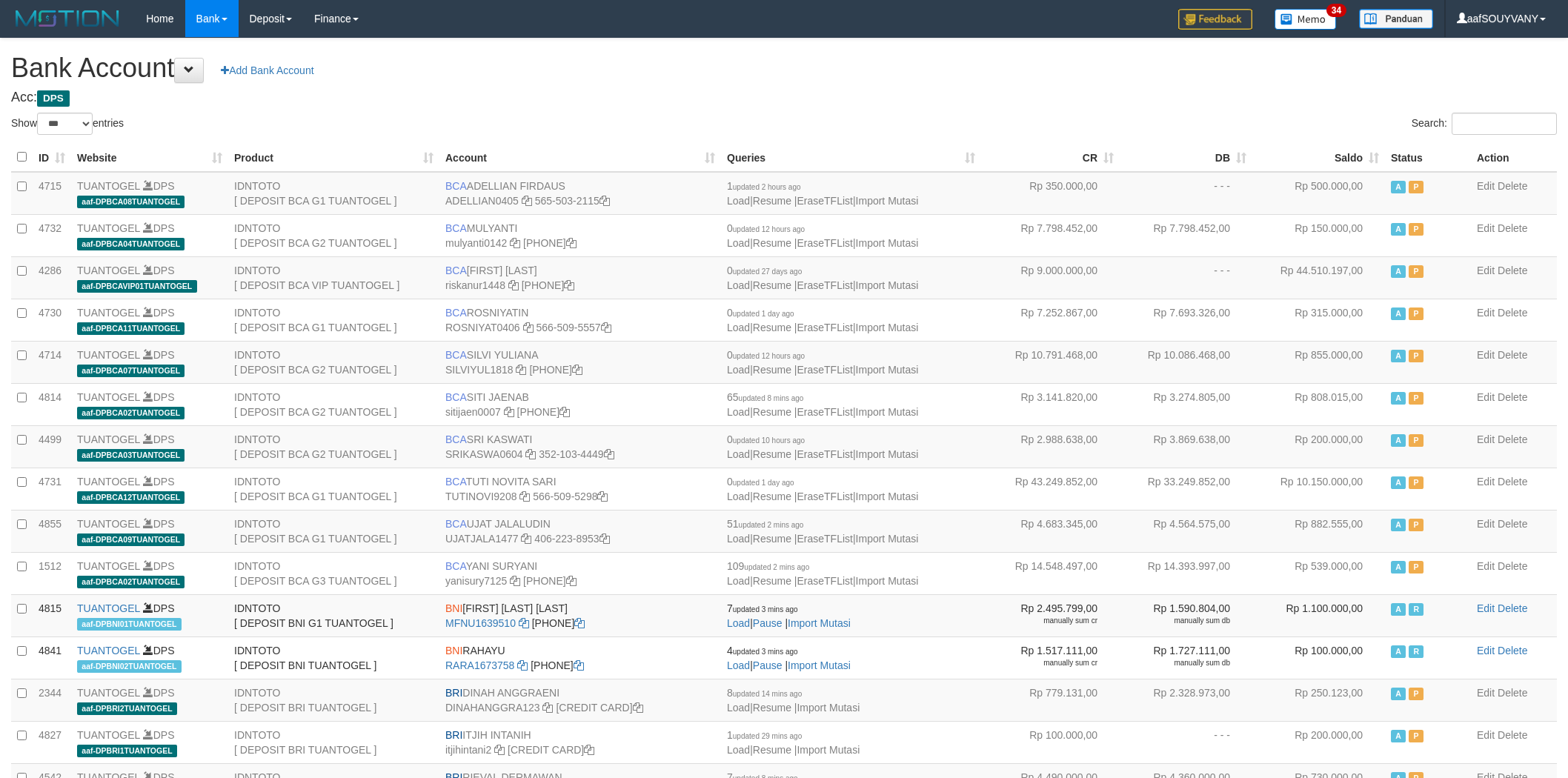 select on "***" 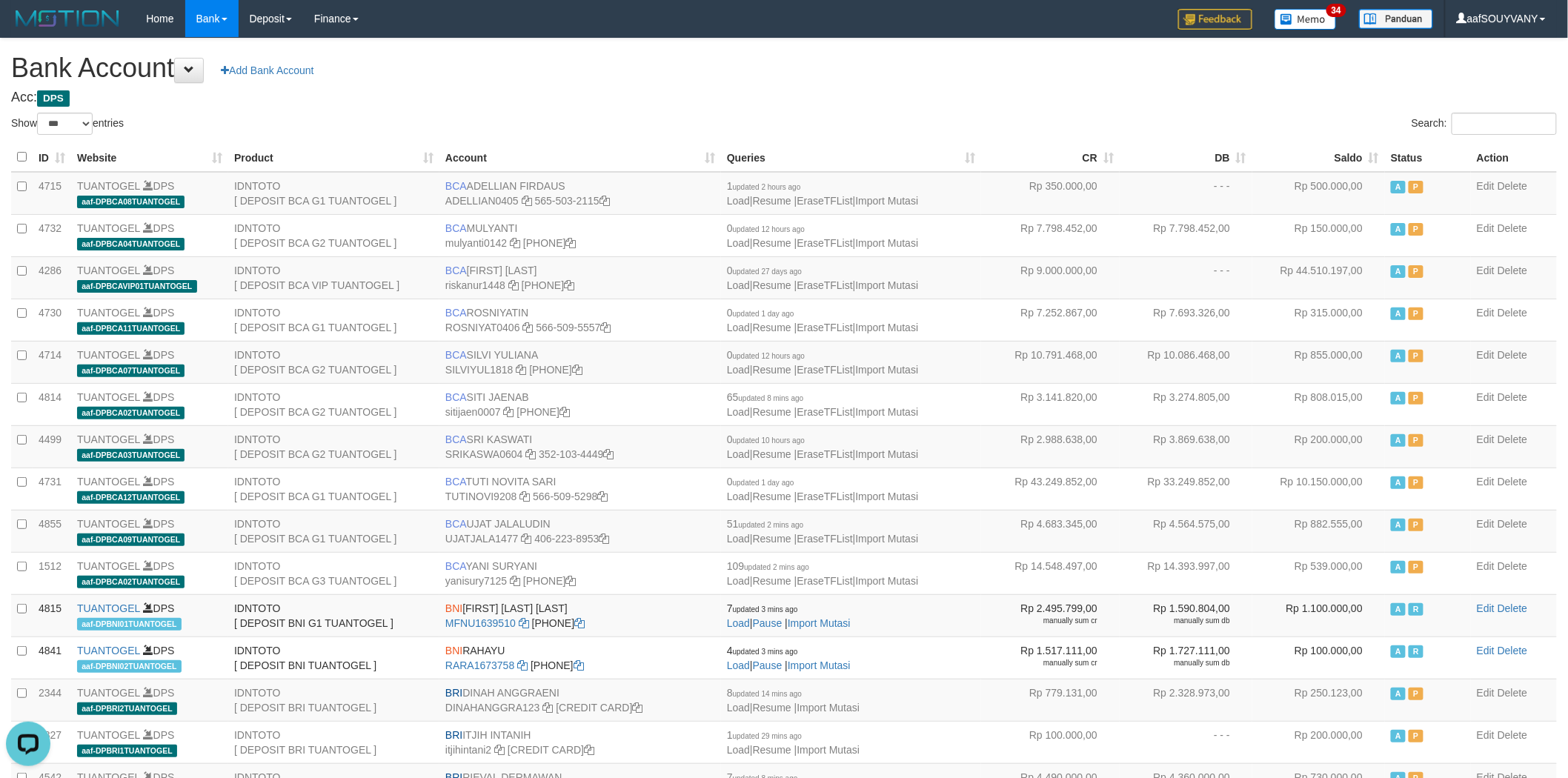 scroll, scrollTop: 0, scrollLeft: 0, axis: both 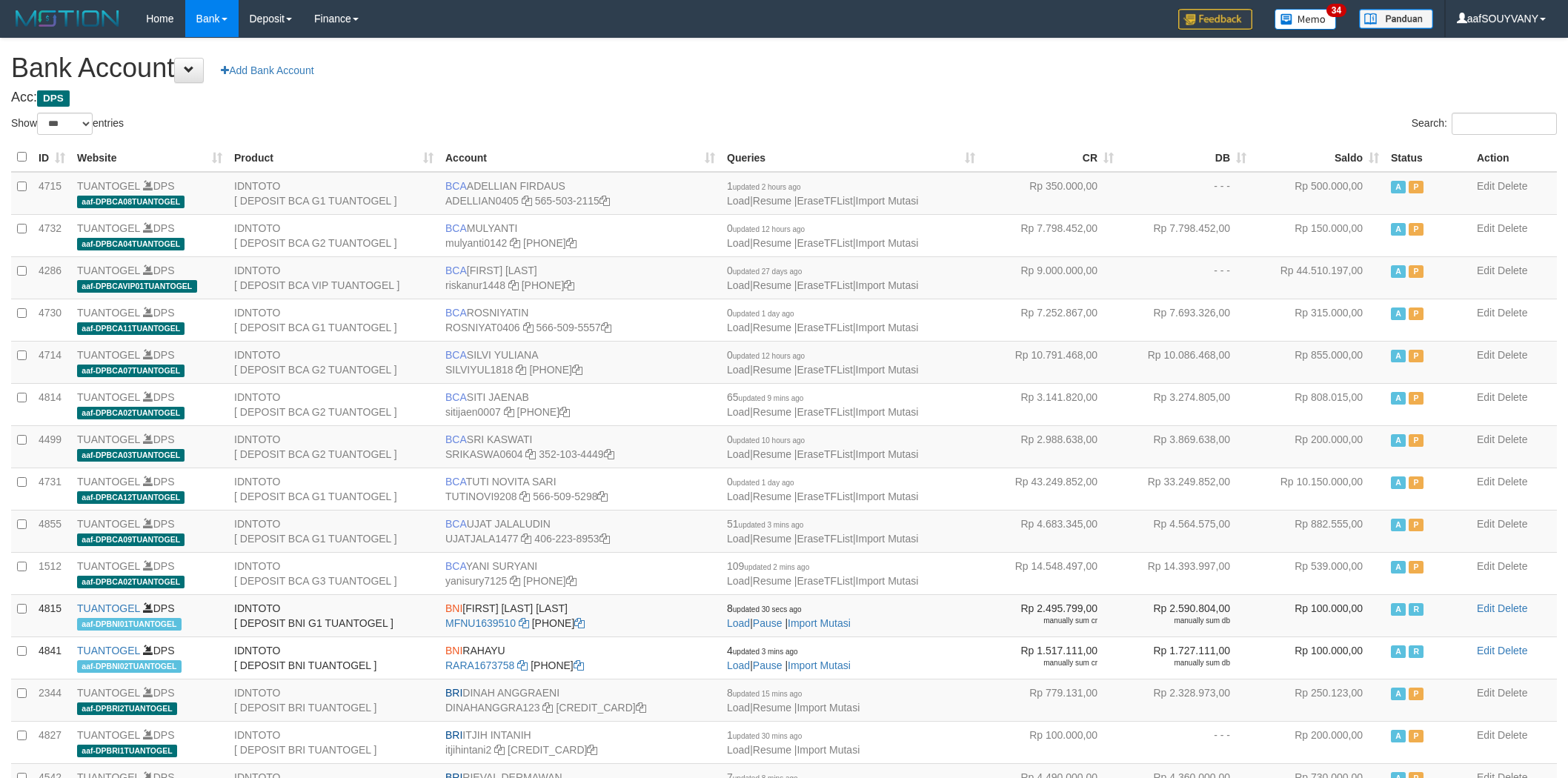 select on "***" 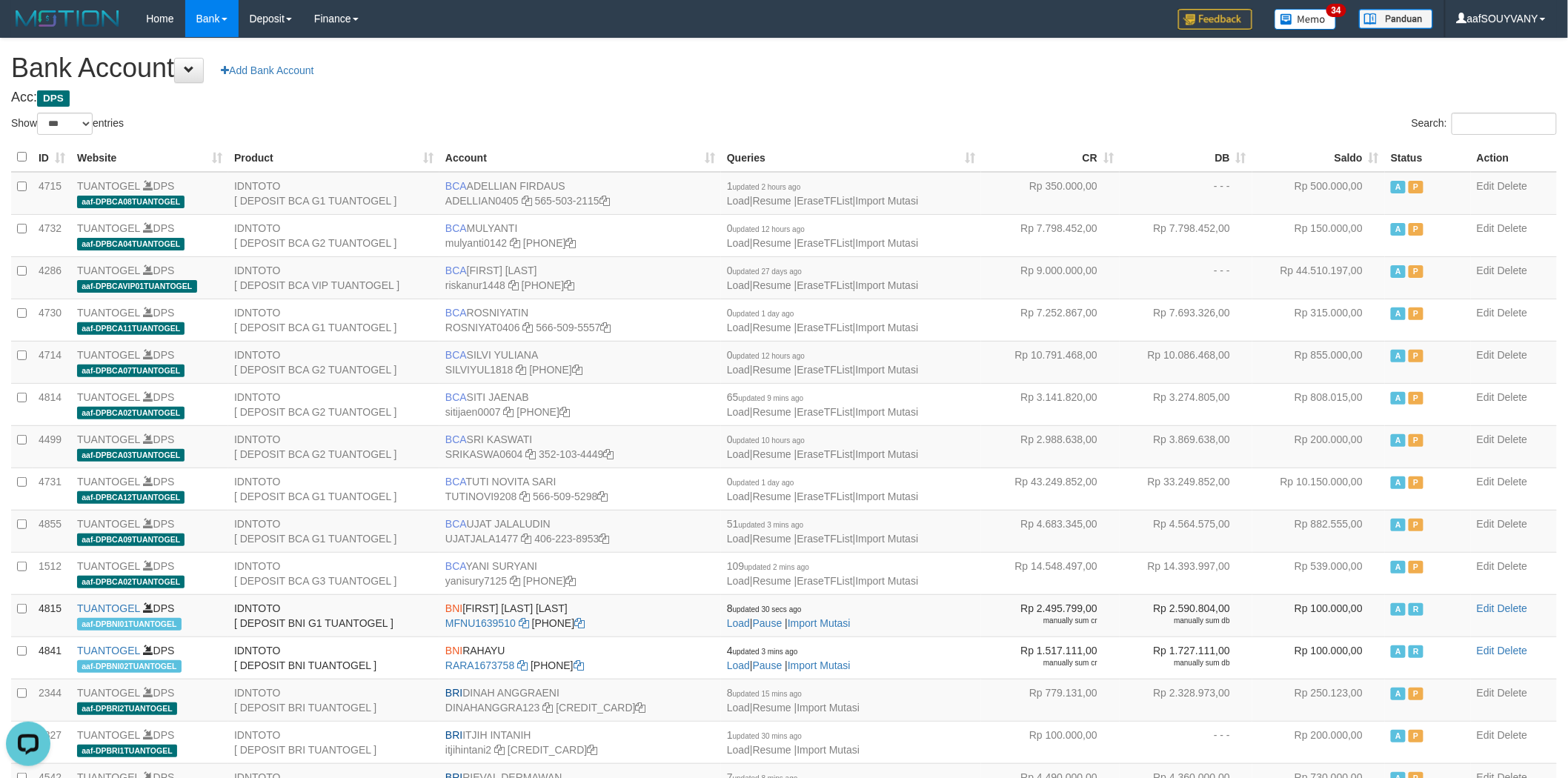 scroll, scrollTop: 0, scrollLeft: 0, axis: both 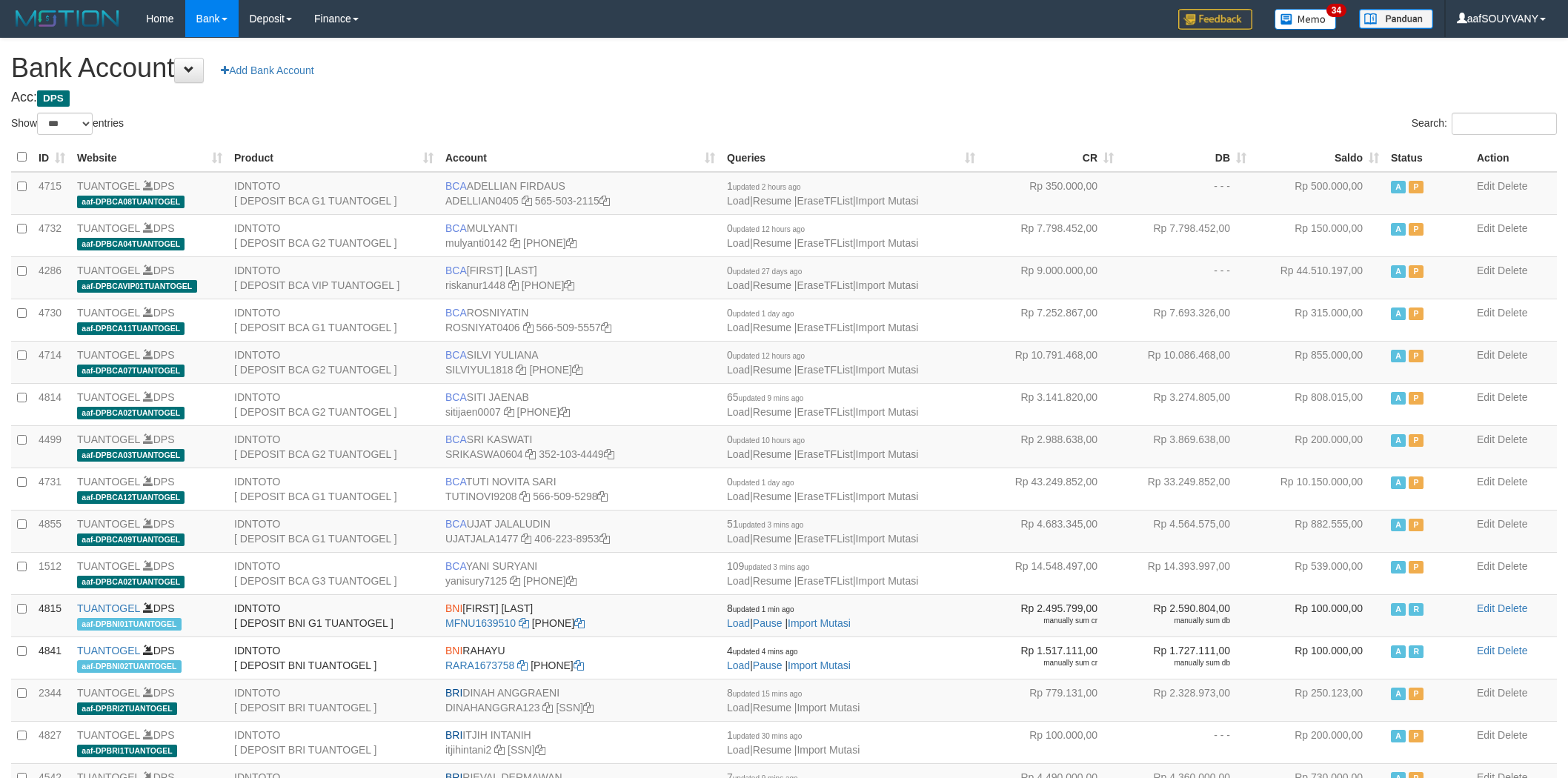 select on "***" 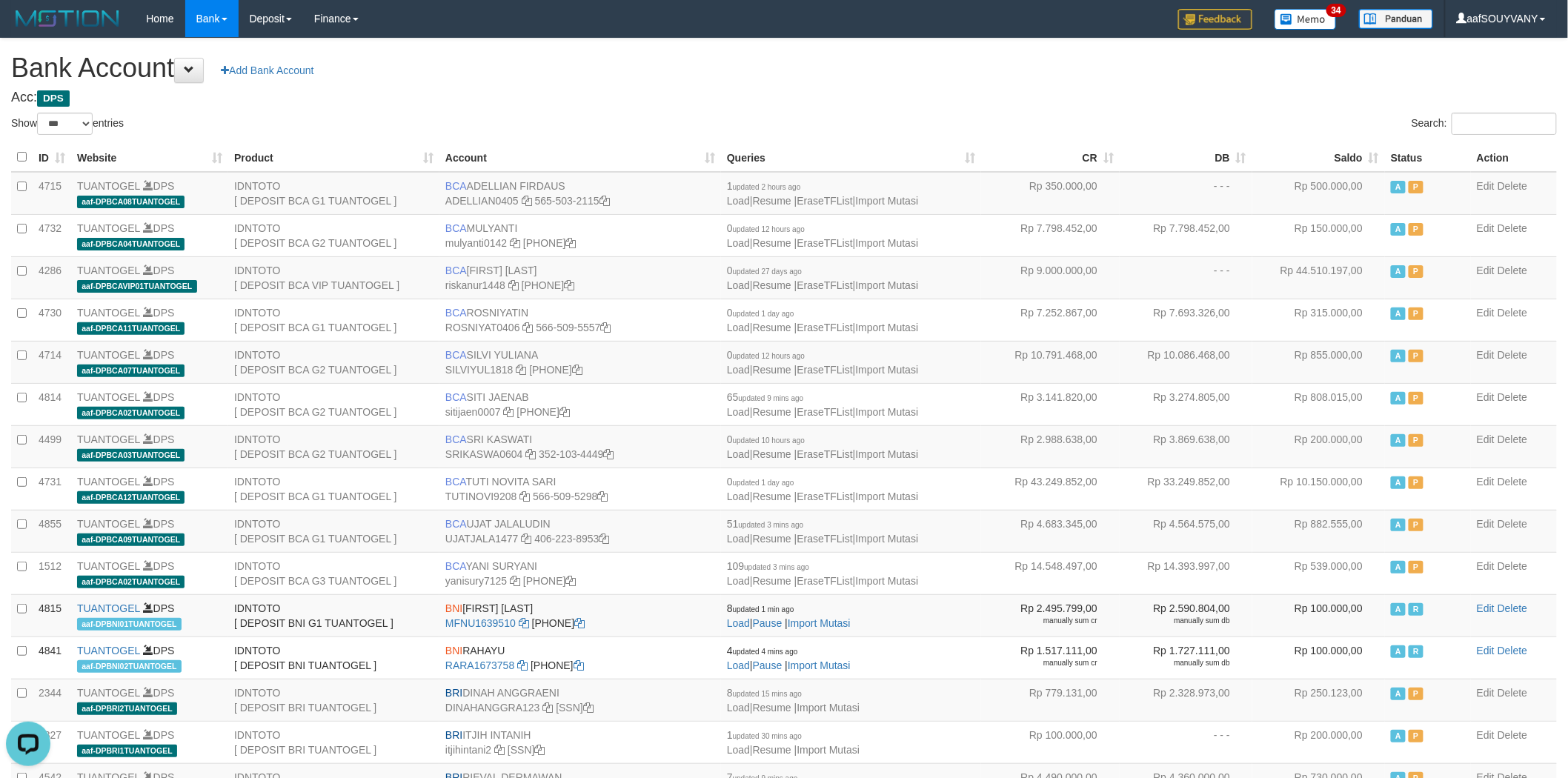 scroll, scrollTop: 0, scrollLeft: 0, axis: both 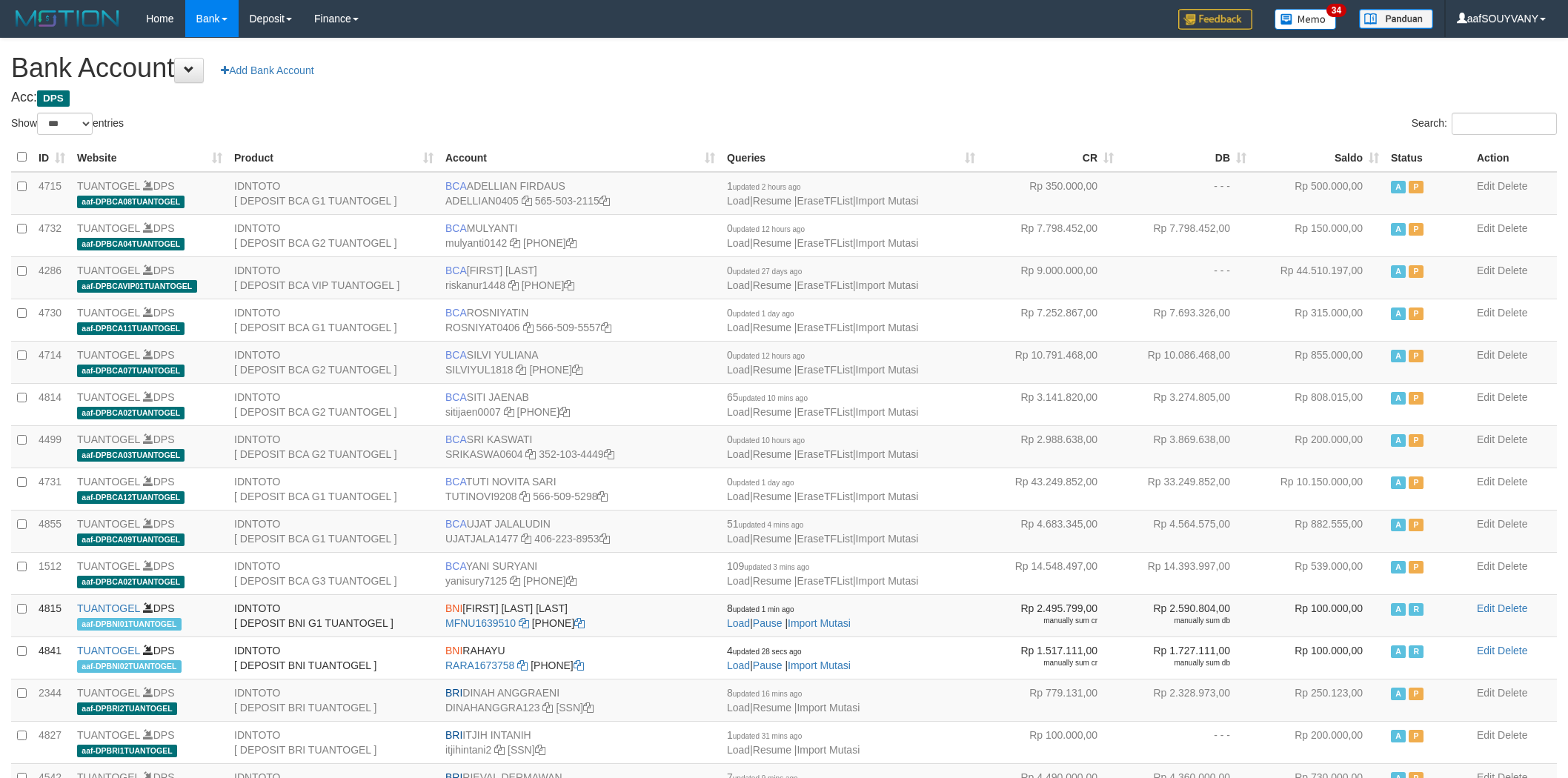 select on "***" 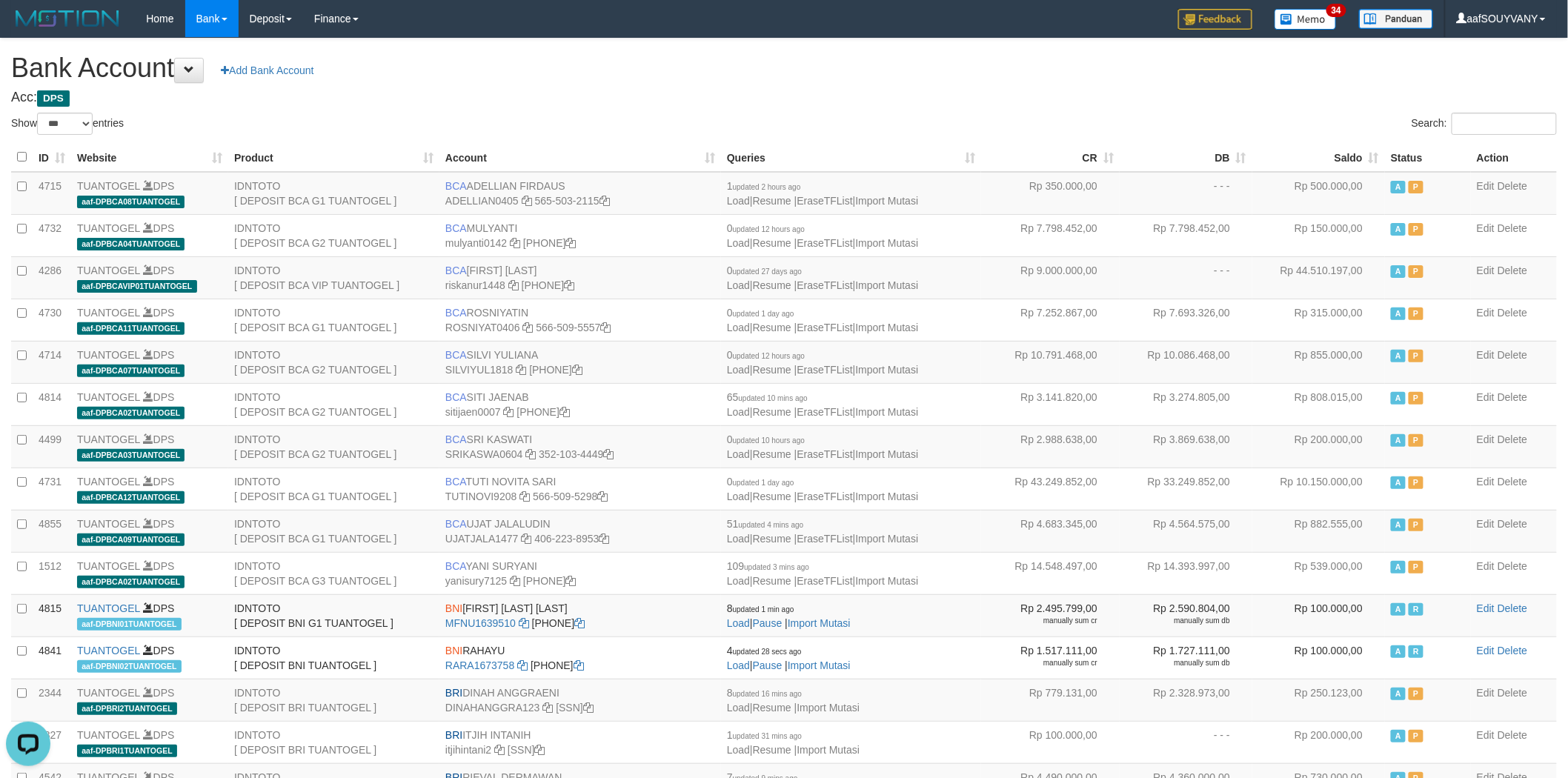 scroll, scrollTop: 0, scrollLeft: 0, axis: both 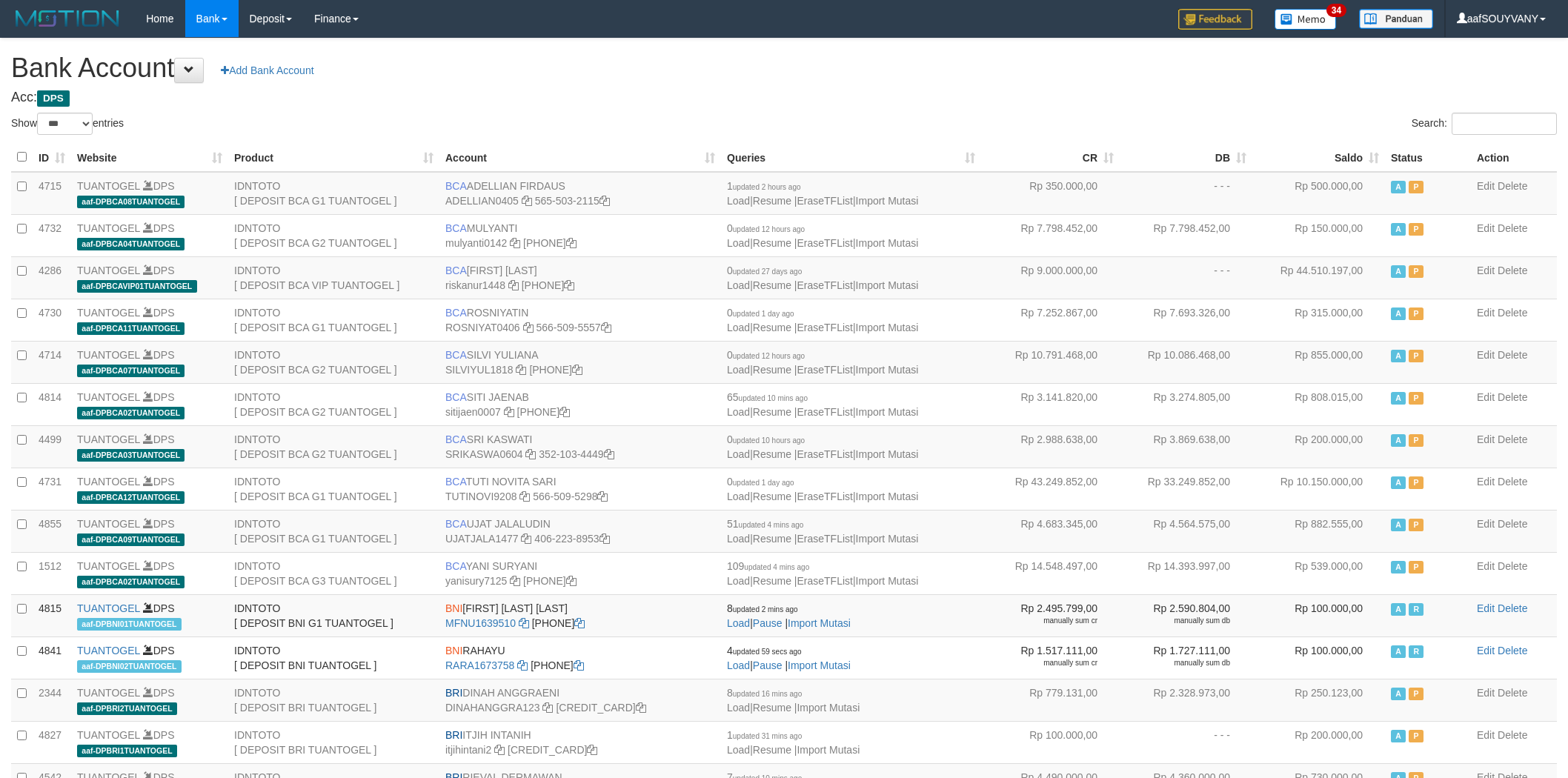 select on "***" 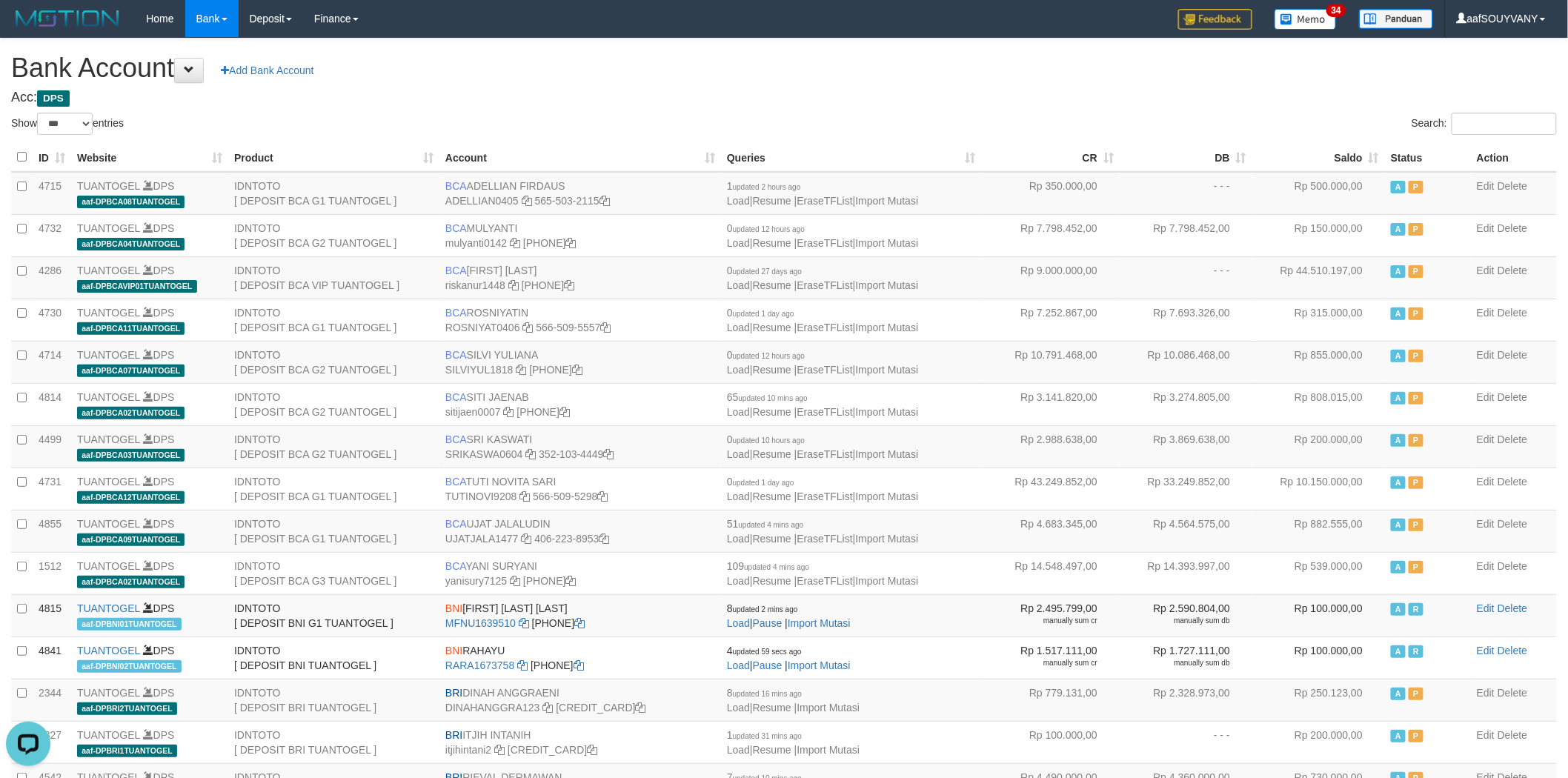scroll, scrollTop: 0, scrollLeft: 0, axis: both 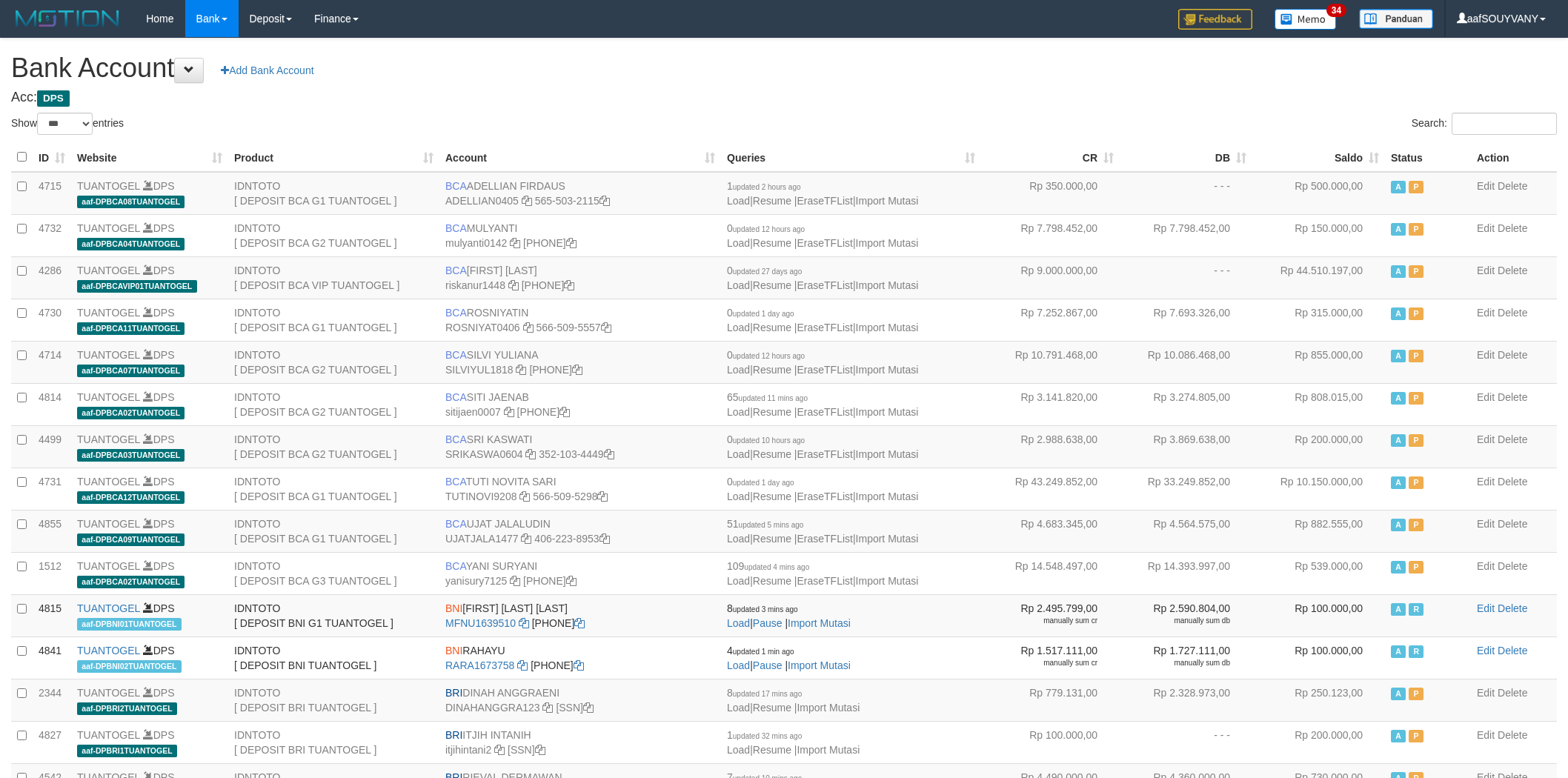select on "***" 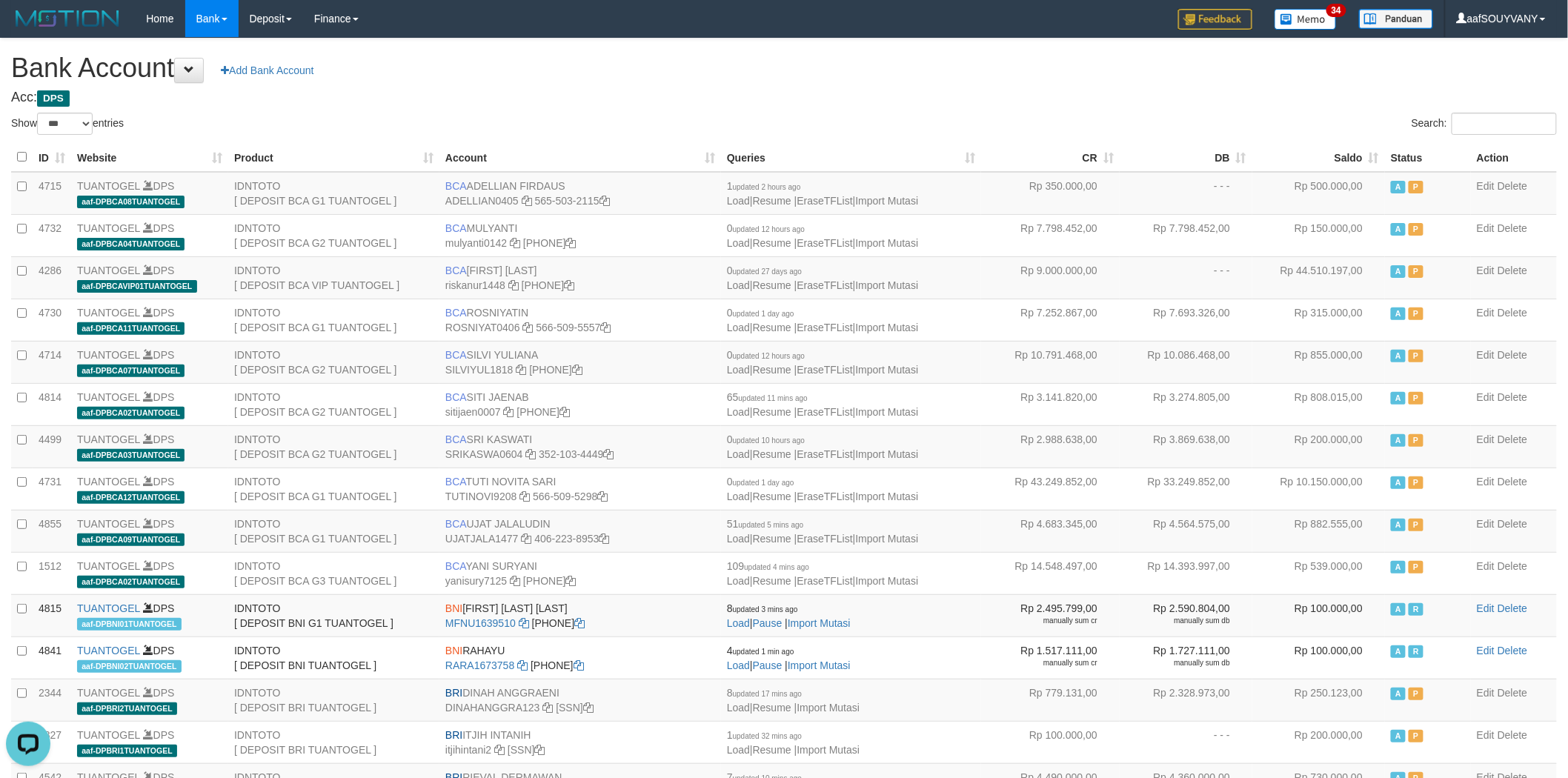 scroll, scrollTop: 0, scrollLeft: 0, axis: both 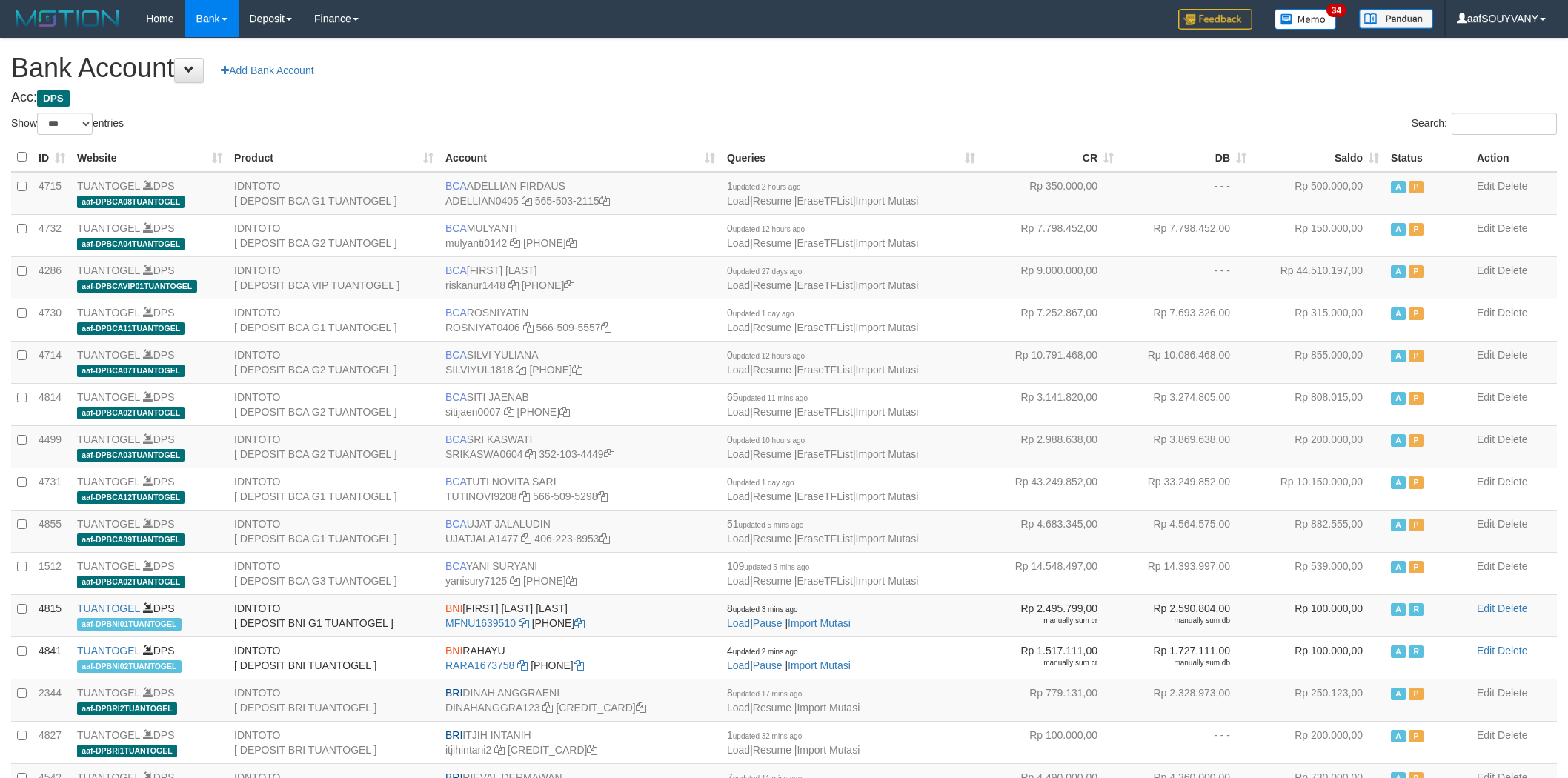 select on "***" 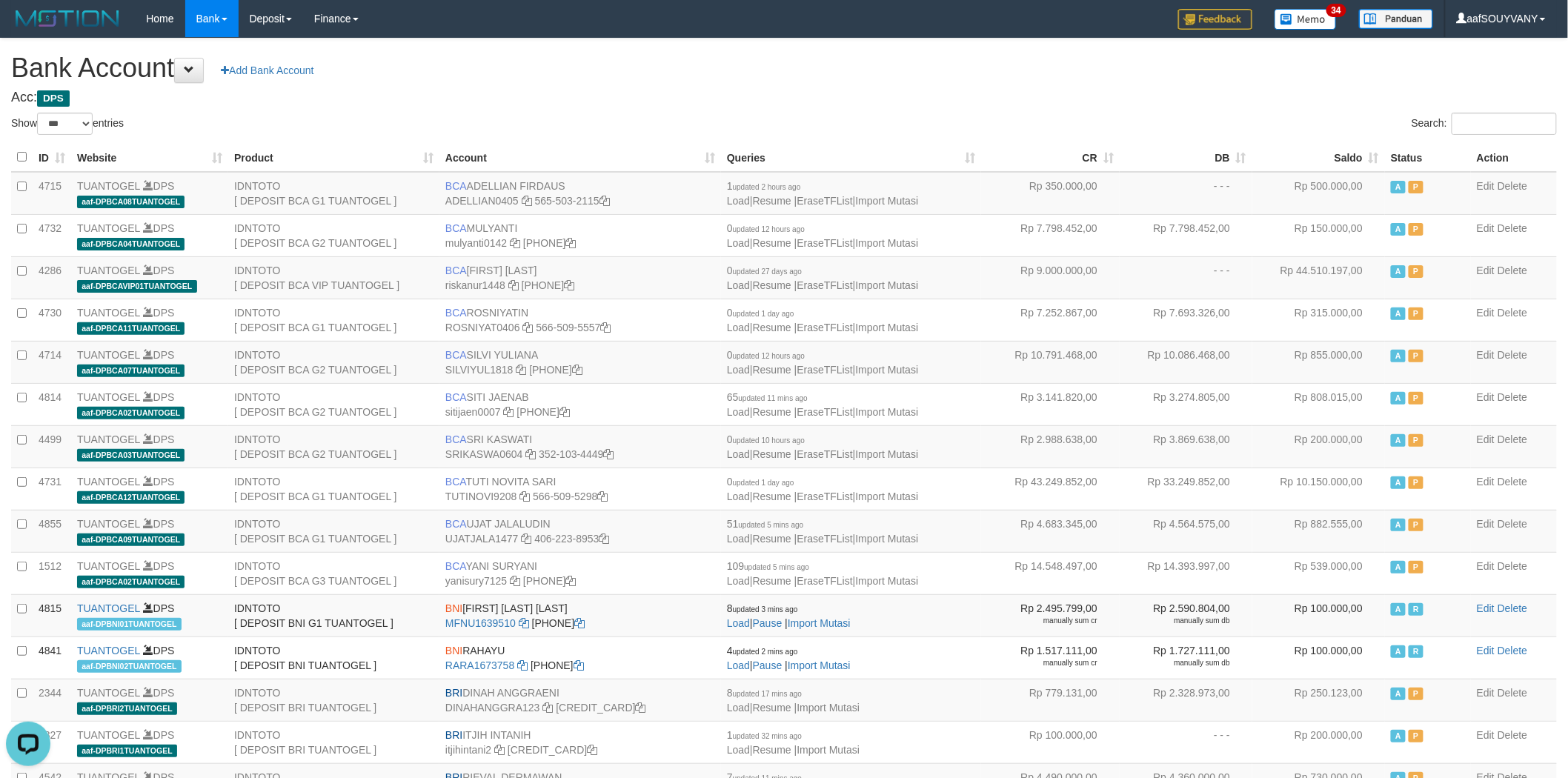 scroll, scrollTop: 0, scrollLeft: 0, axis: both 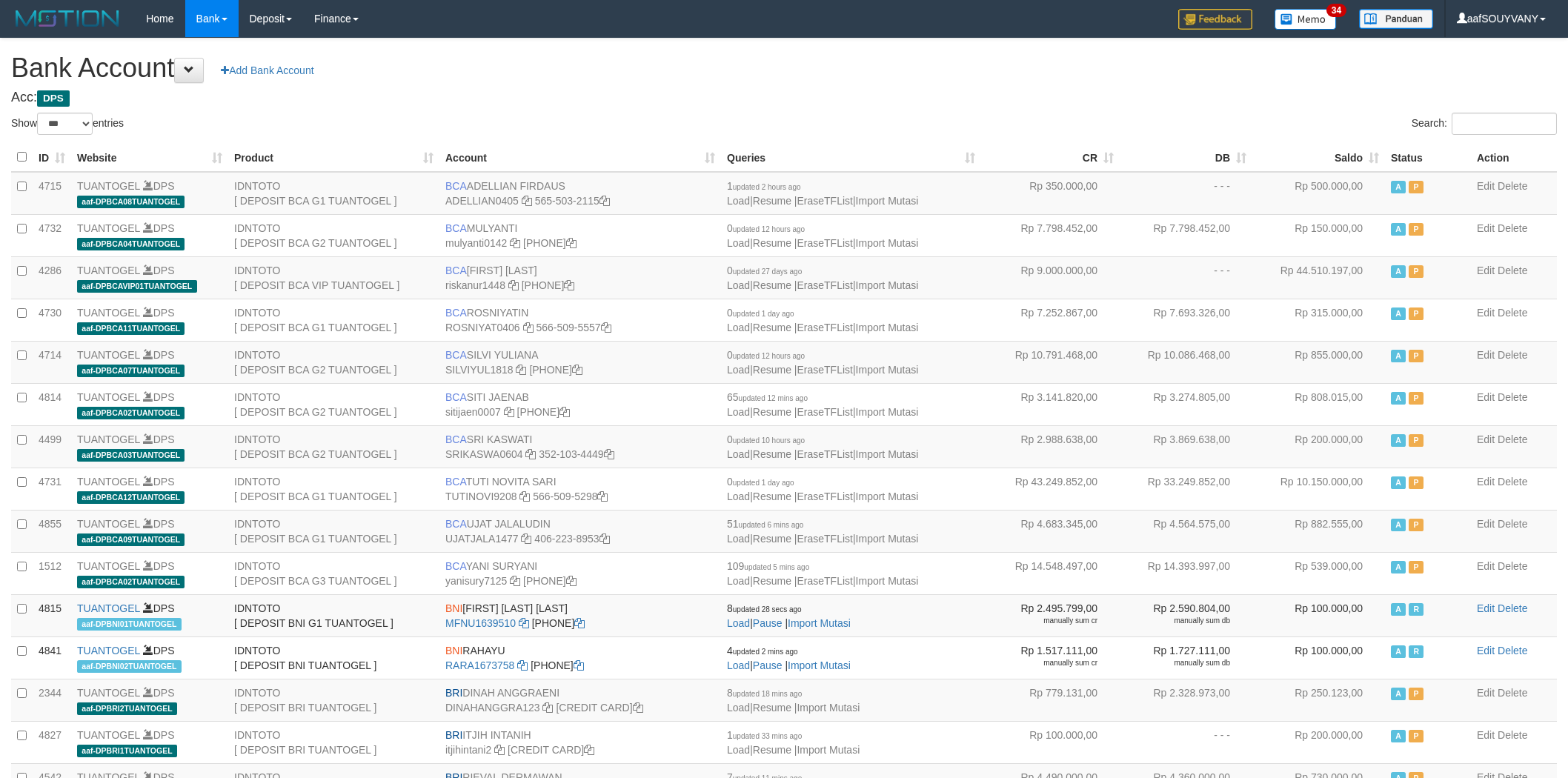 select on "***" 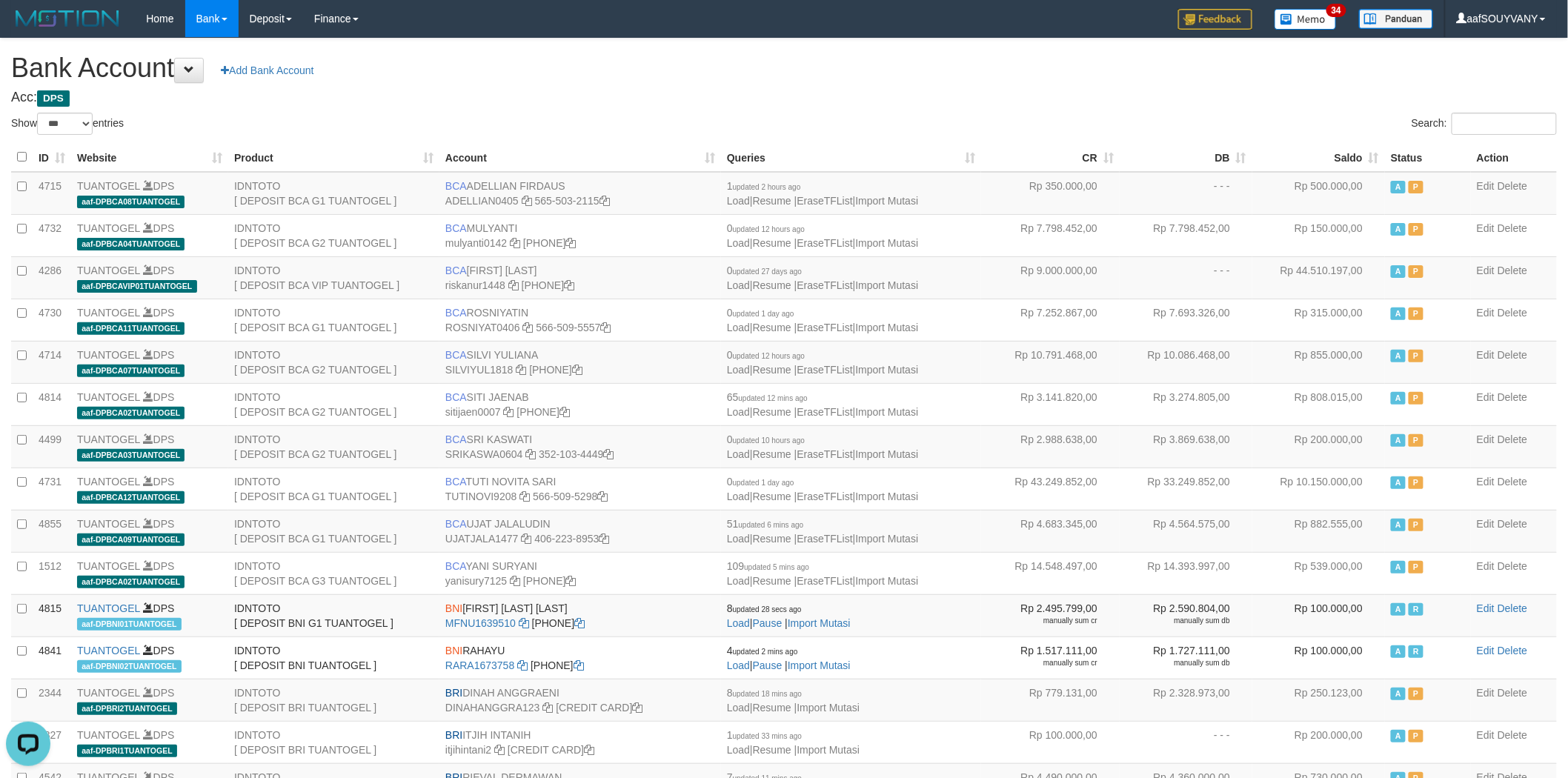 scroll, scrollTop: 0, scrollLeft: 0, axis: both 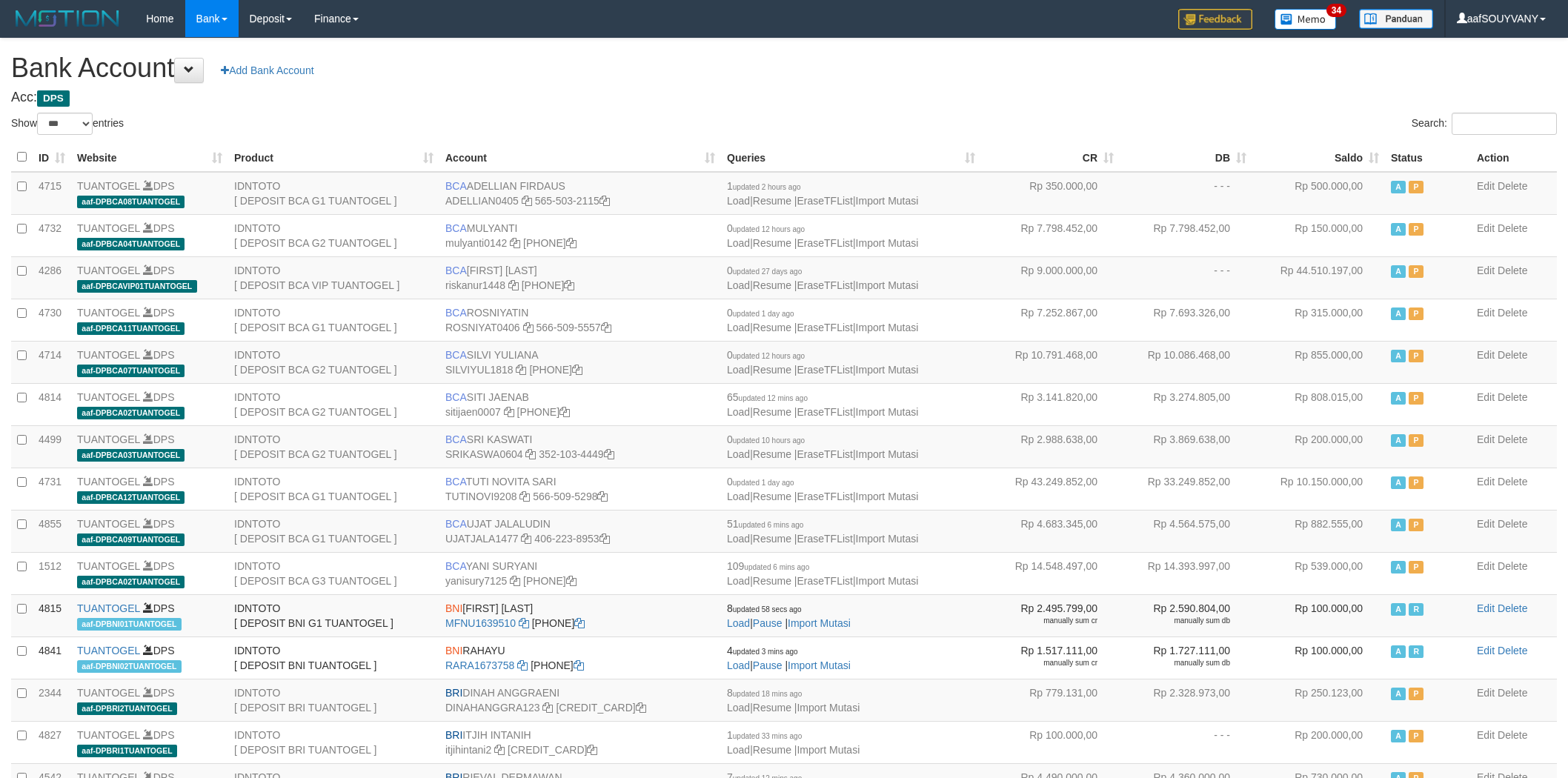 select on "***" 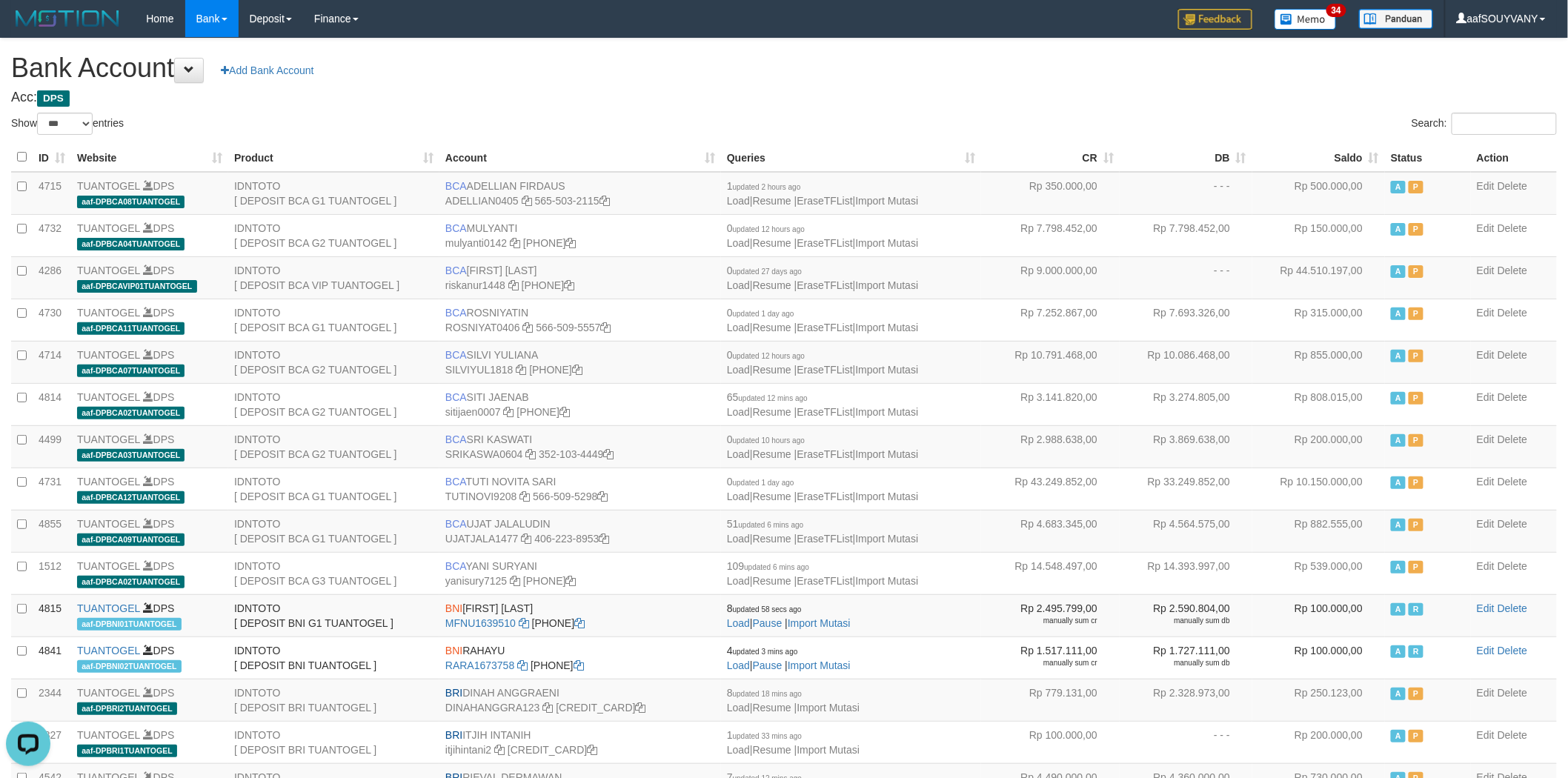 scroll, scrollTop: 0, scrollLeft: 0, axis: both 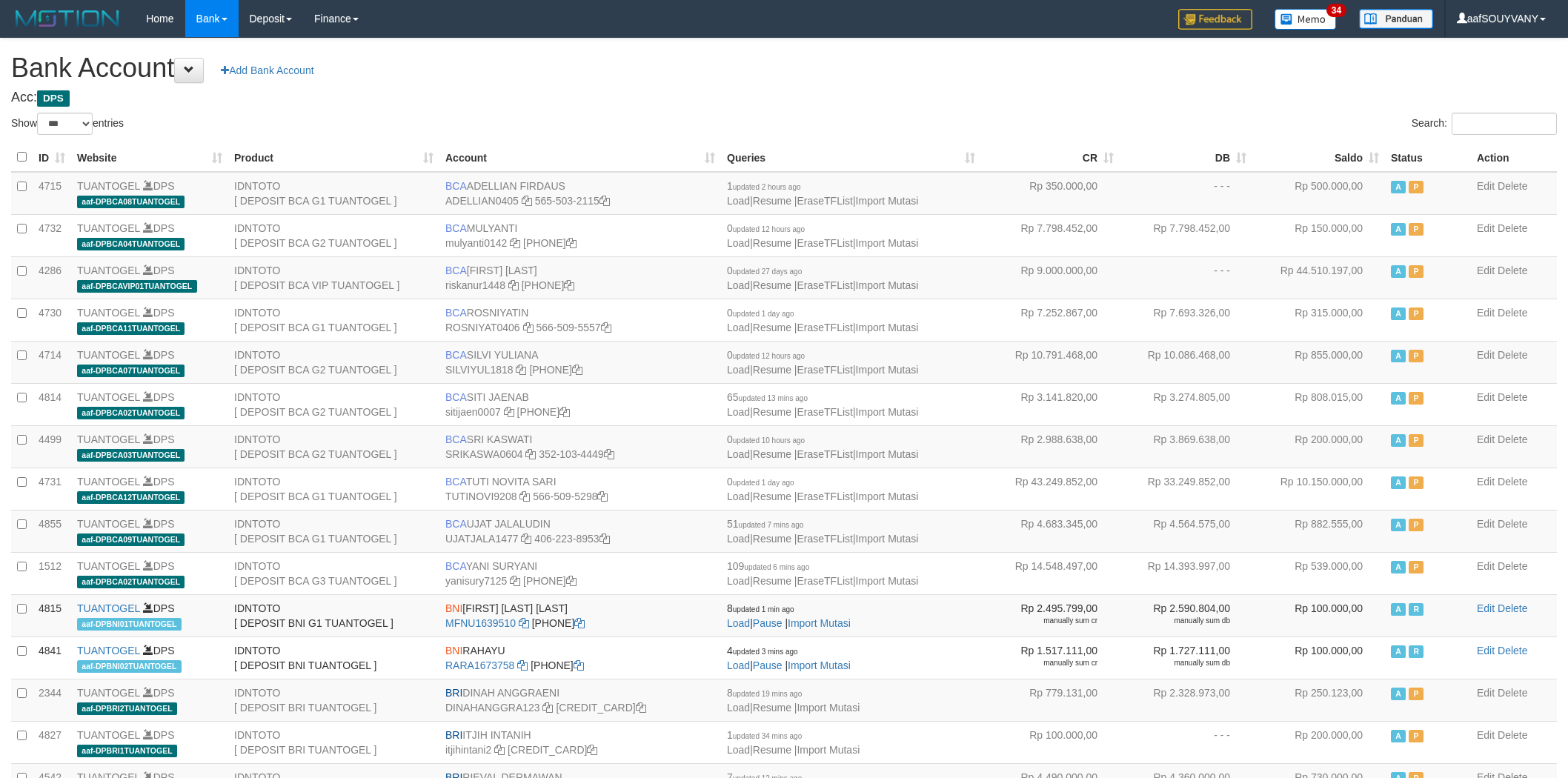 select on "***" 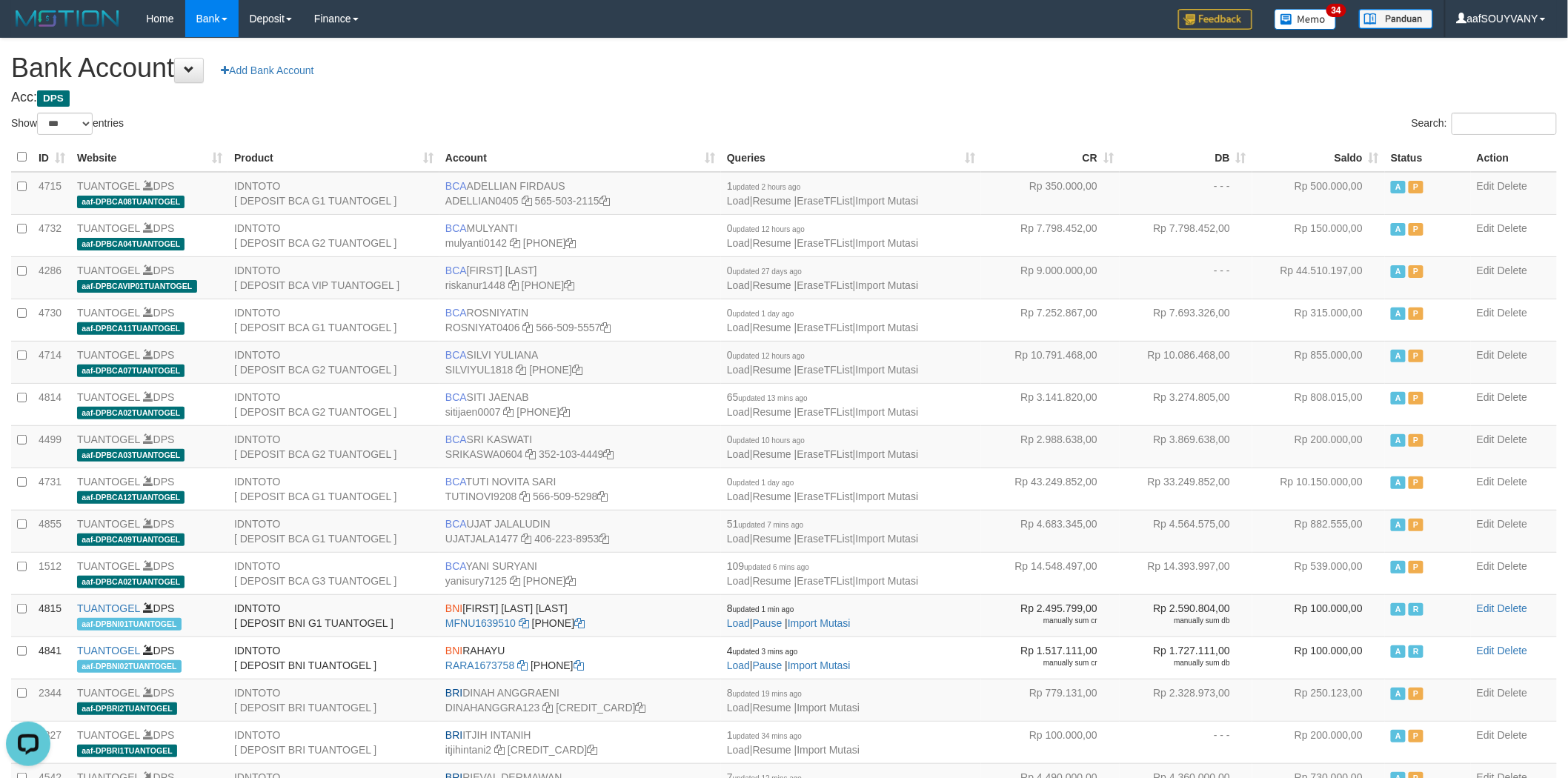 scroll, scrollTop: 0, scrollLeft: 0, axis: both 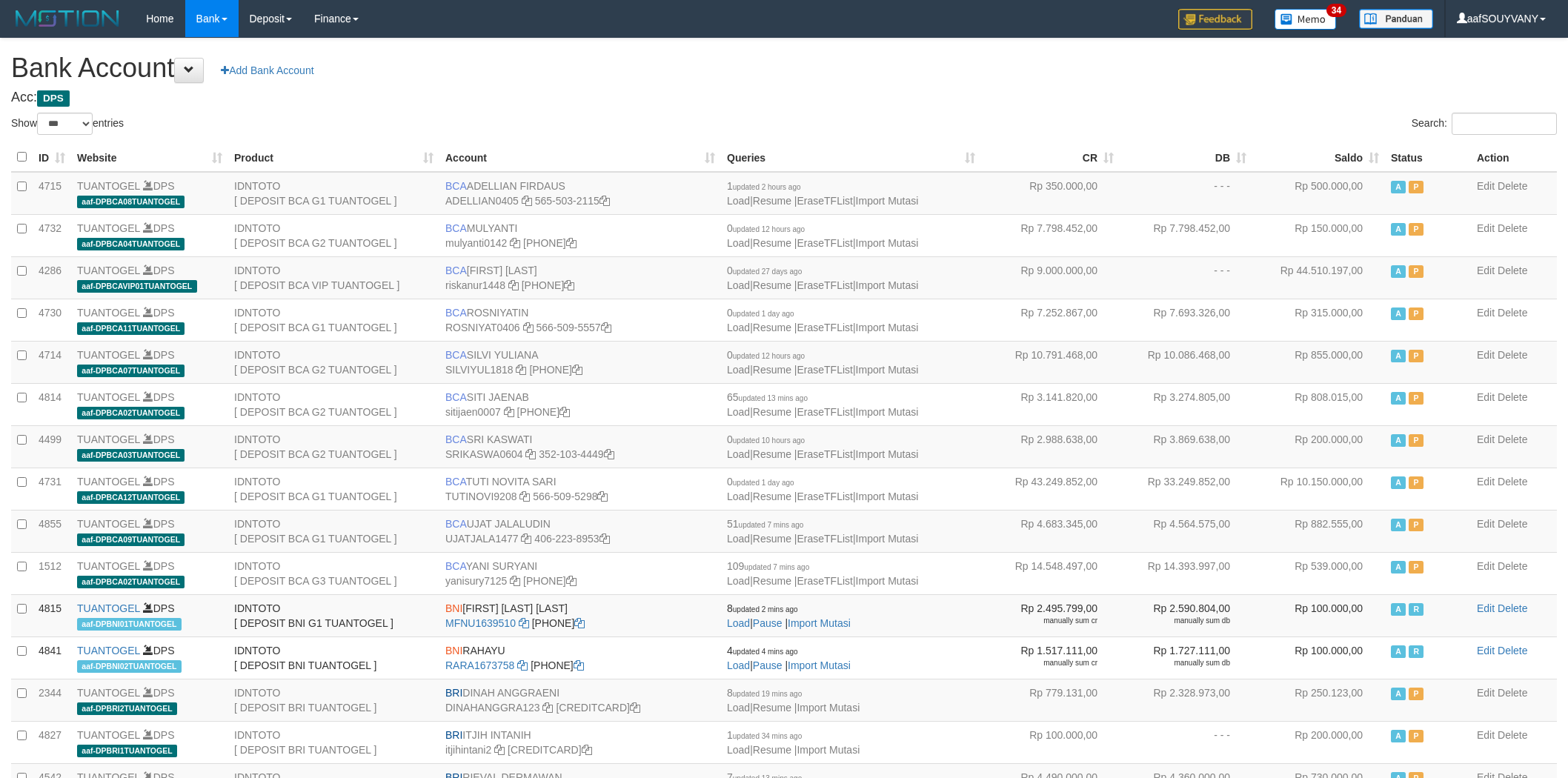select on "***" 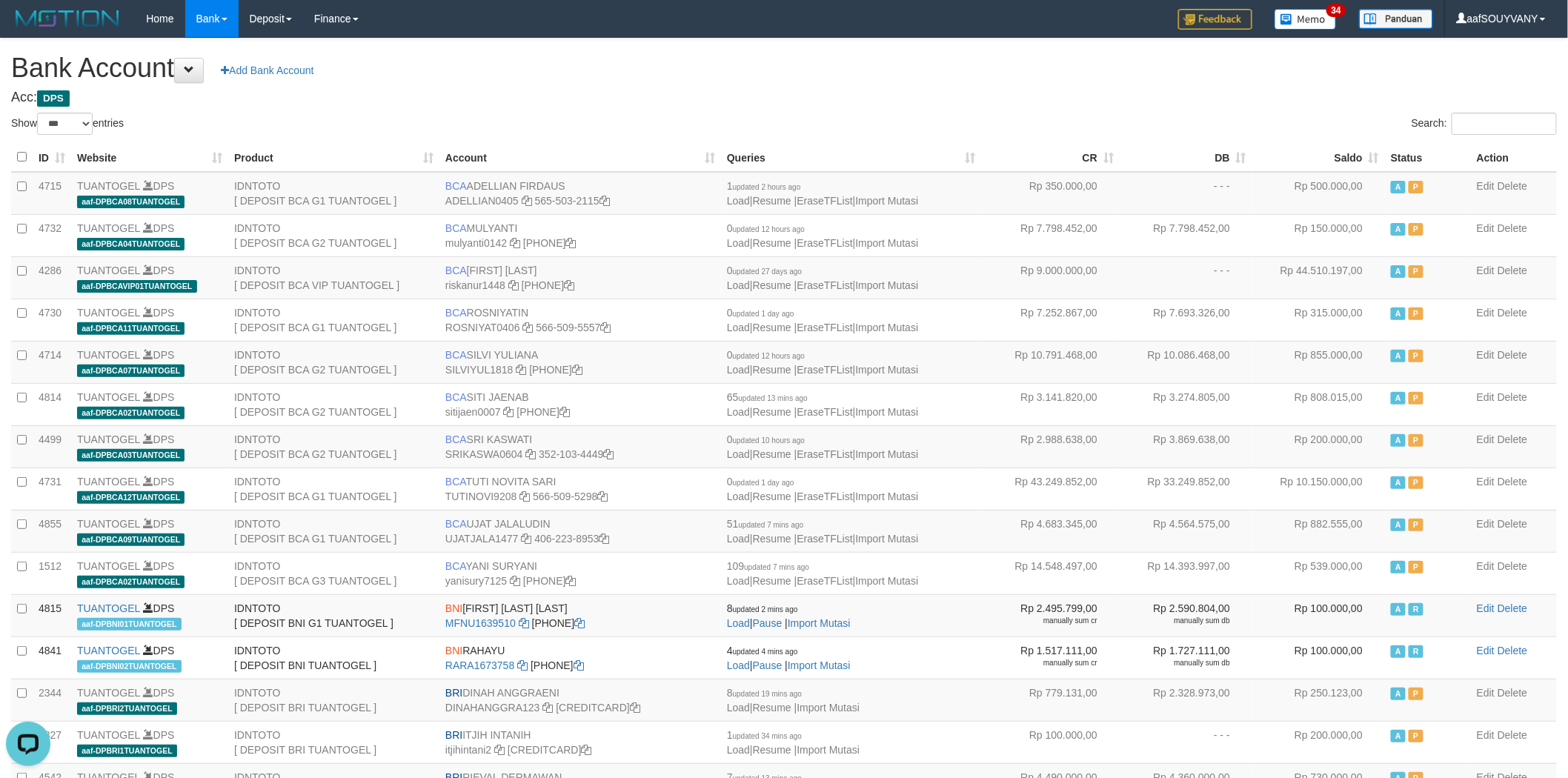 scroll, scrollTop: 0, scrollLeft: 0, axis: both 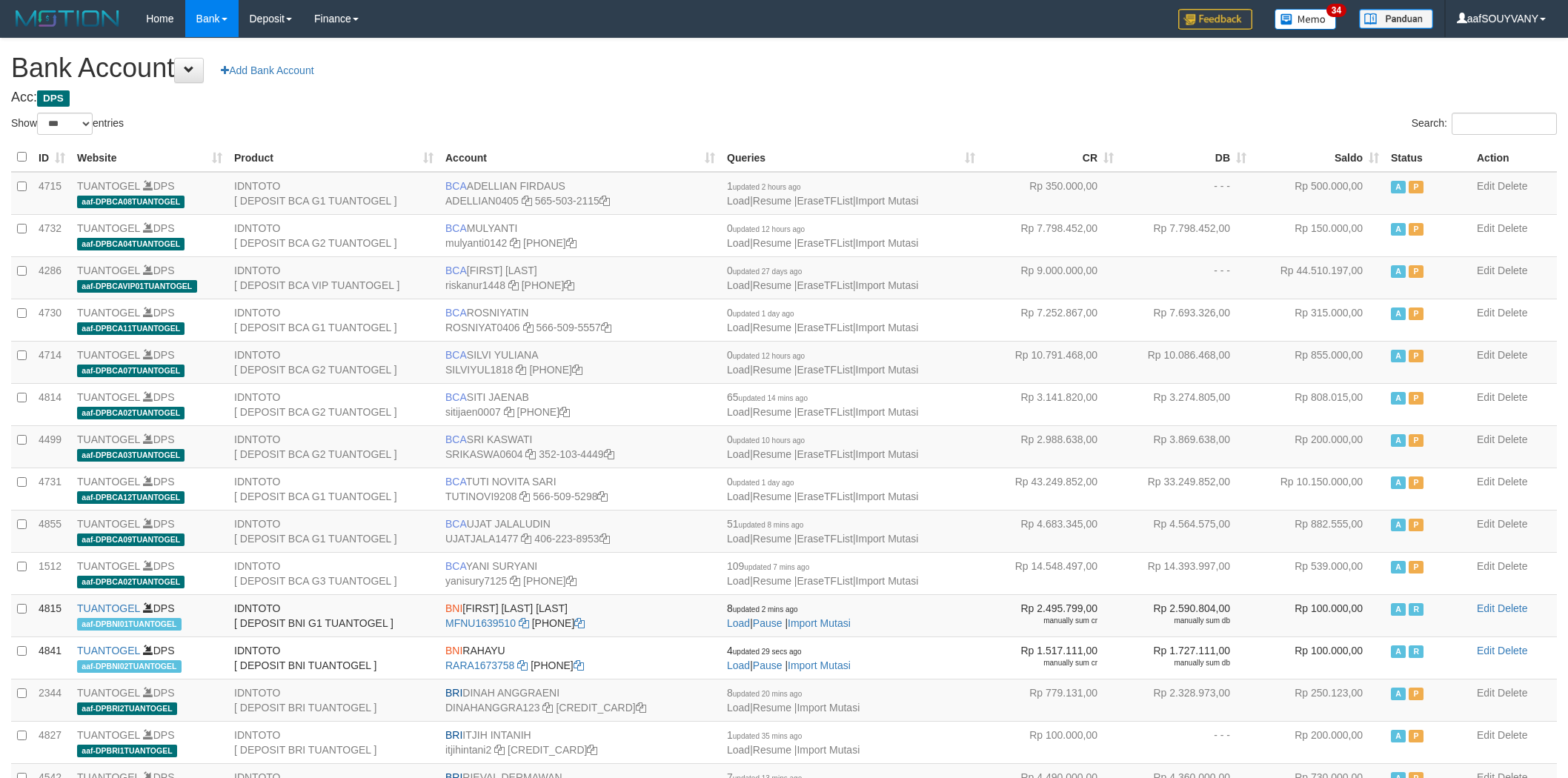 select on "***" 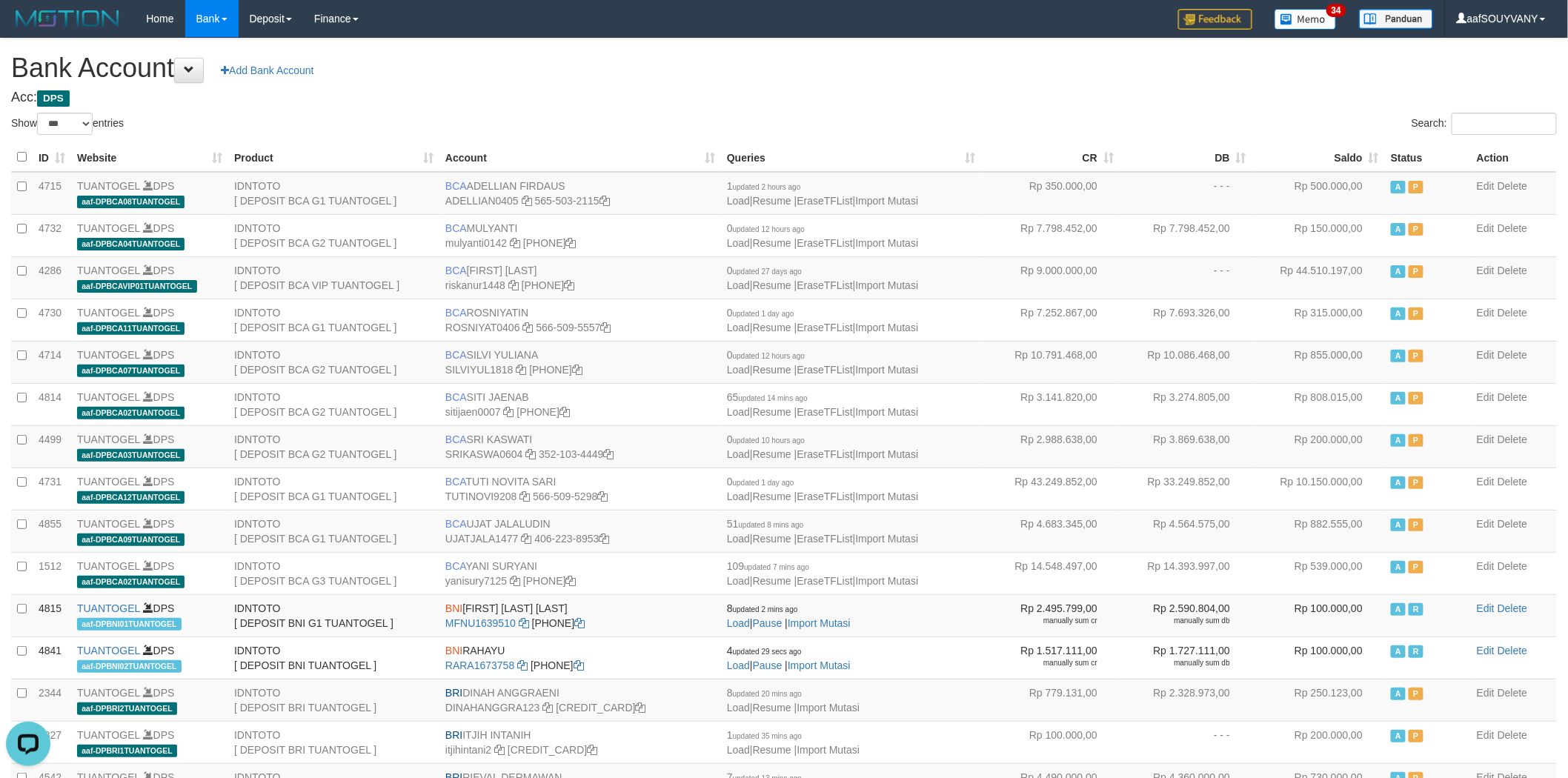 scroll, scrollTop: 0, scrollLeft: 0, axis: both 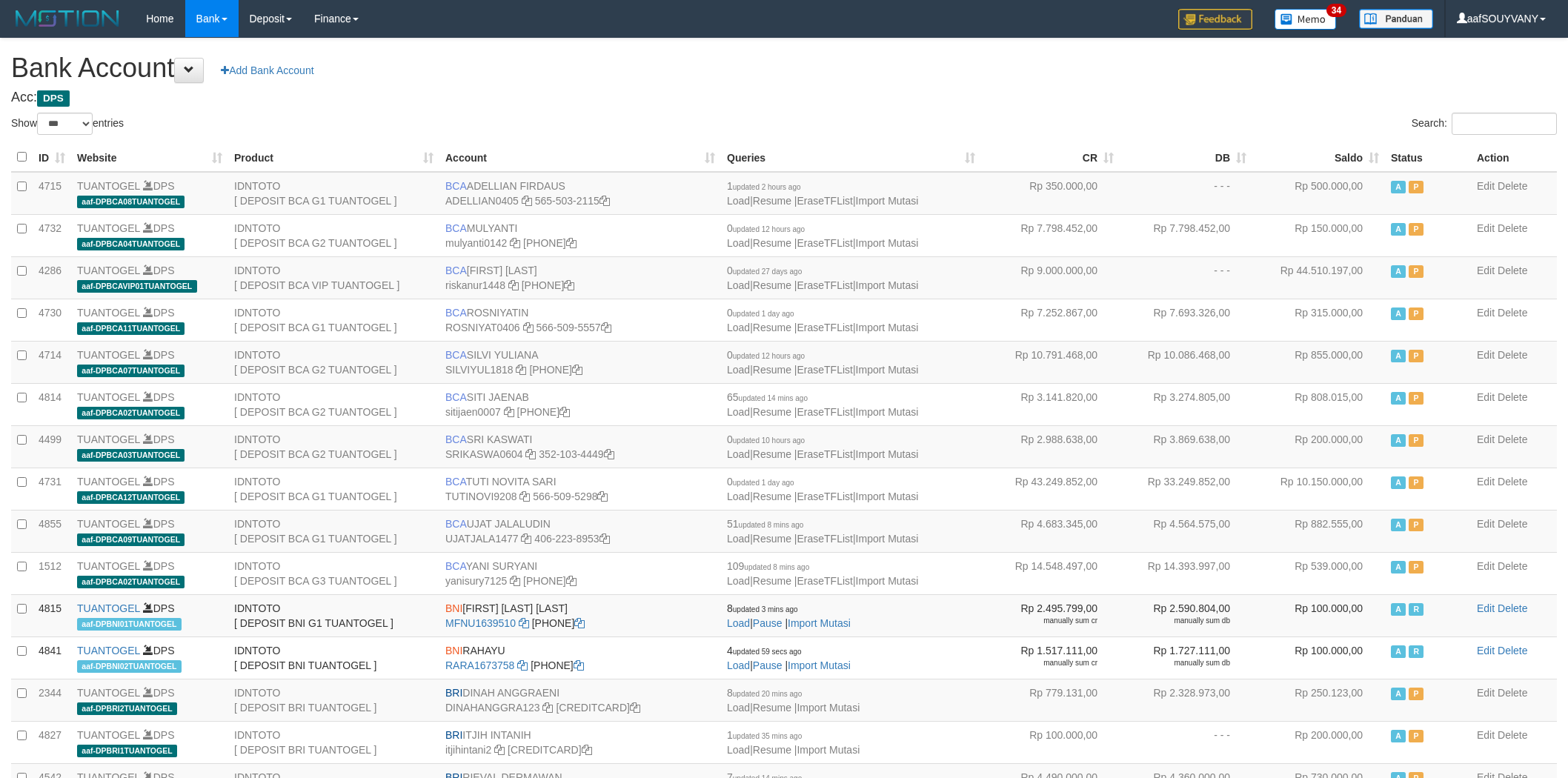 select on "***" 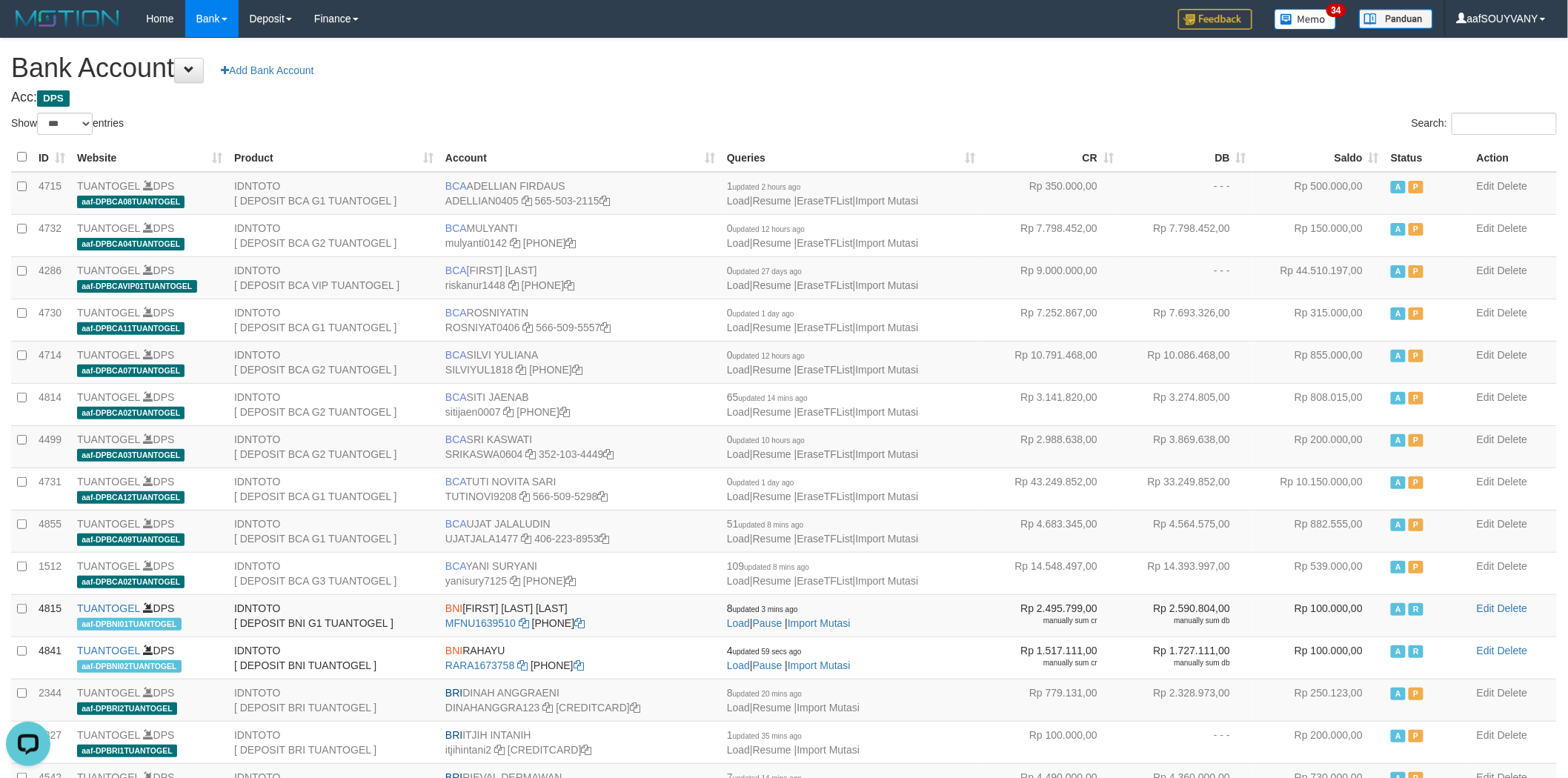 scroll, scrollTop: 0, scrollLeft: 0, axis: both 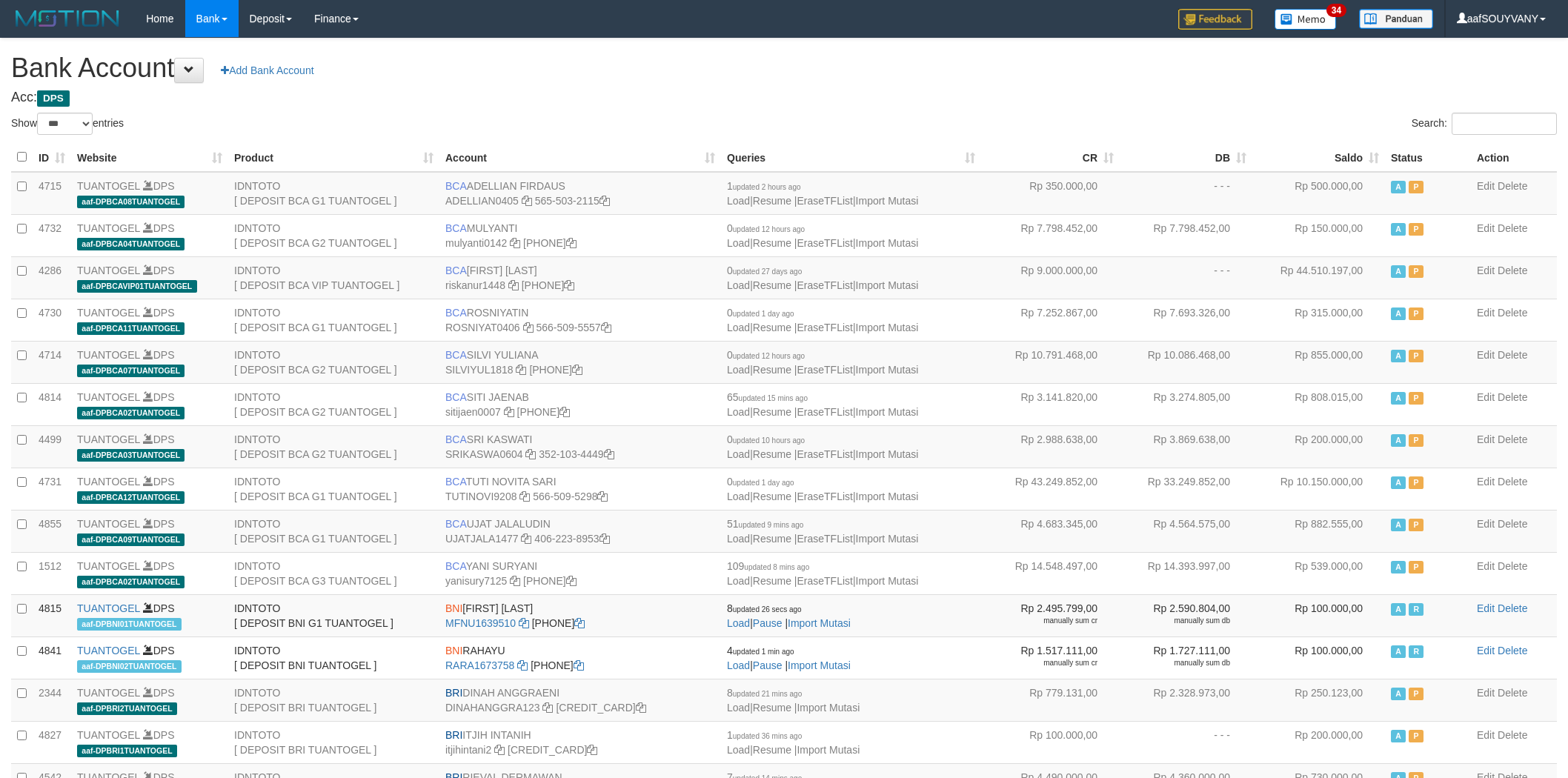 select on "***" 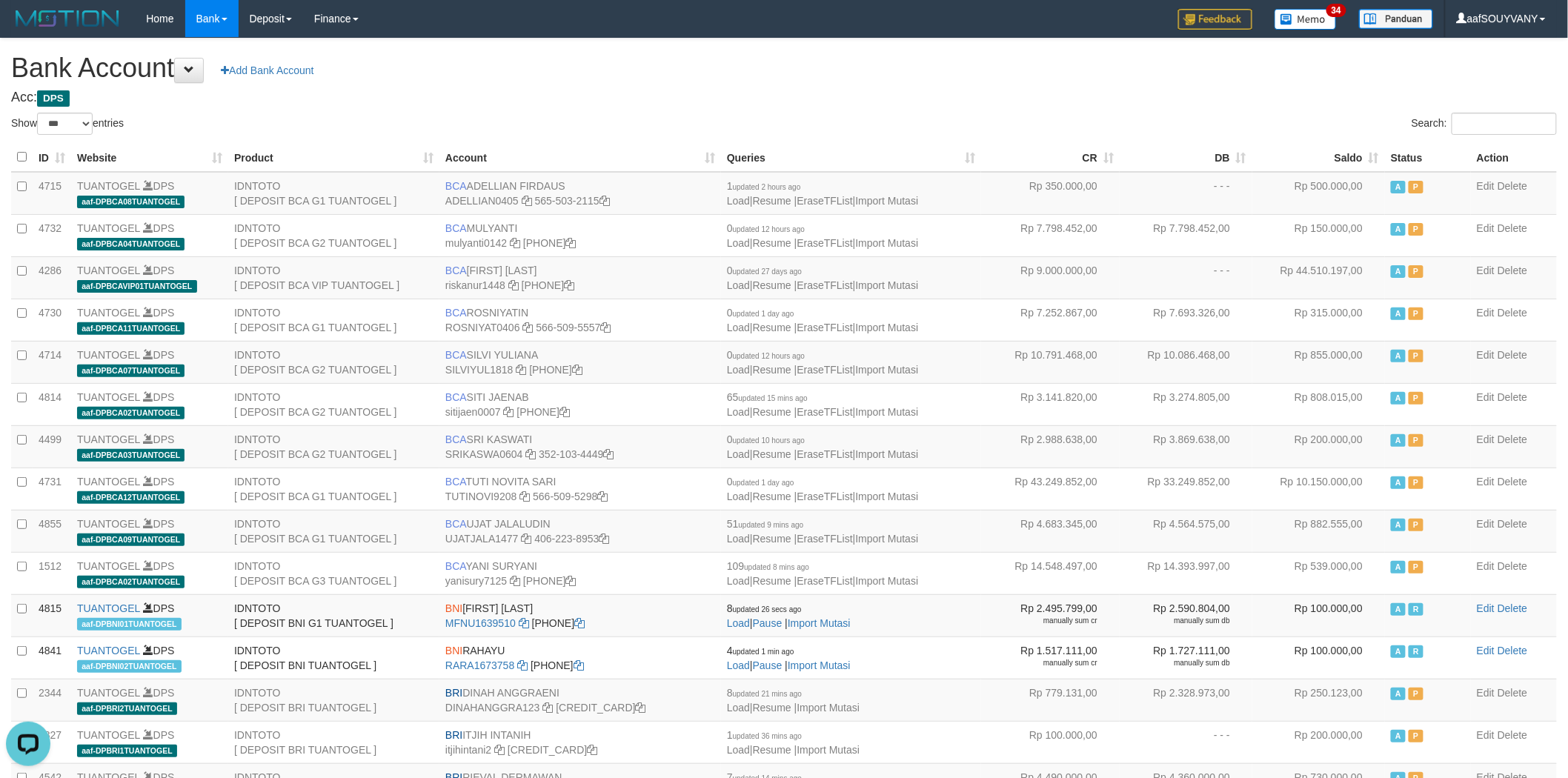 scroll, scrollTop: 0, scrollLeft: 0, axis: both 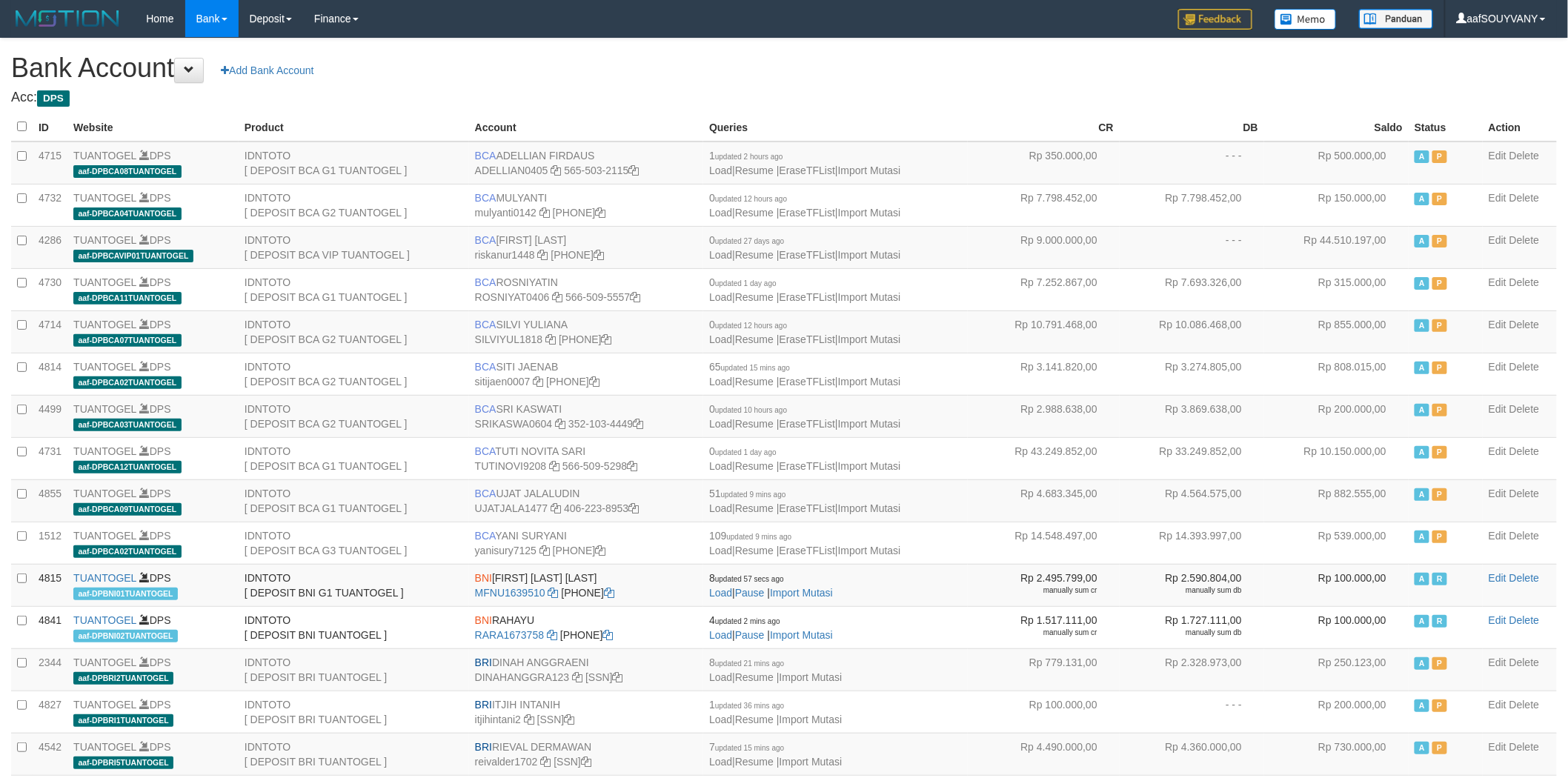 select on "***" 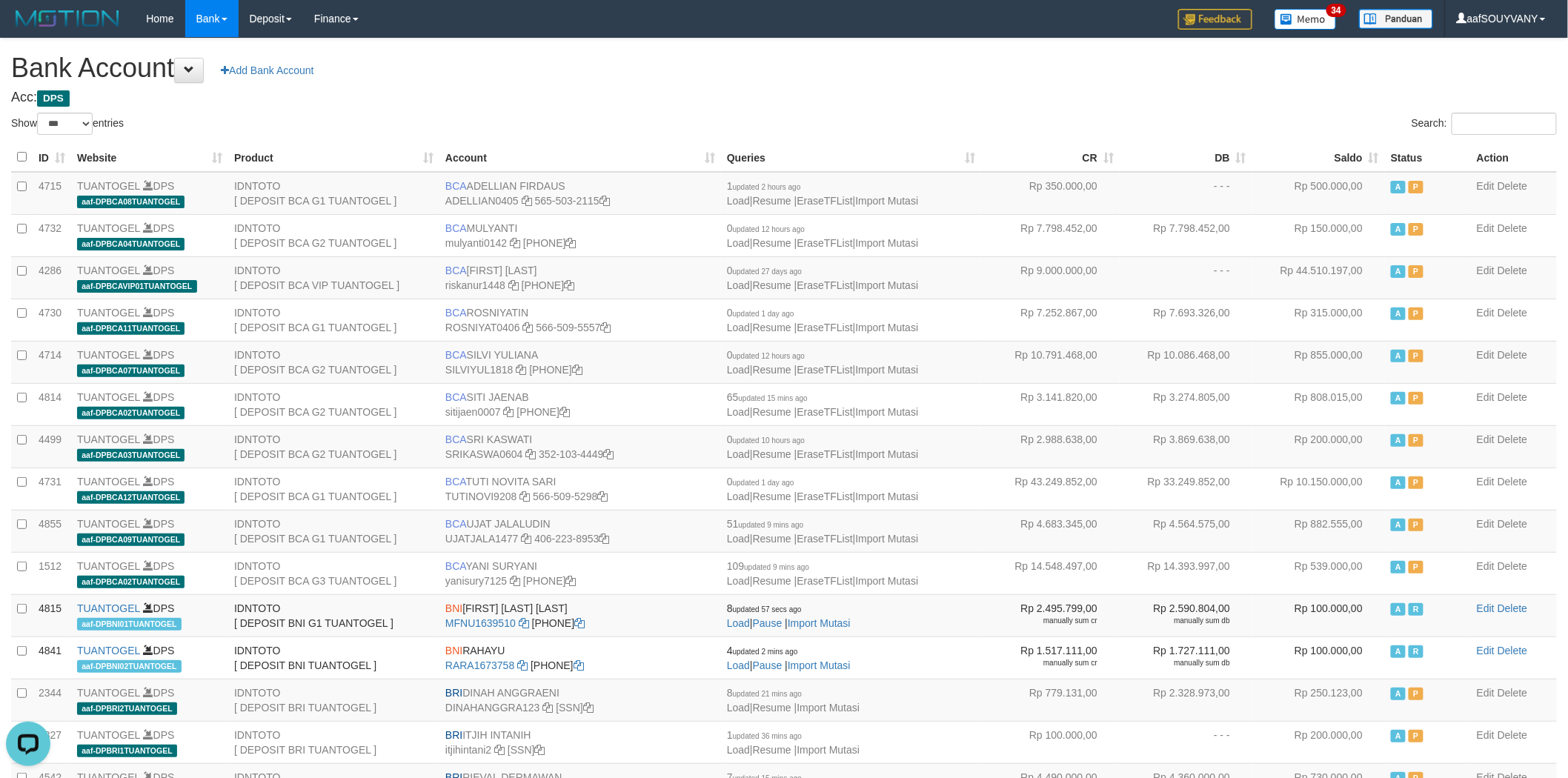scroll, scrollTop: 0, scrollLeft: 0, axis: both 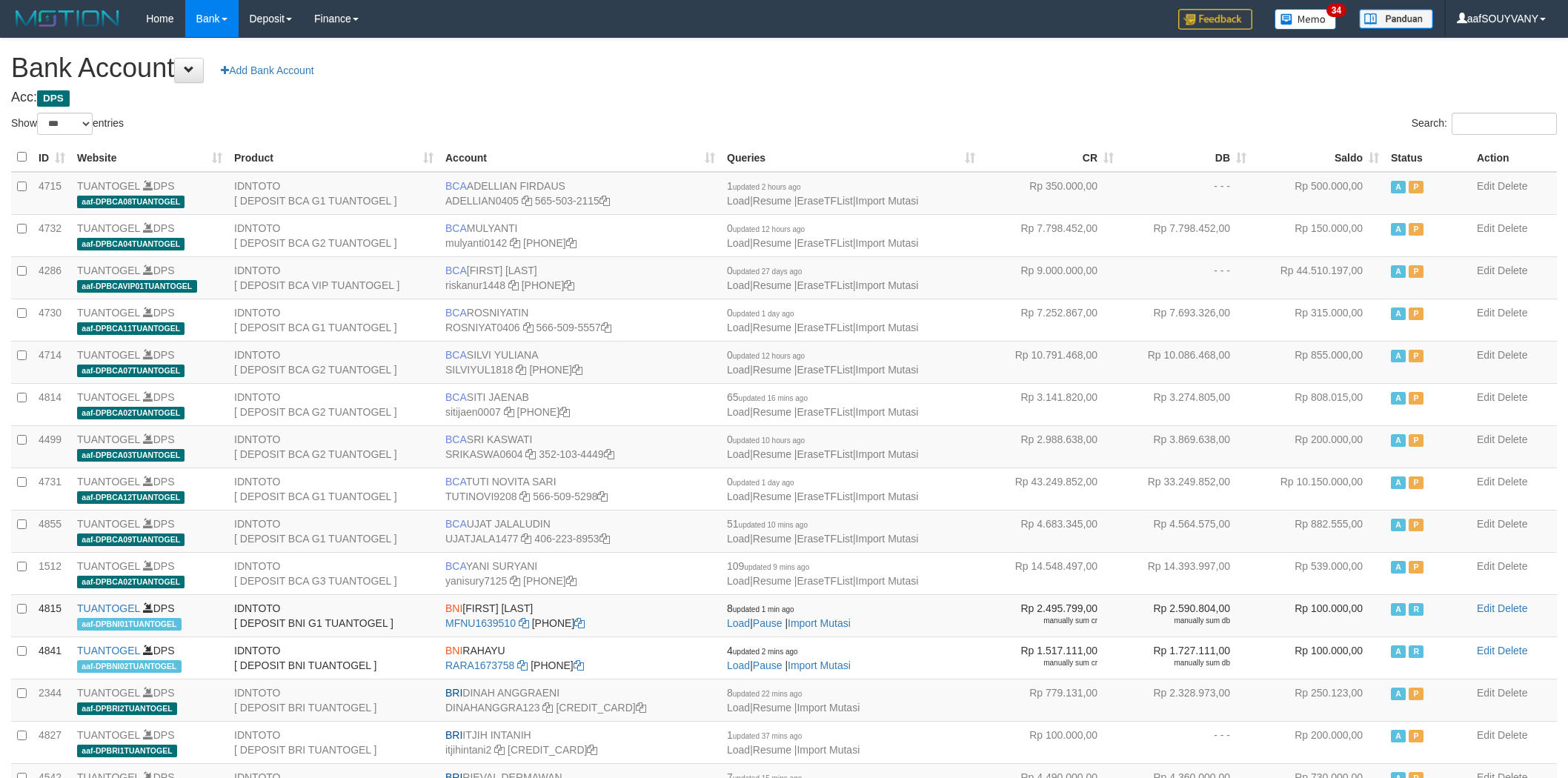 select on "***" 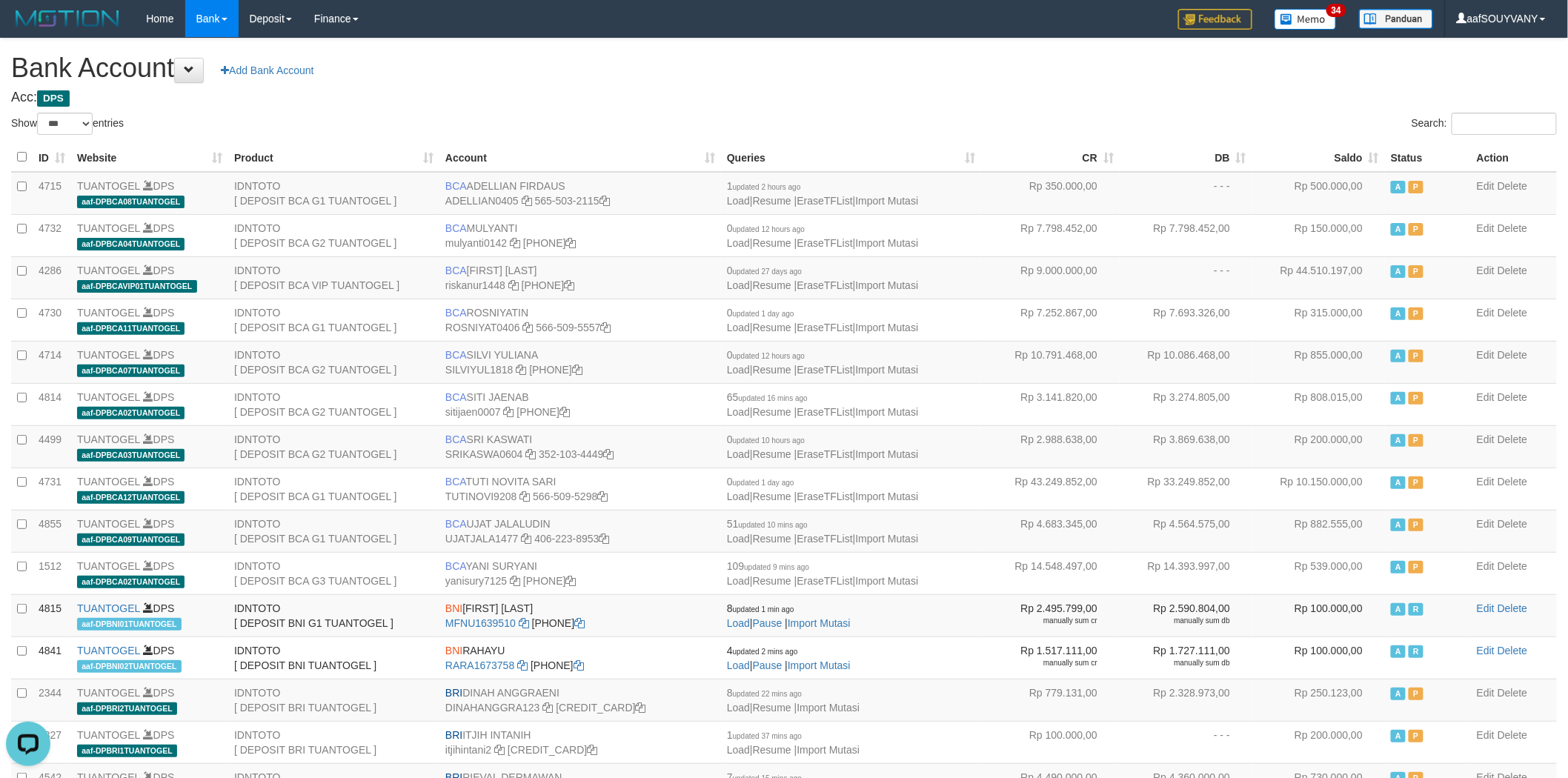 scroll, scrollTop: 0, scrollLeft: 0, axis: both 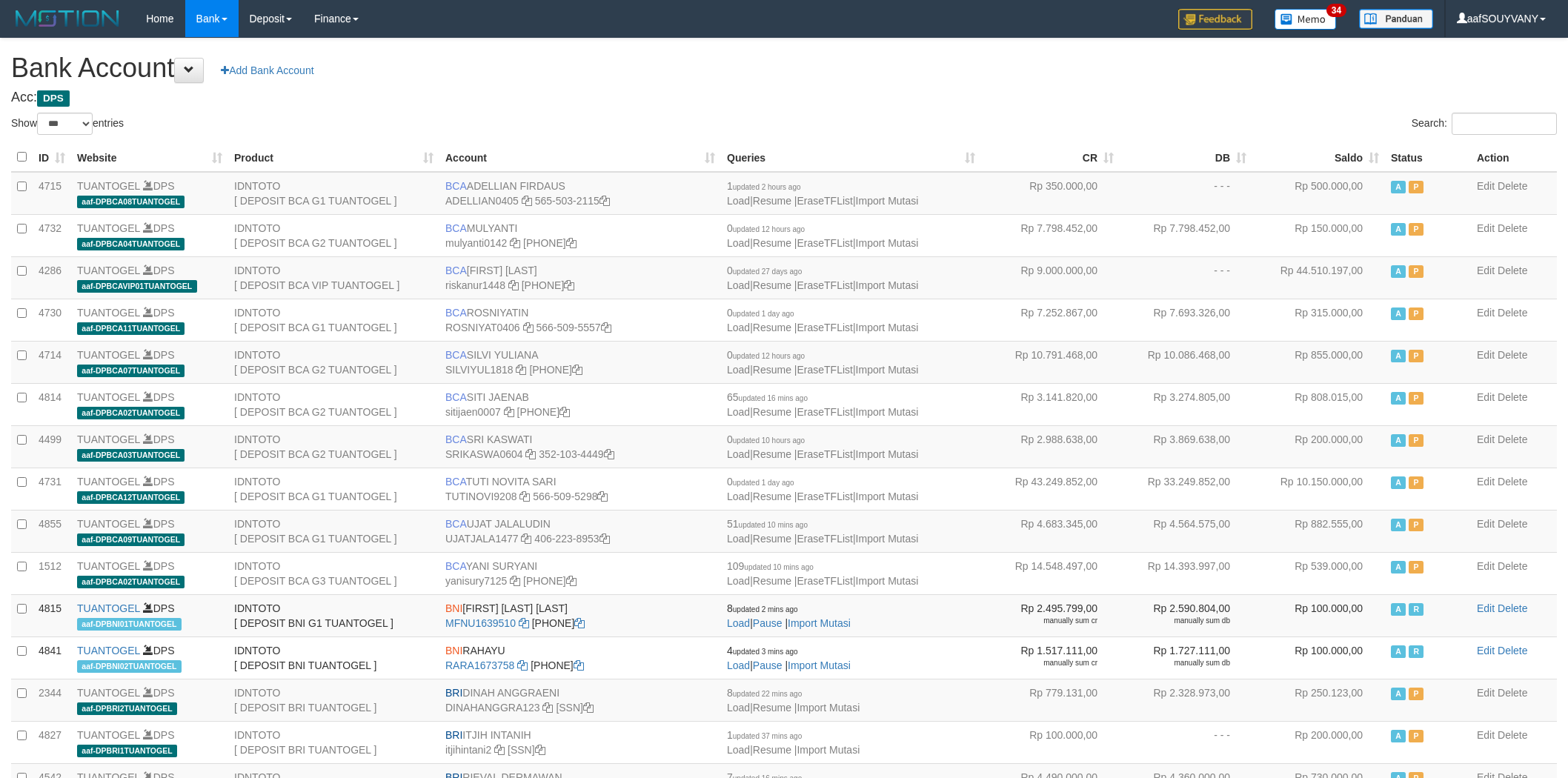 select on "***" 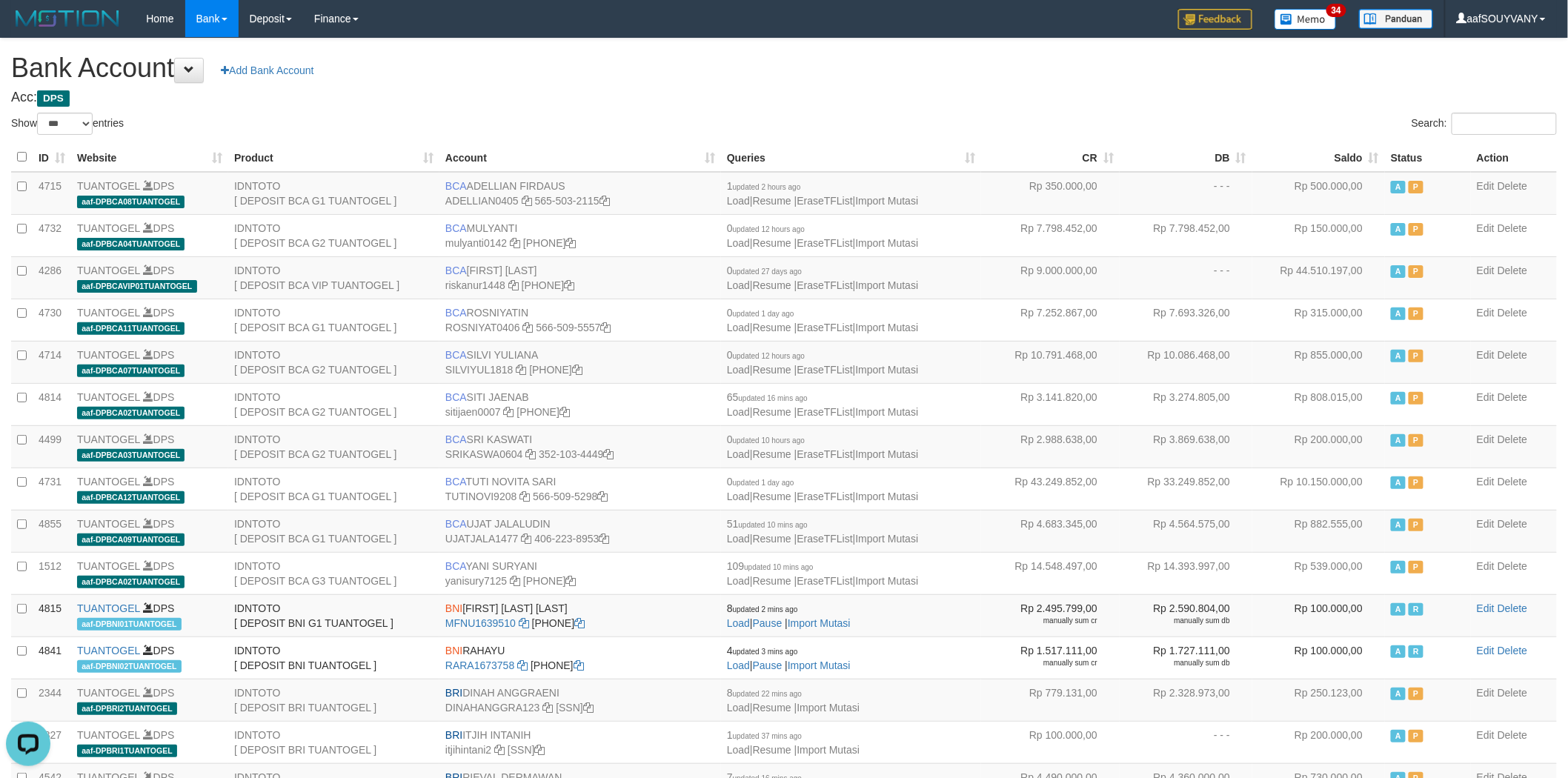 scroll, scrollTop: 0, scrollLeft: 0, axis: both 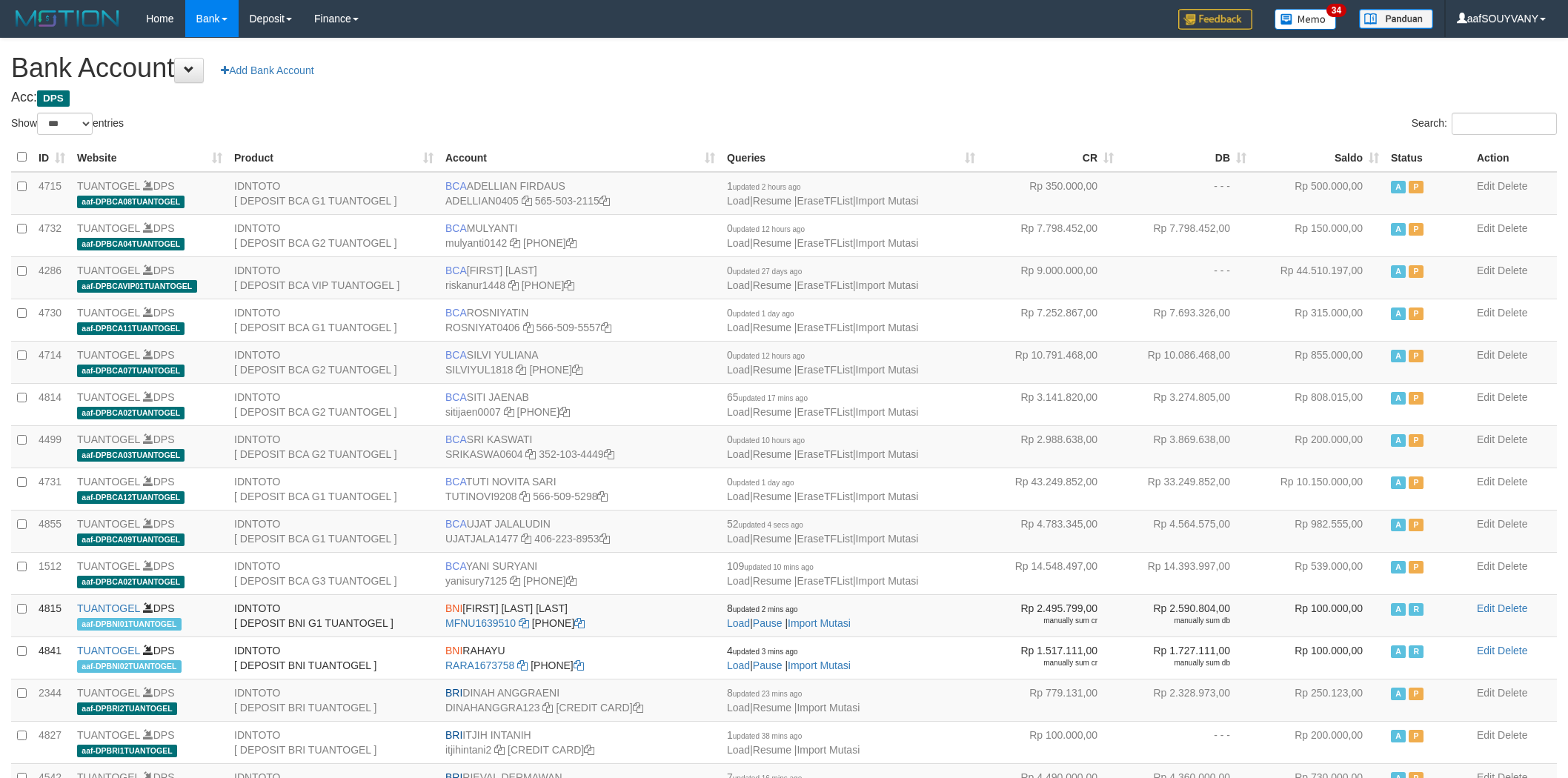 select on "***" 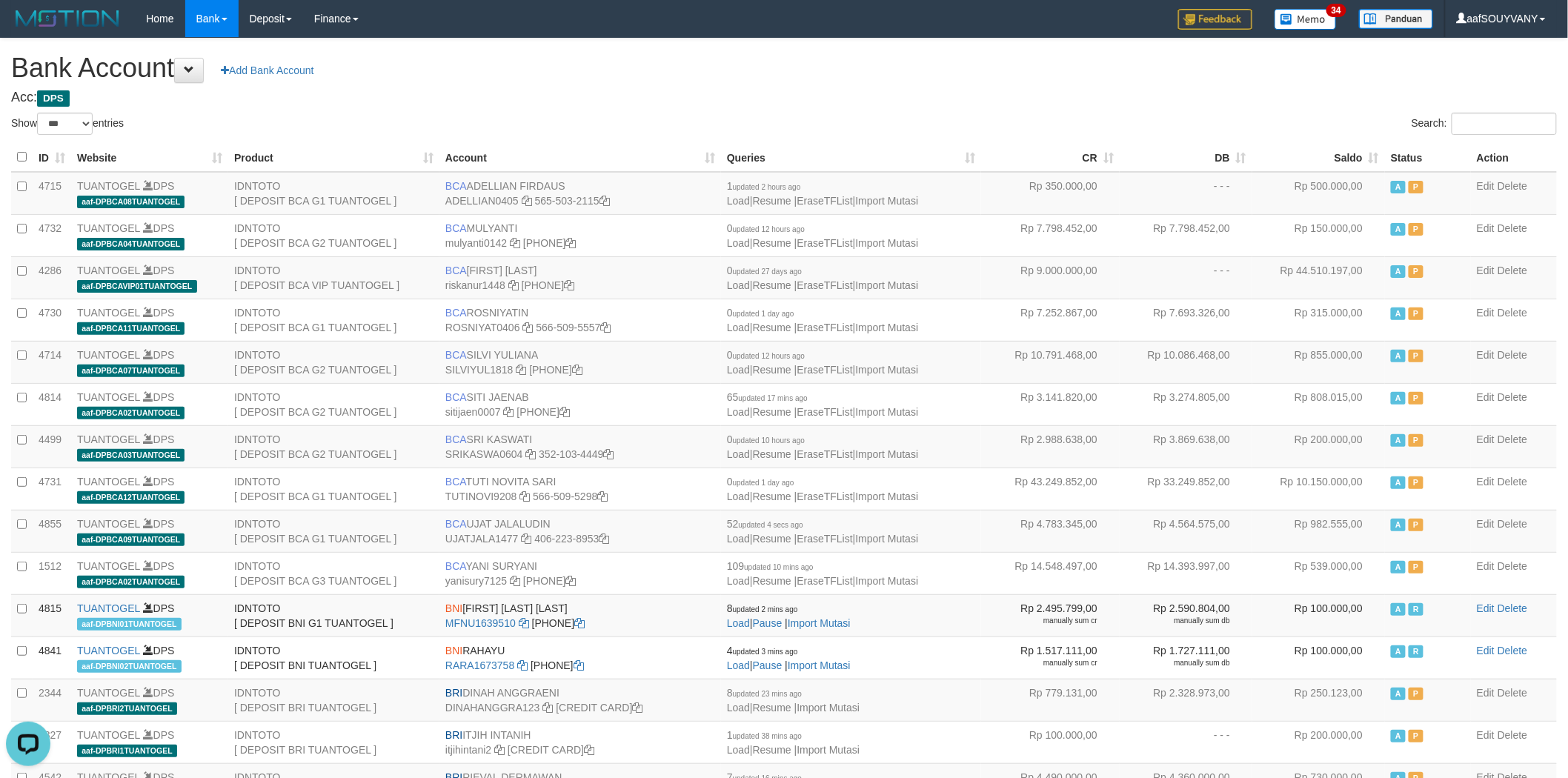 scroll, scrollTop: 0, scrollLeft: 0, axis: both 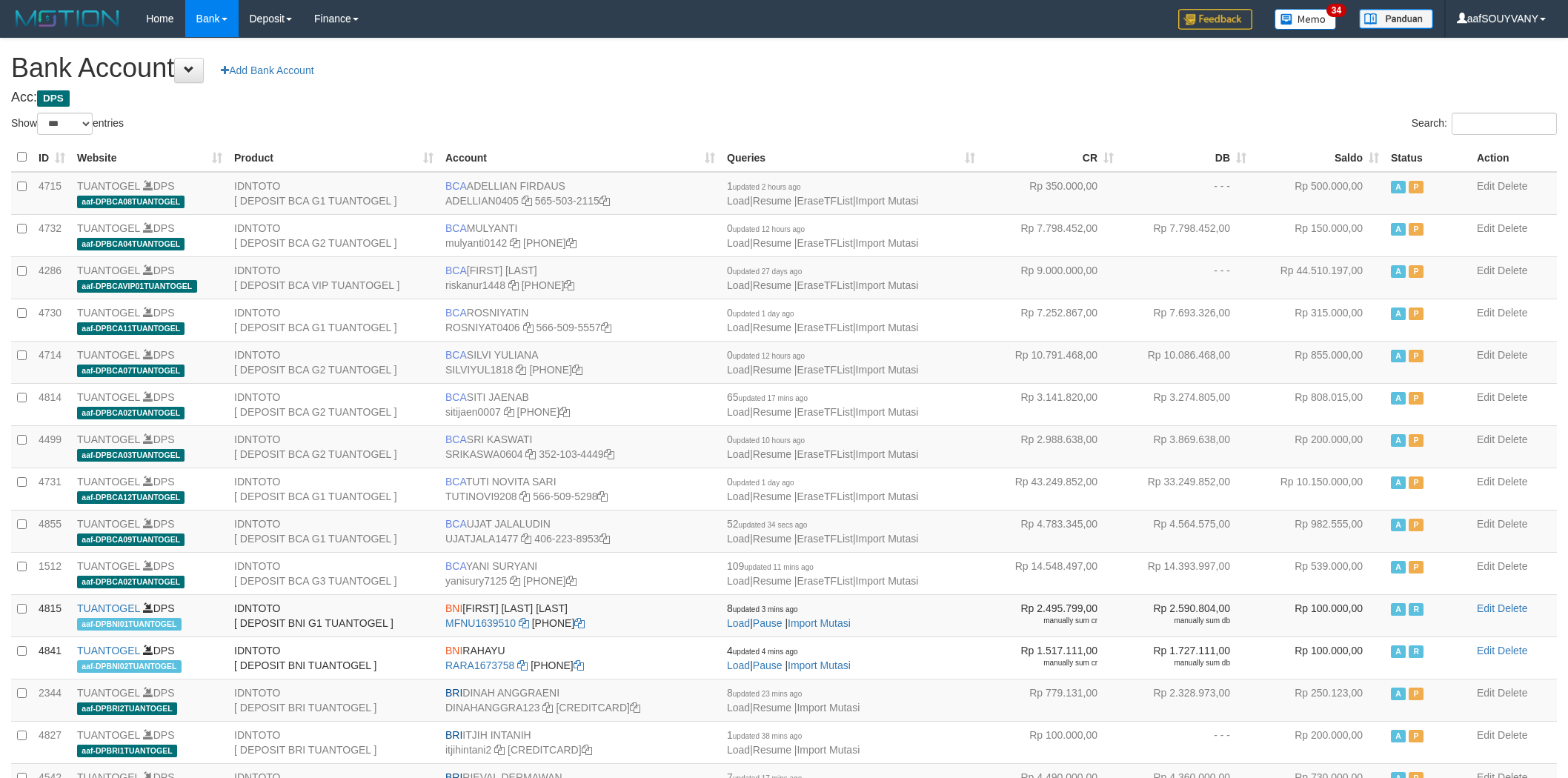 select on "***" 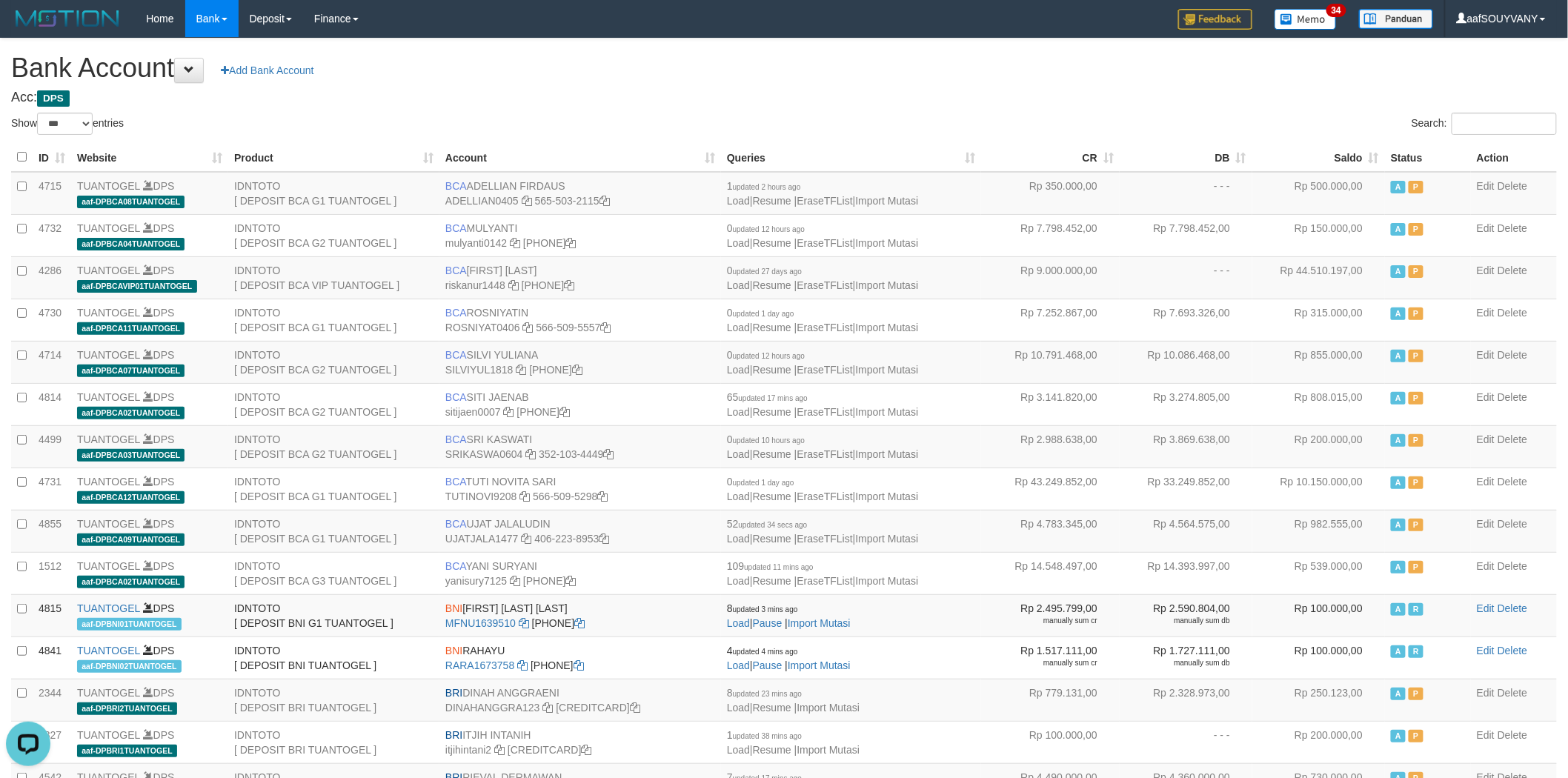 scroll, scrollTop: 0, scrollLeft: 0, axis: both 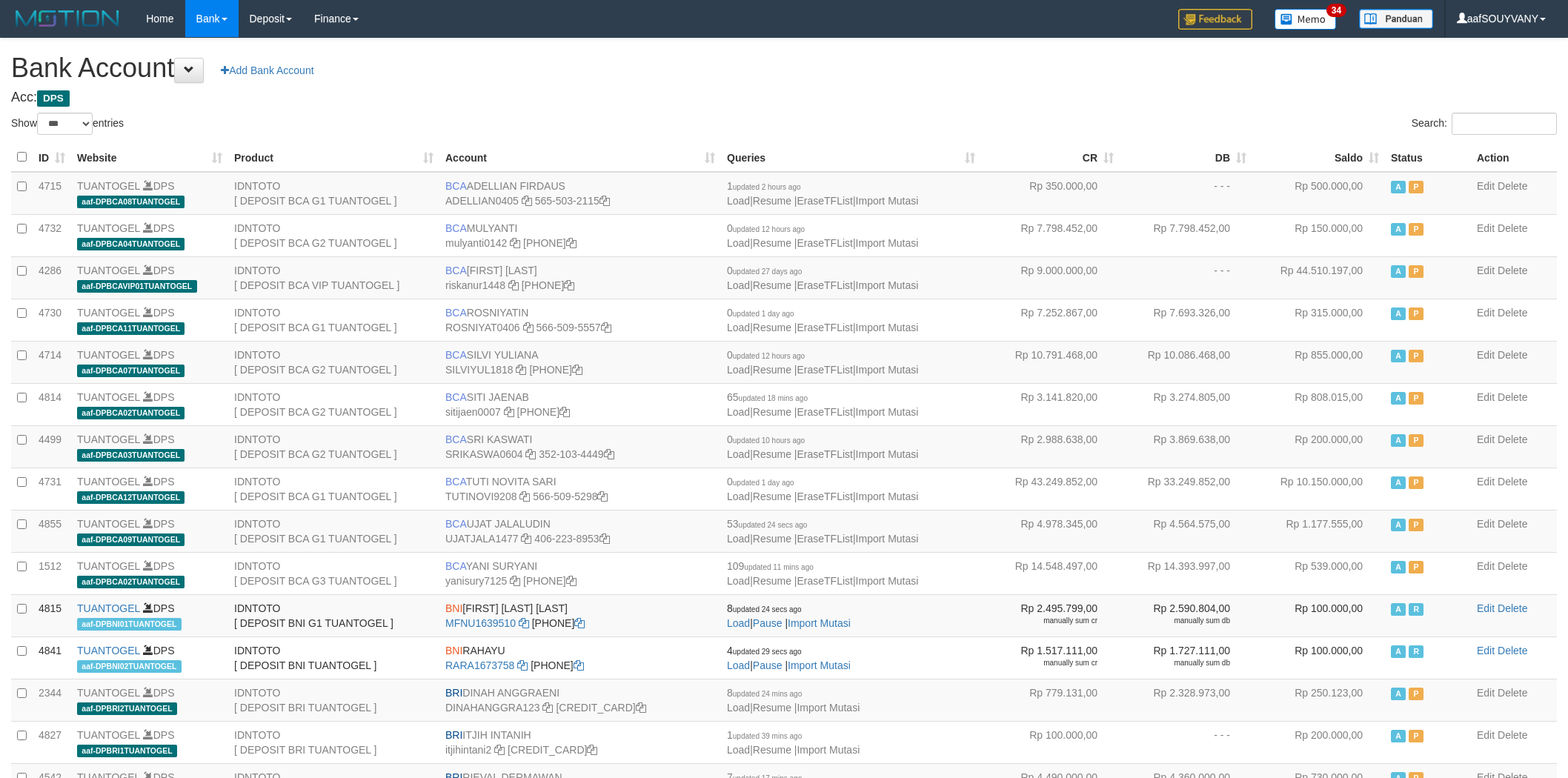 select on "***" 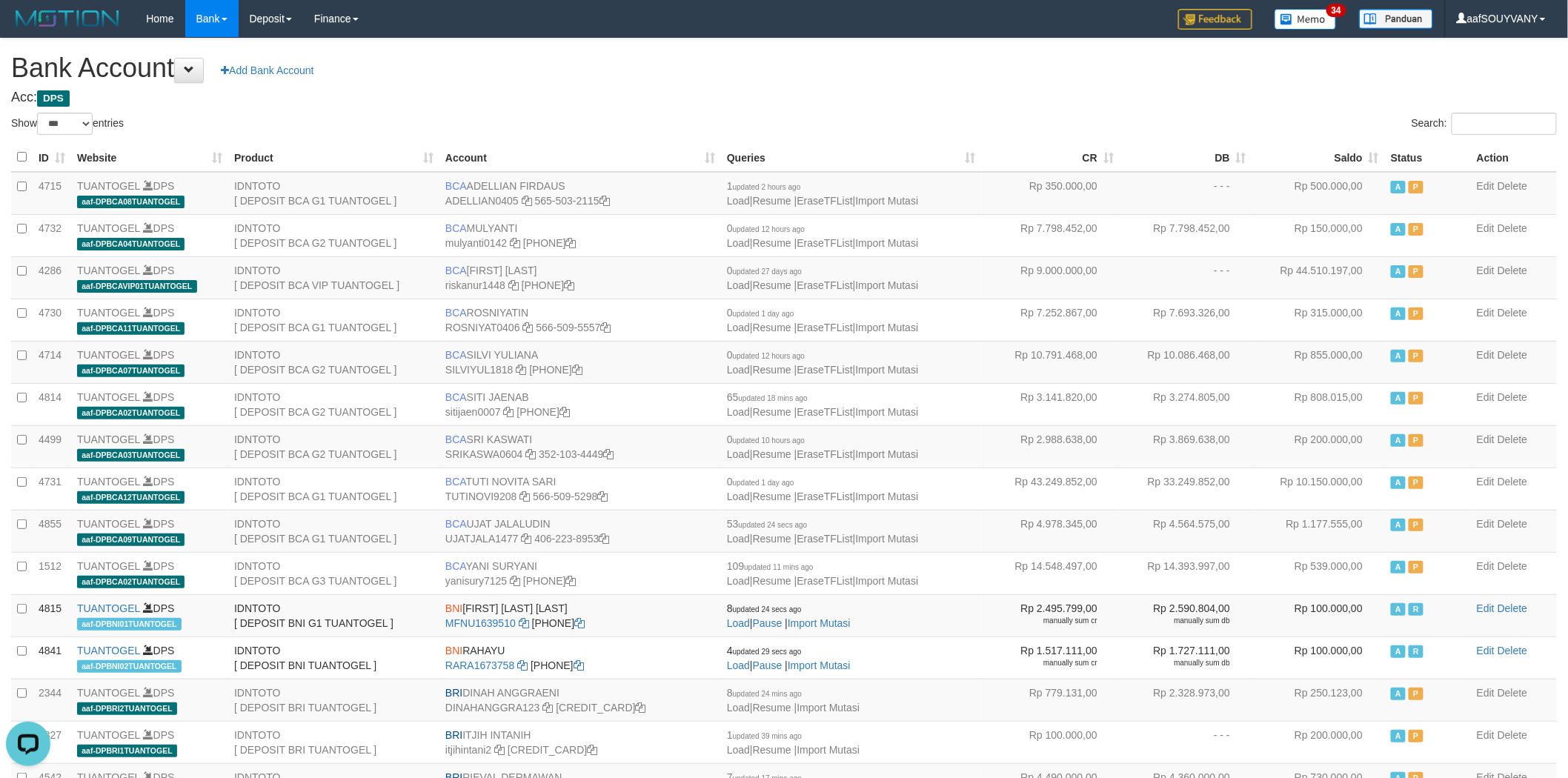 scroll, scrollTop: 0, scrollLeft: 0, axis: both 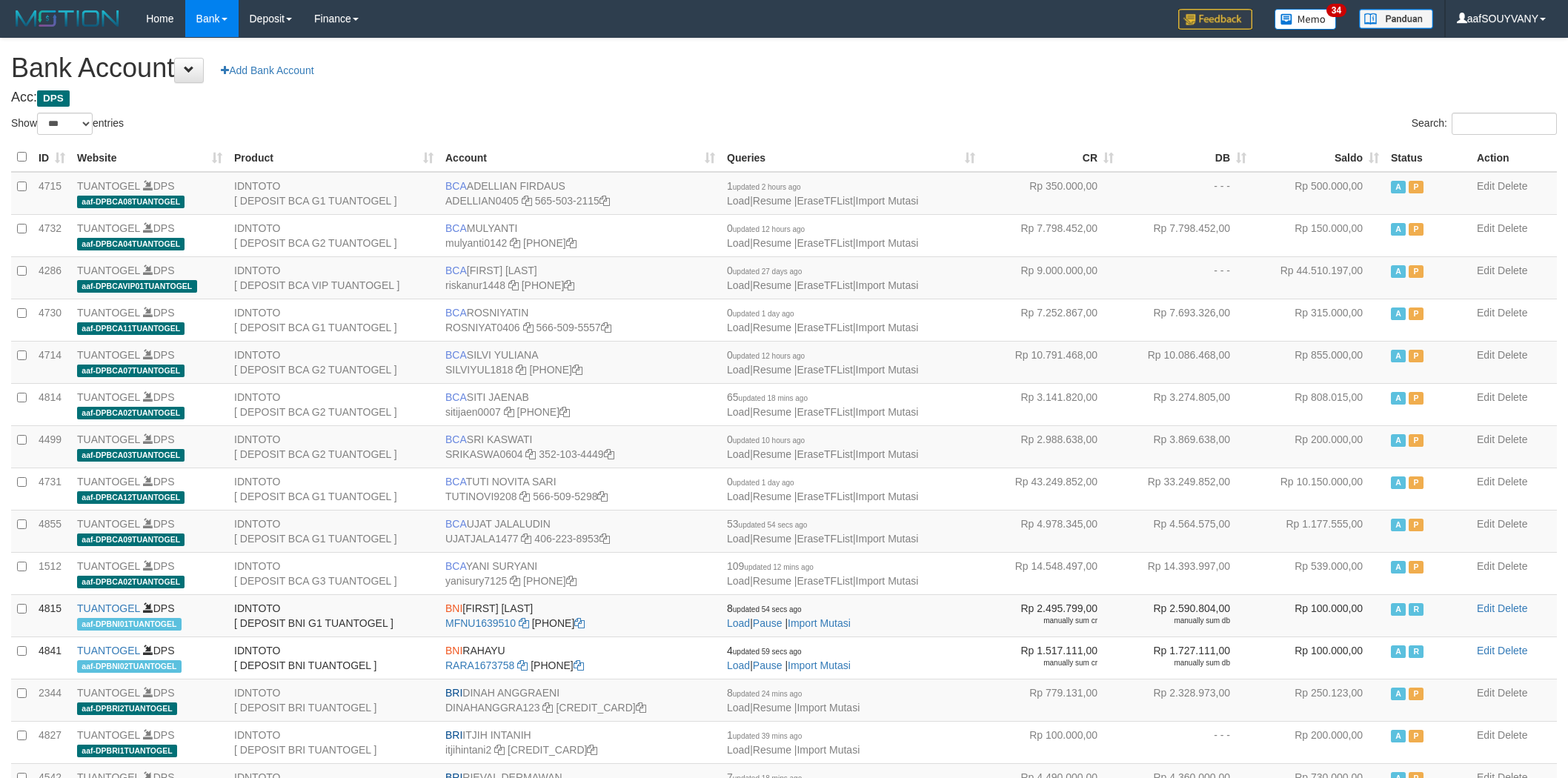 select on "***" 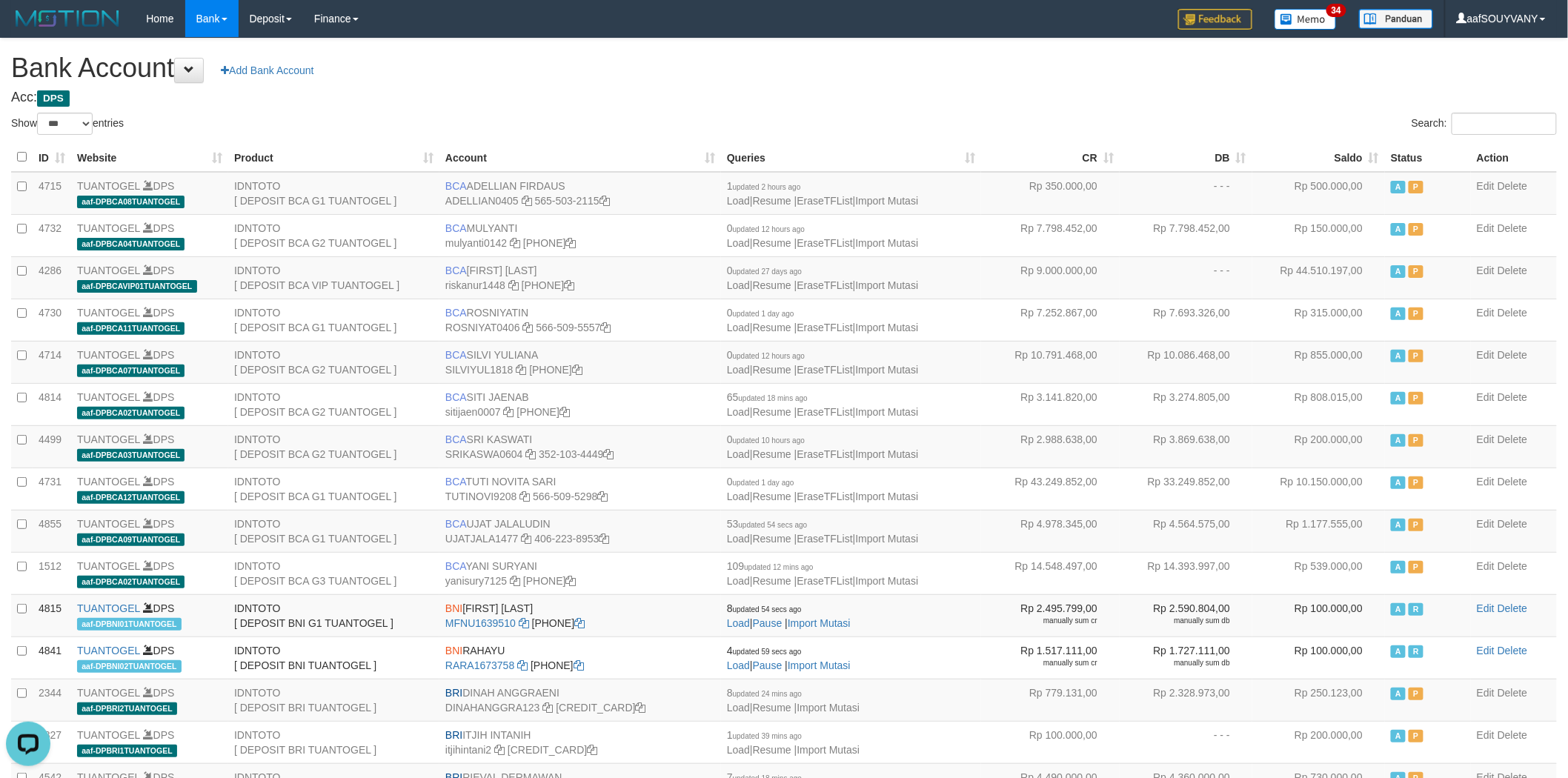 scroll, scrollTop: 0, scrollLeft: 0, axis: both 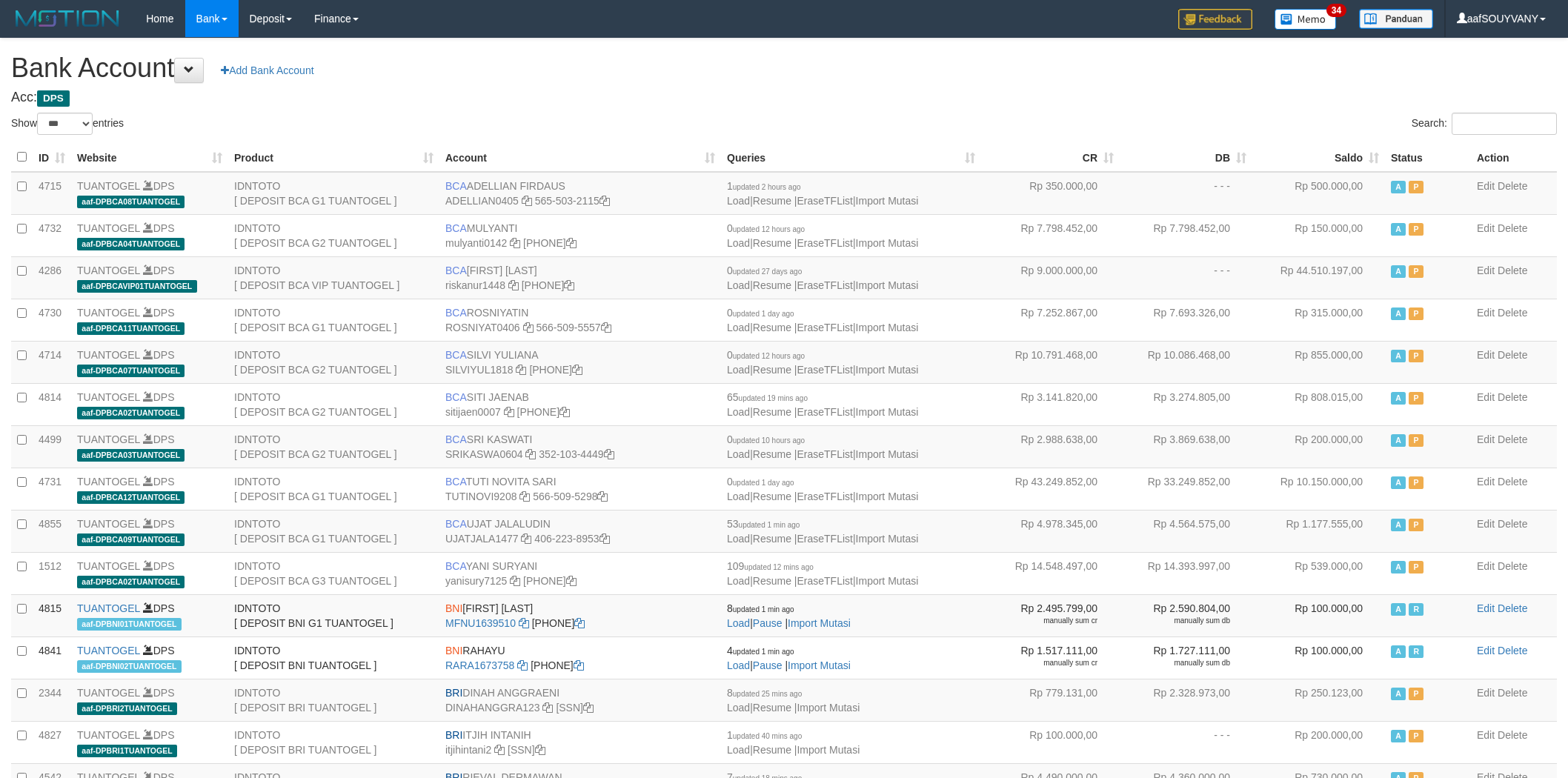select on "***" 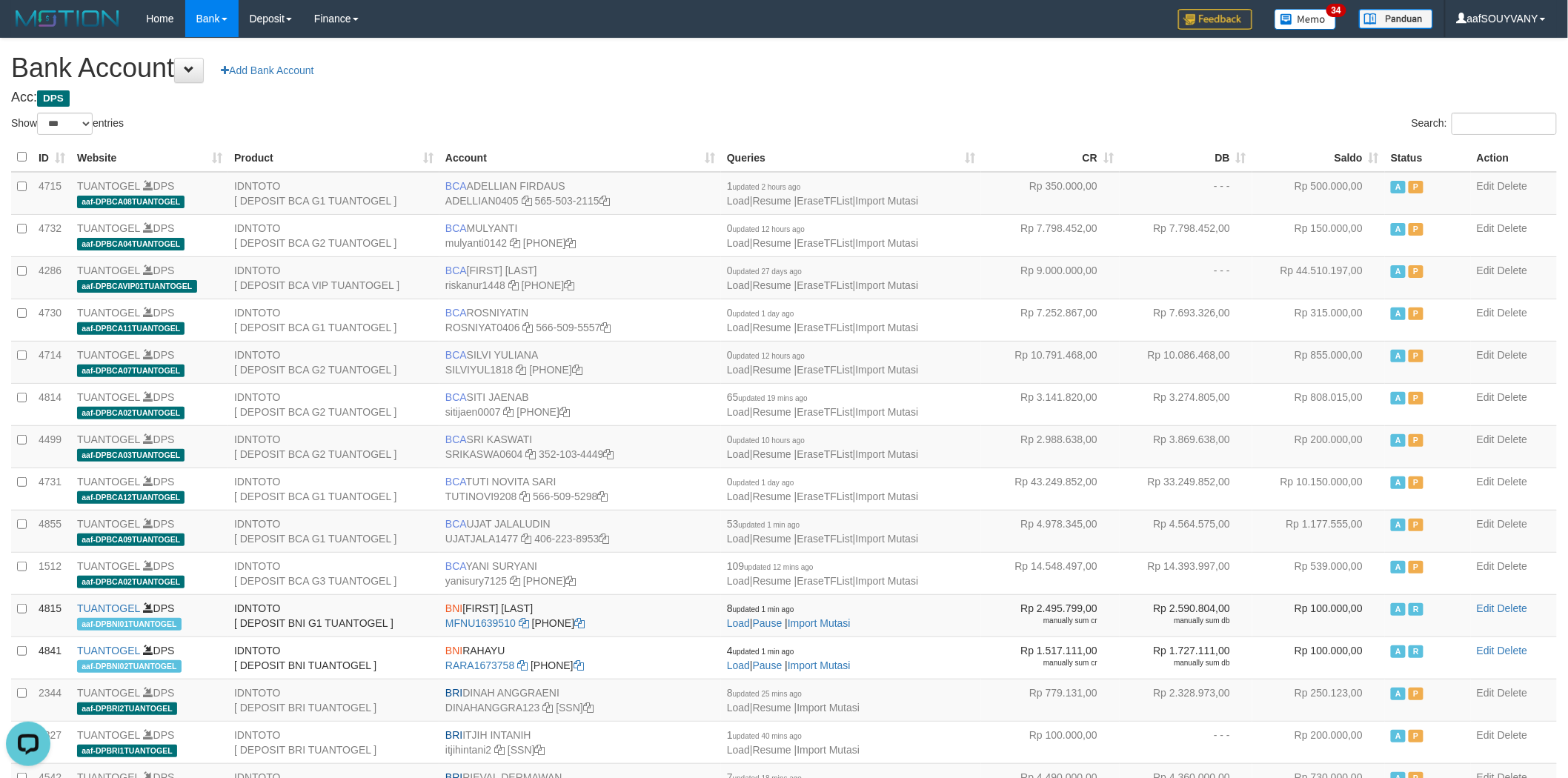 scroll, scrollTop: 0, scrollLeft: 0, axis: both 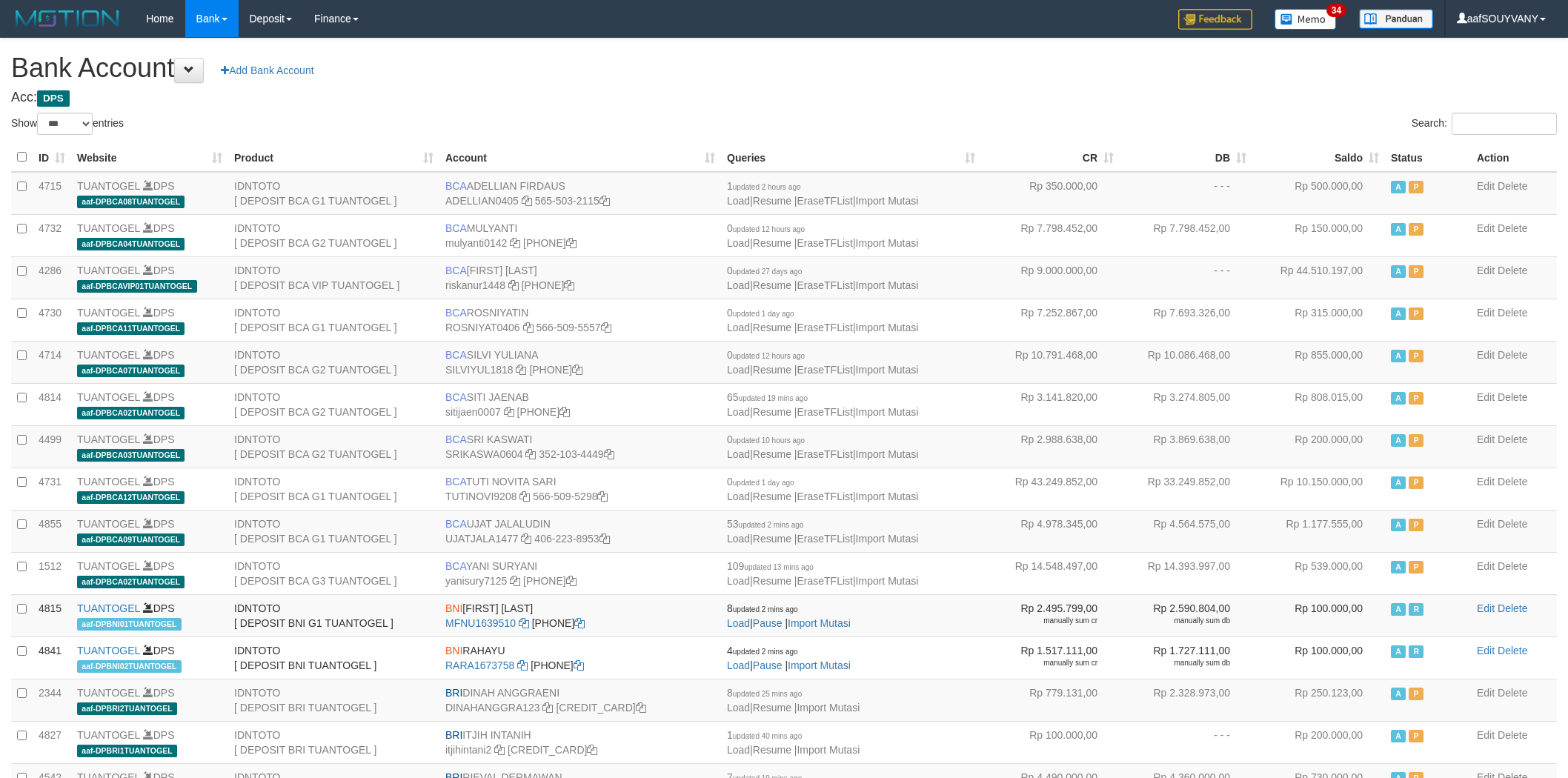 select on "***" 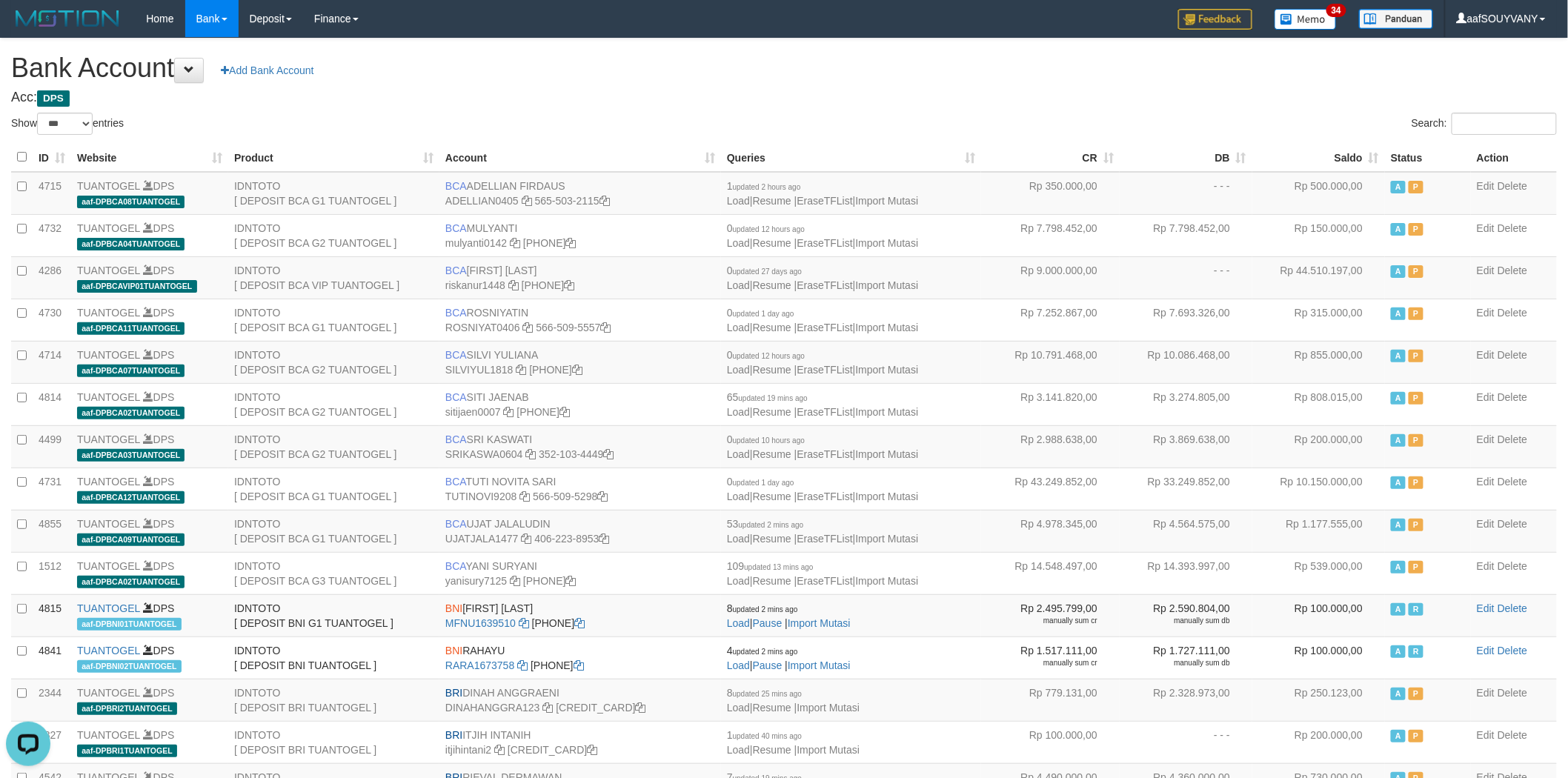 scroll, scrollTop: 0, scrollLeft: 0, axis: both 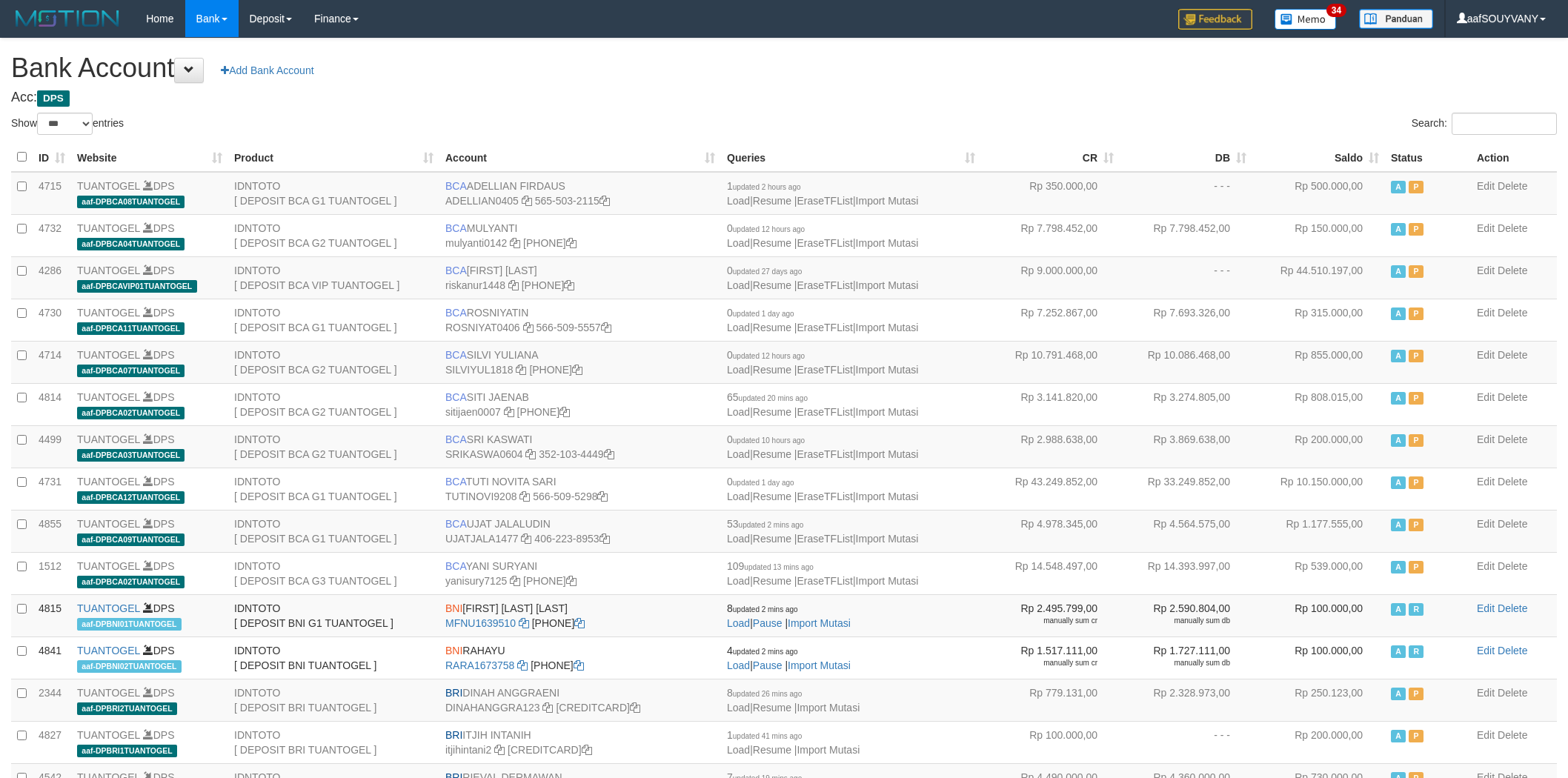 select on "***" 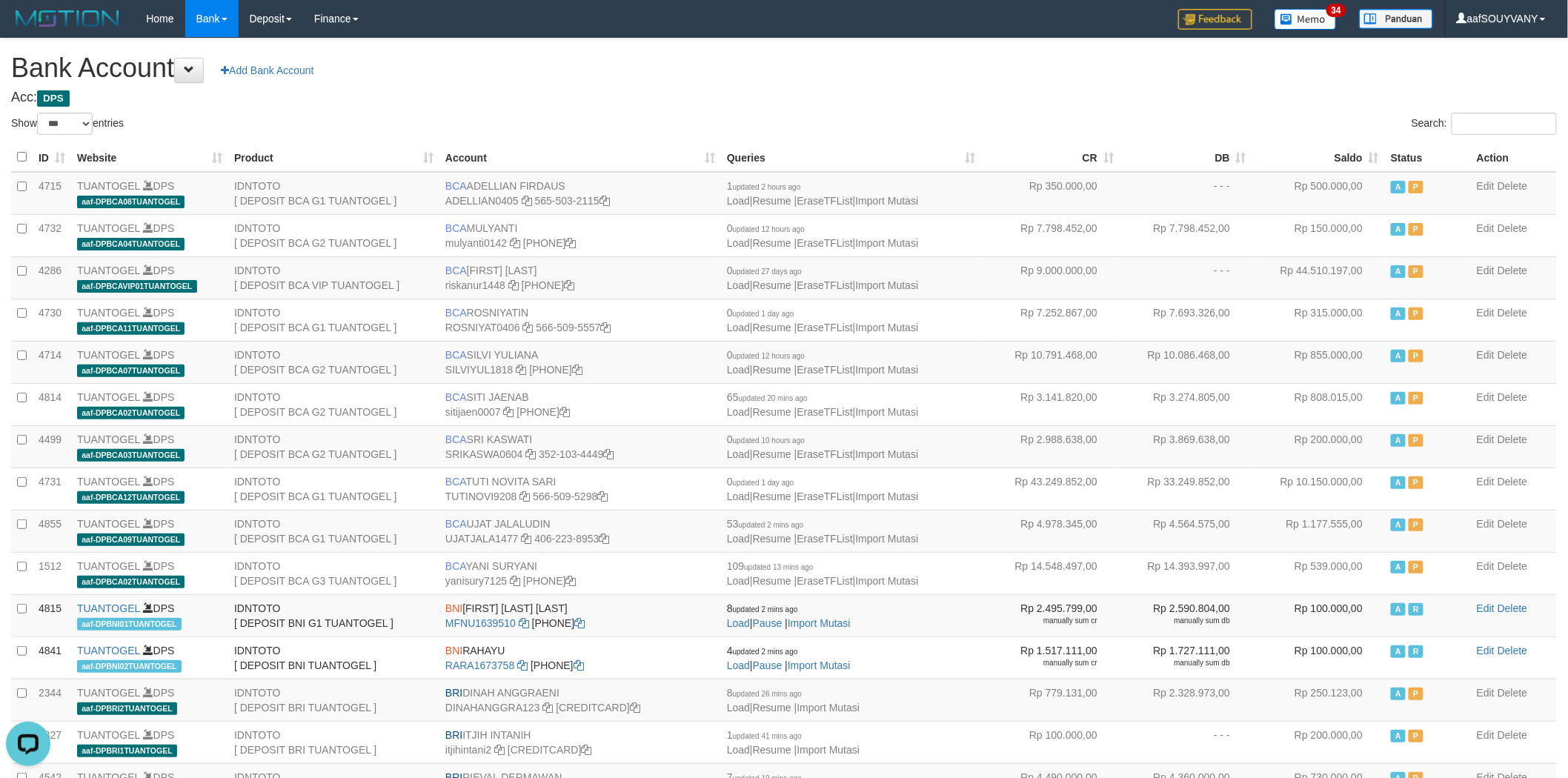 scroll, scrollTop: 0, scrollLeft: 0, axis: both 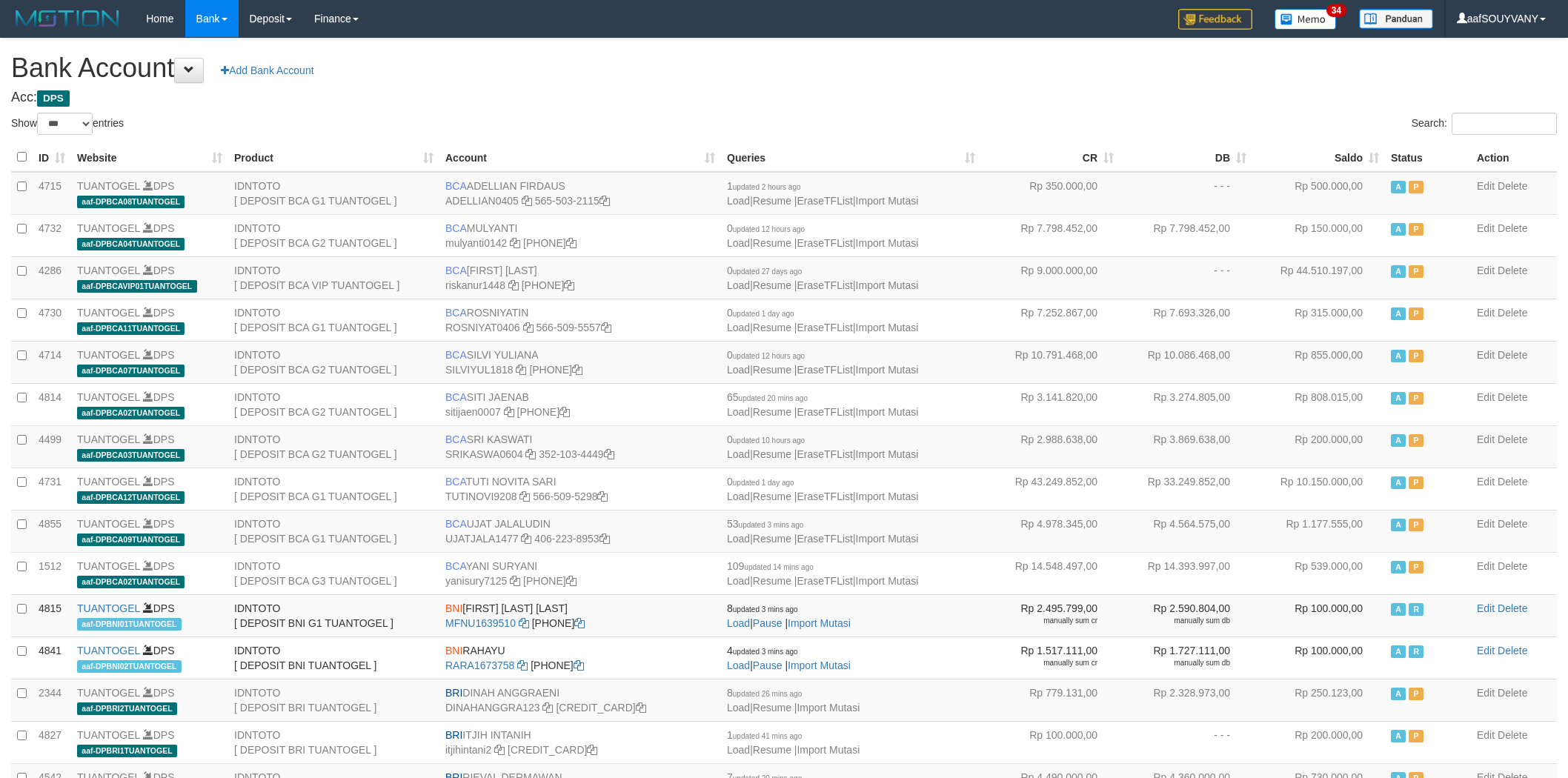 select on "***" 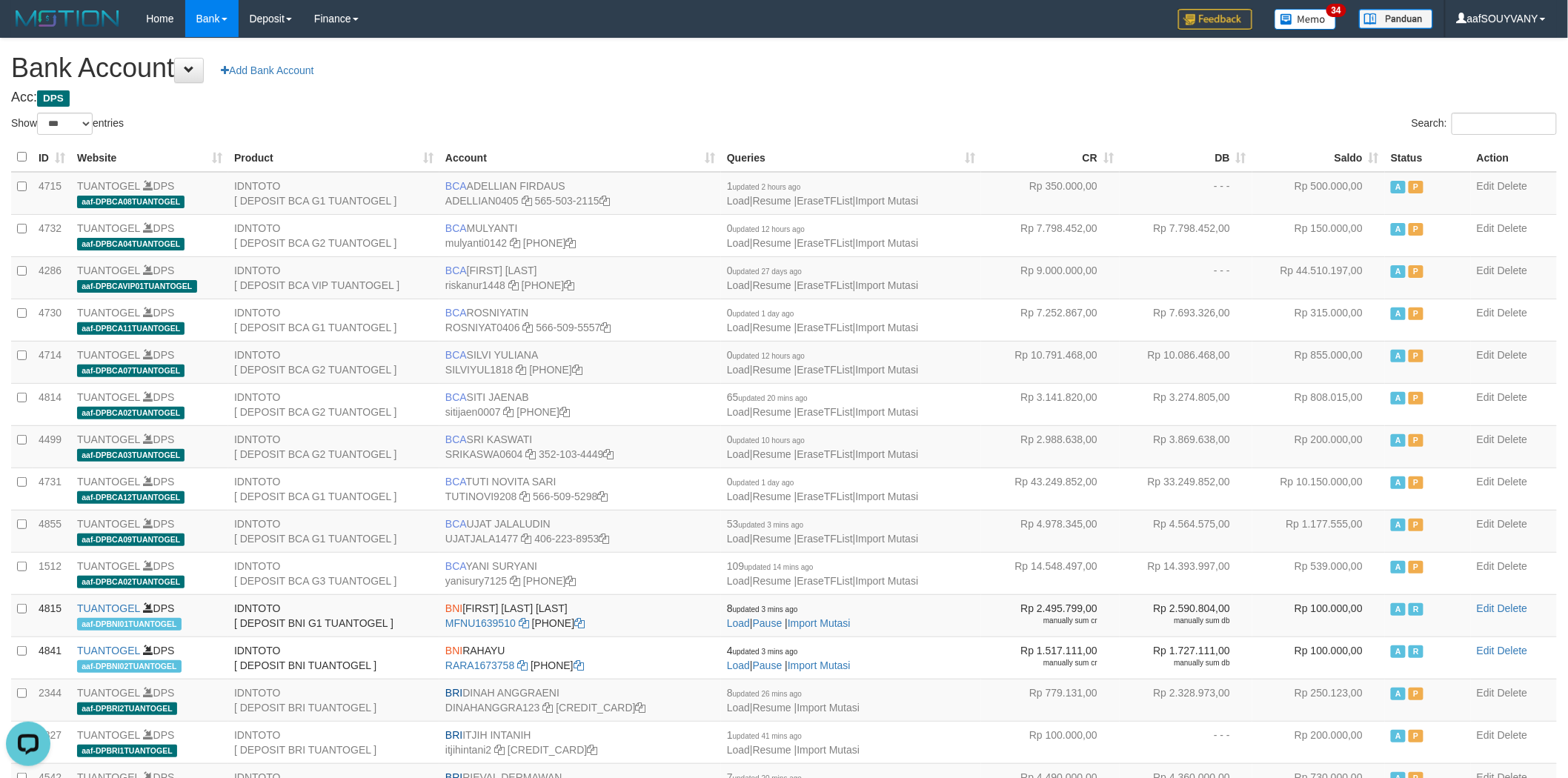 scroll, scrollTop: 0, scrollLeft: 0, axis: both 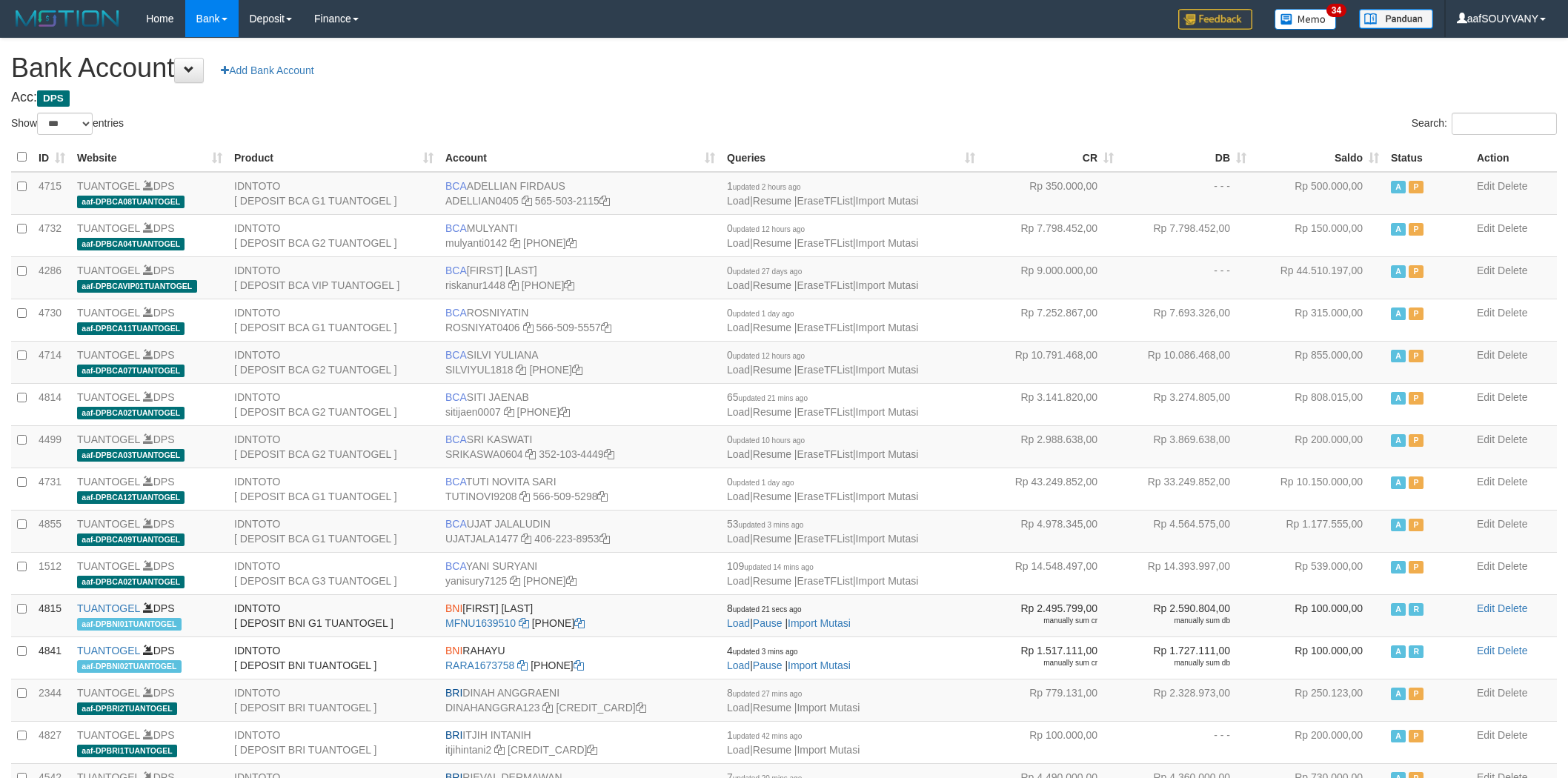 select on "***" 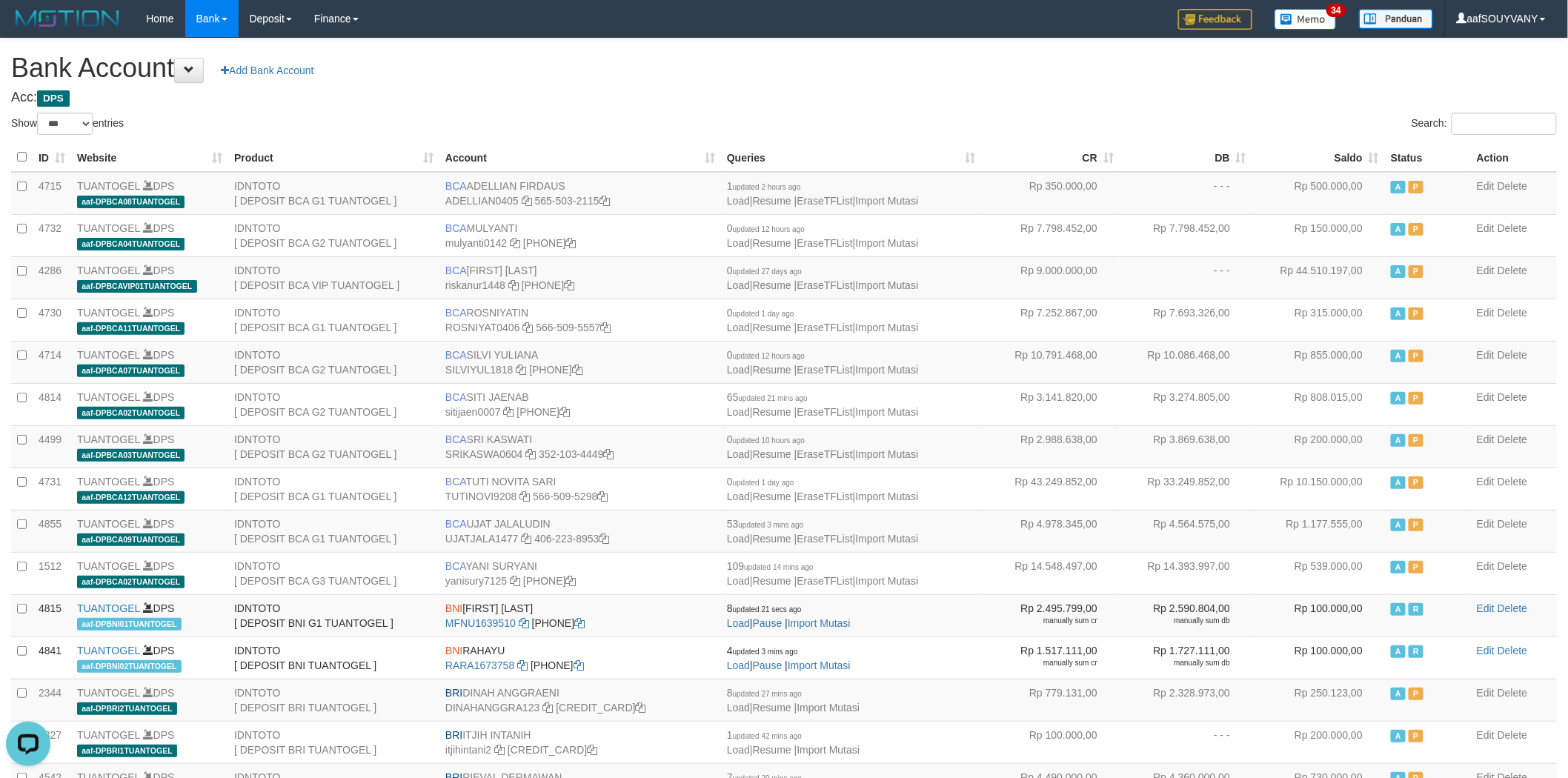 scroll, scrollTop: 0, scrollLeft: 0, axis: both 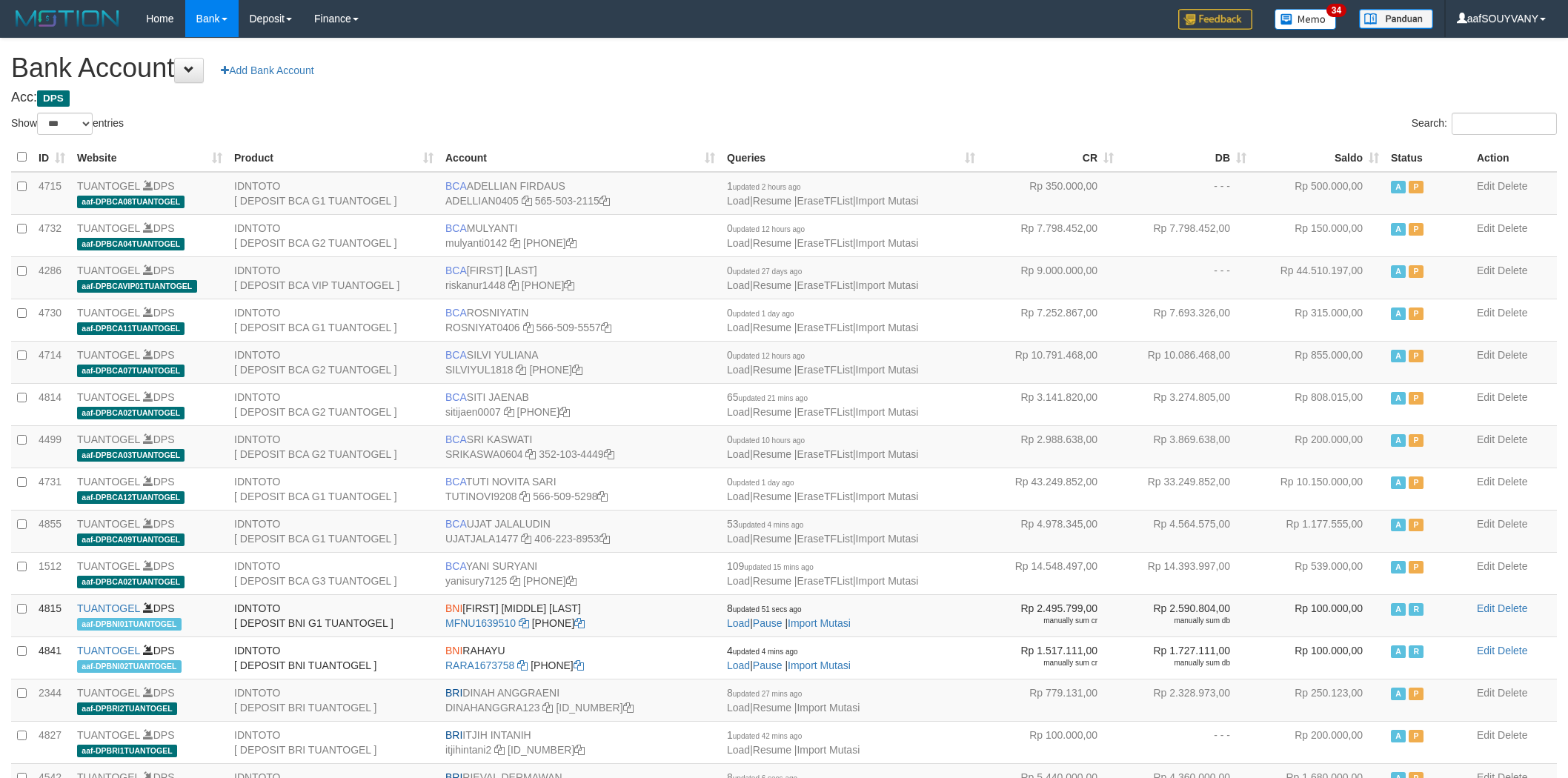select on "***" 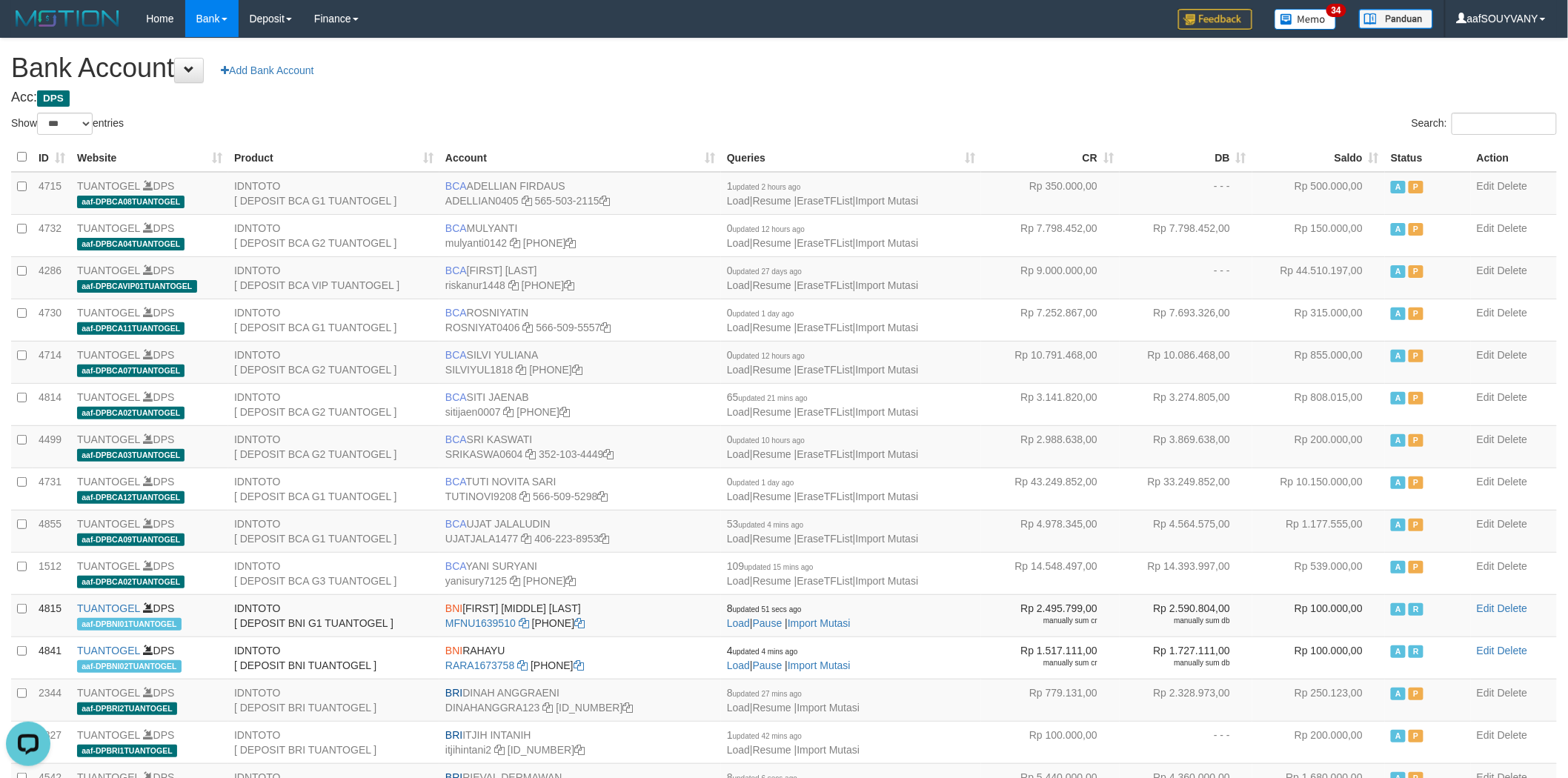 scroll, scrollTop: 0, scrollLeft: 0, axis: both 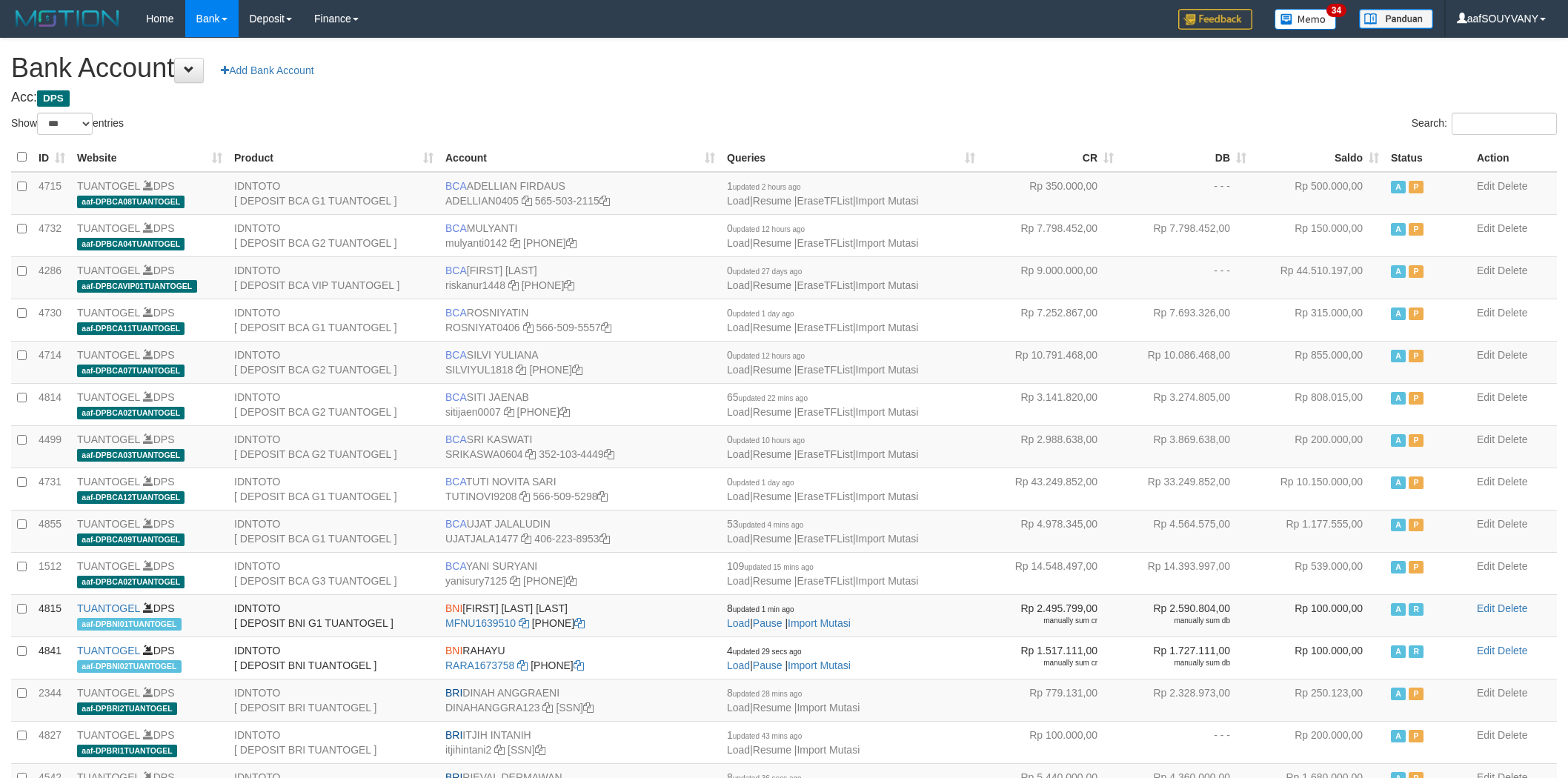 select on "***" 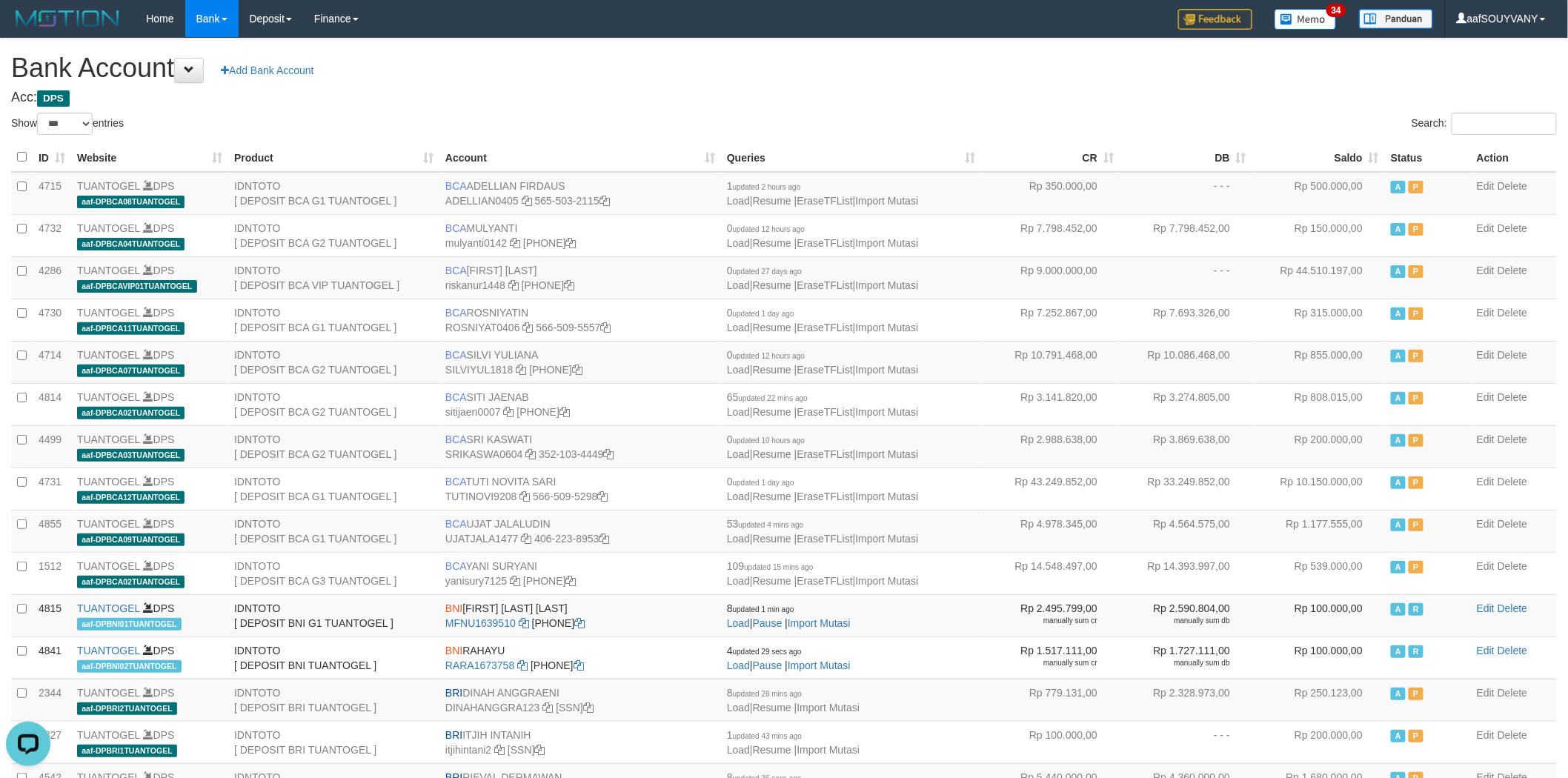 scroll, scrollTop: 0, scrollLeft: 0, axis: both 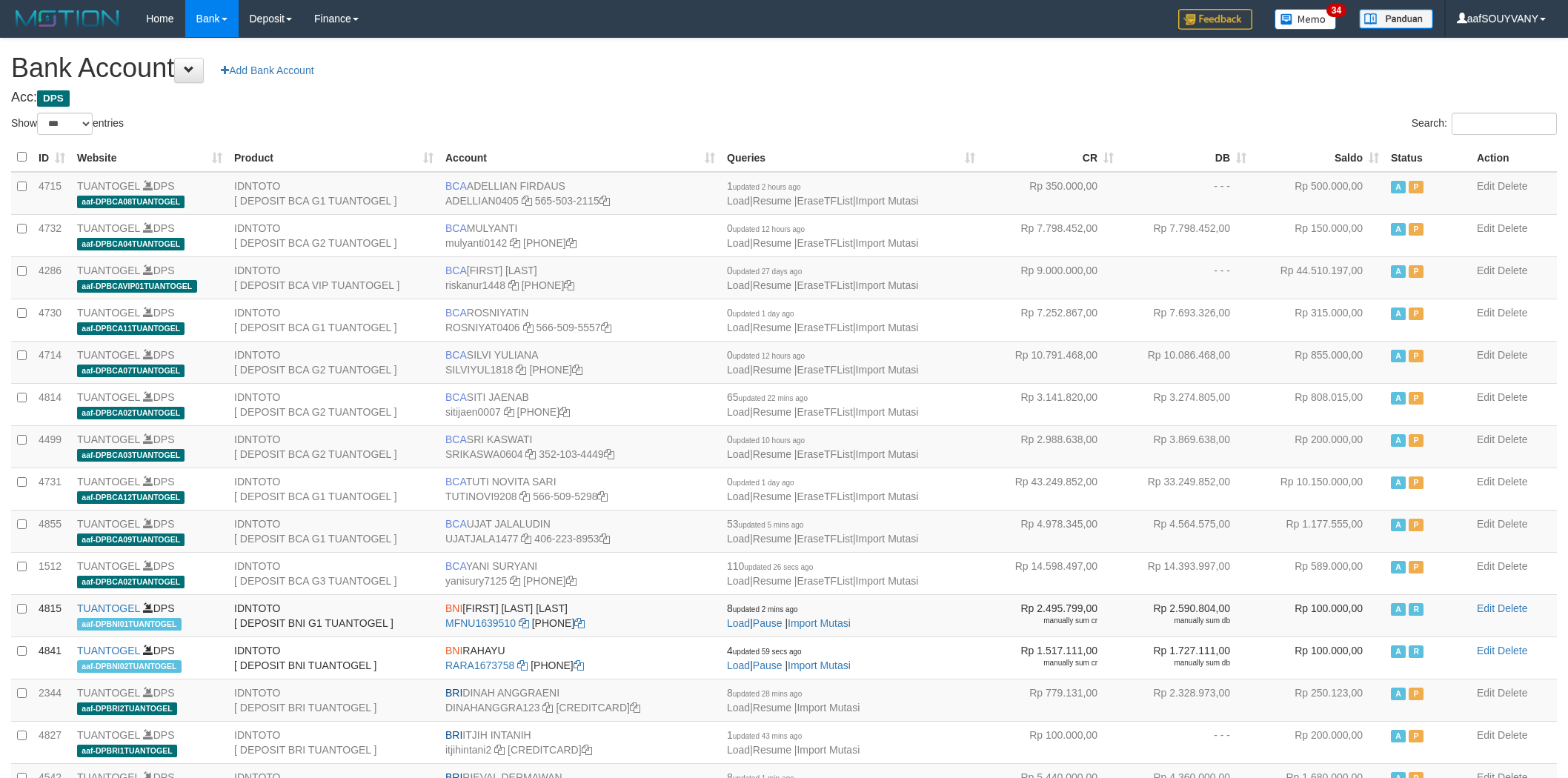 select on "***" 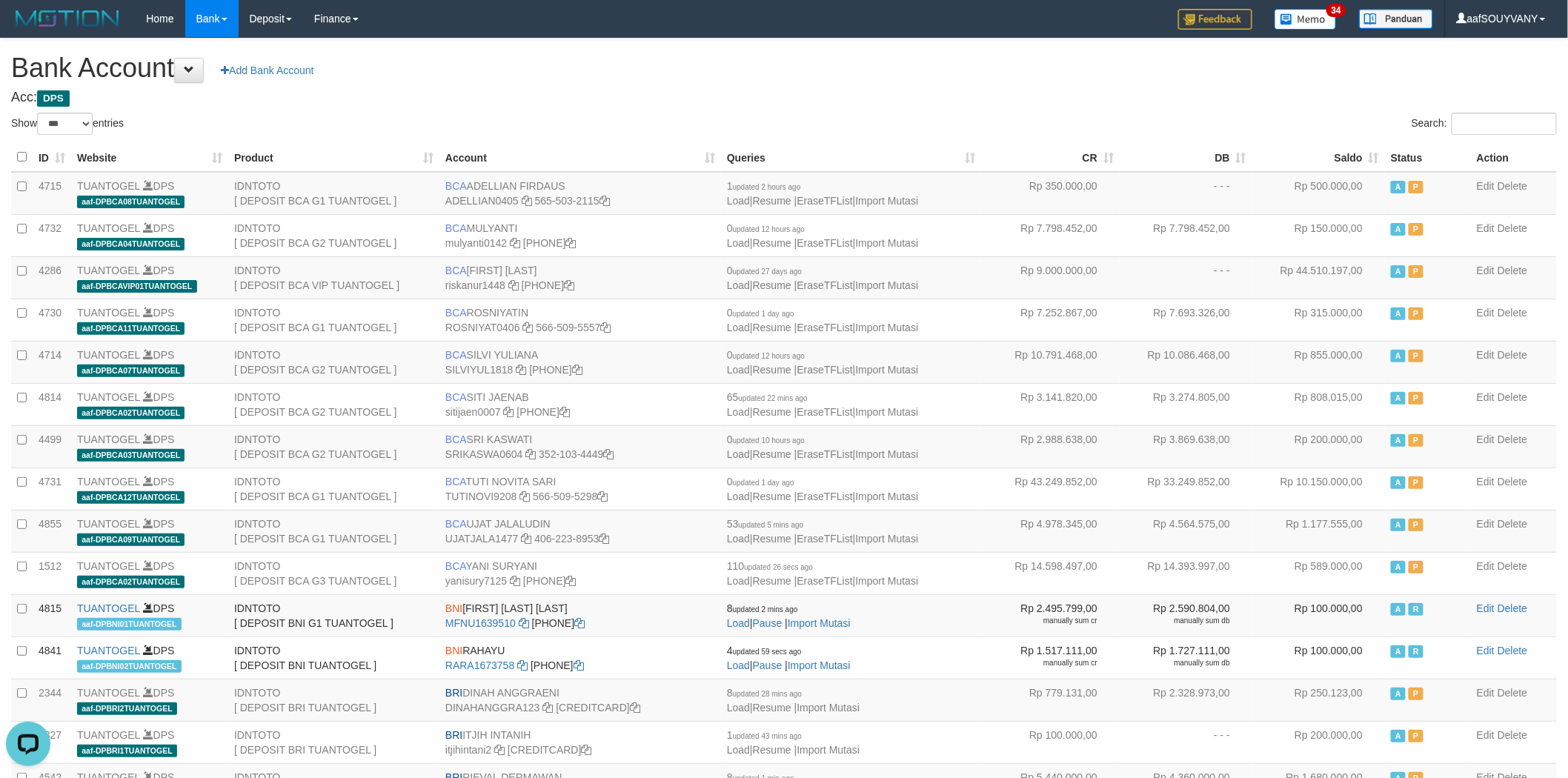 scroll, scrollTop: 0, scrollLeft: 0, axis: both 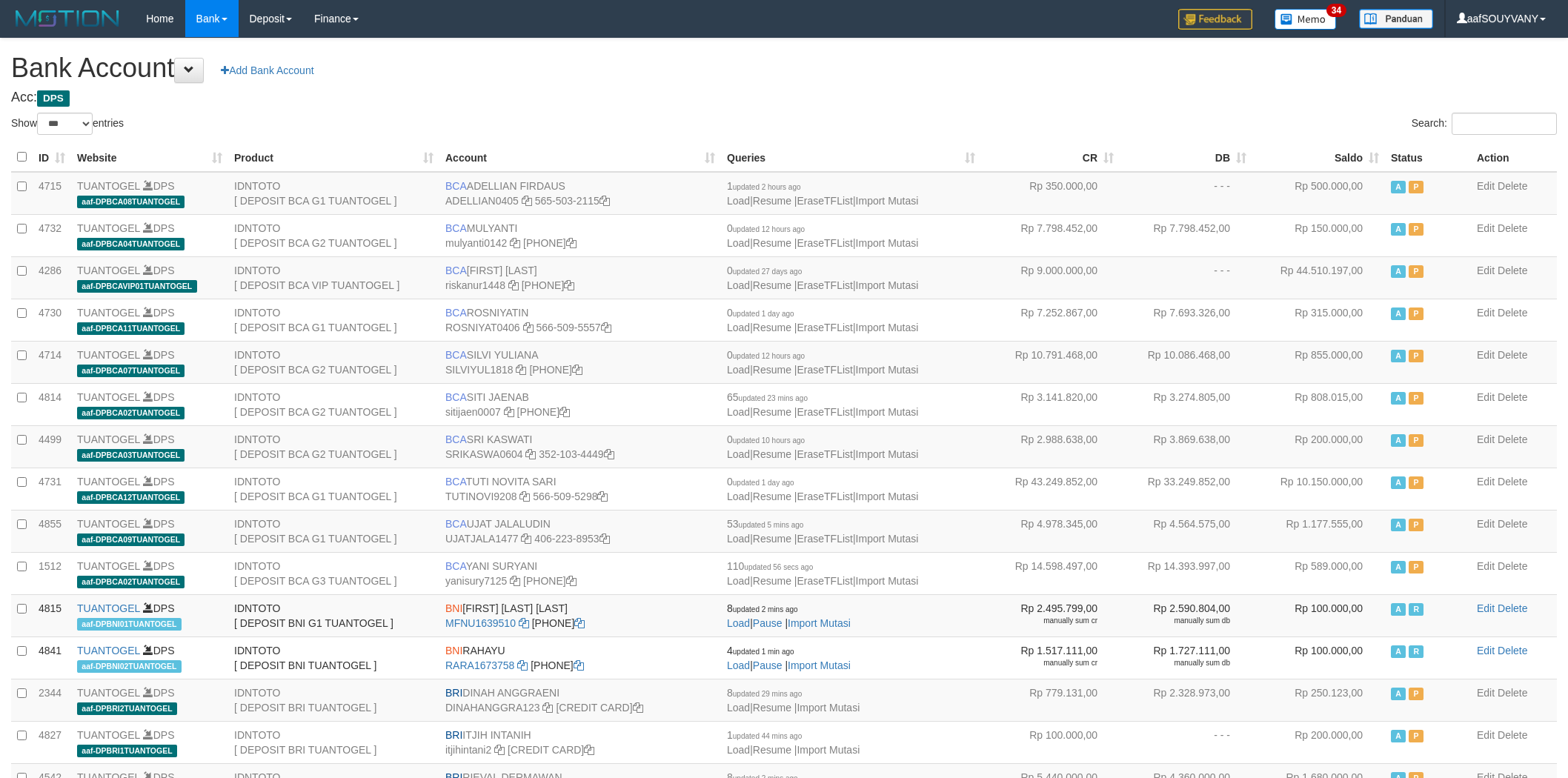 select on "***" 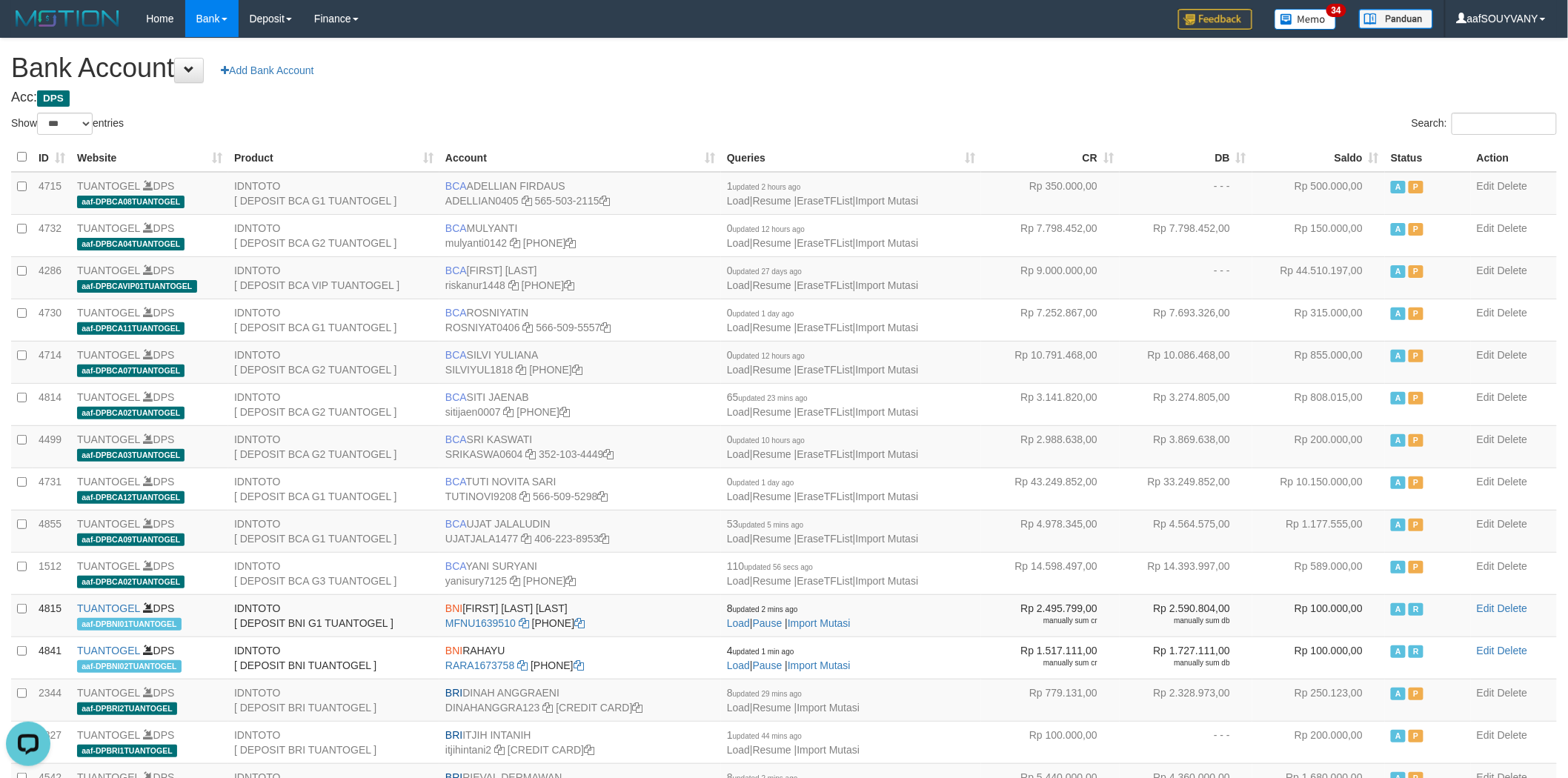 scroll, scrollTop: 0, scrollLeft: 0, axis: both 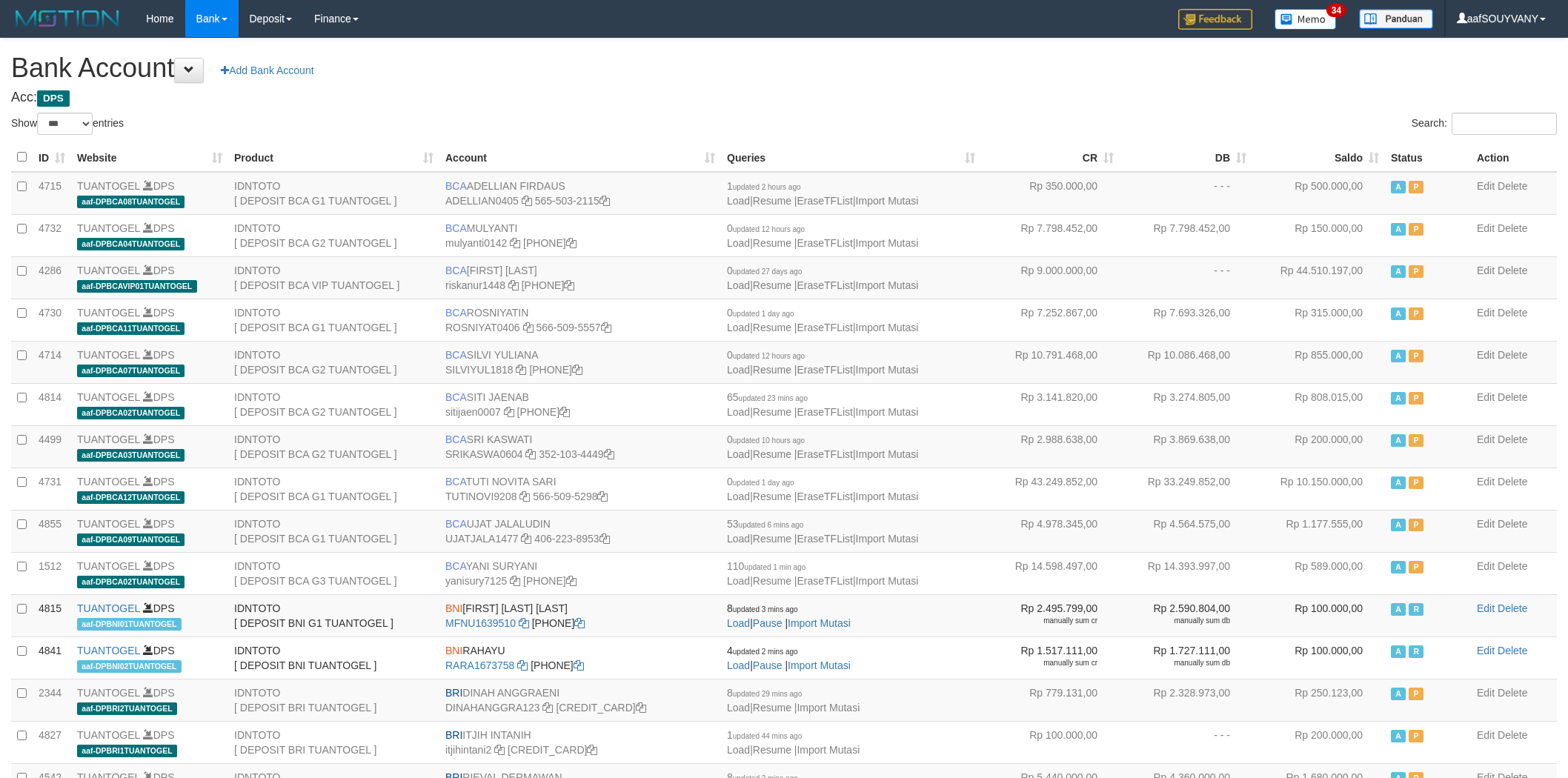 select on "***" 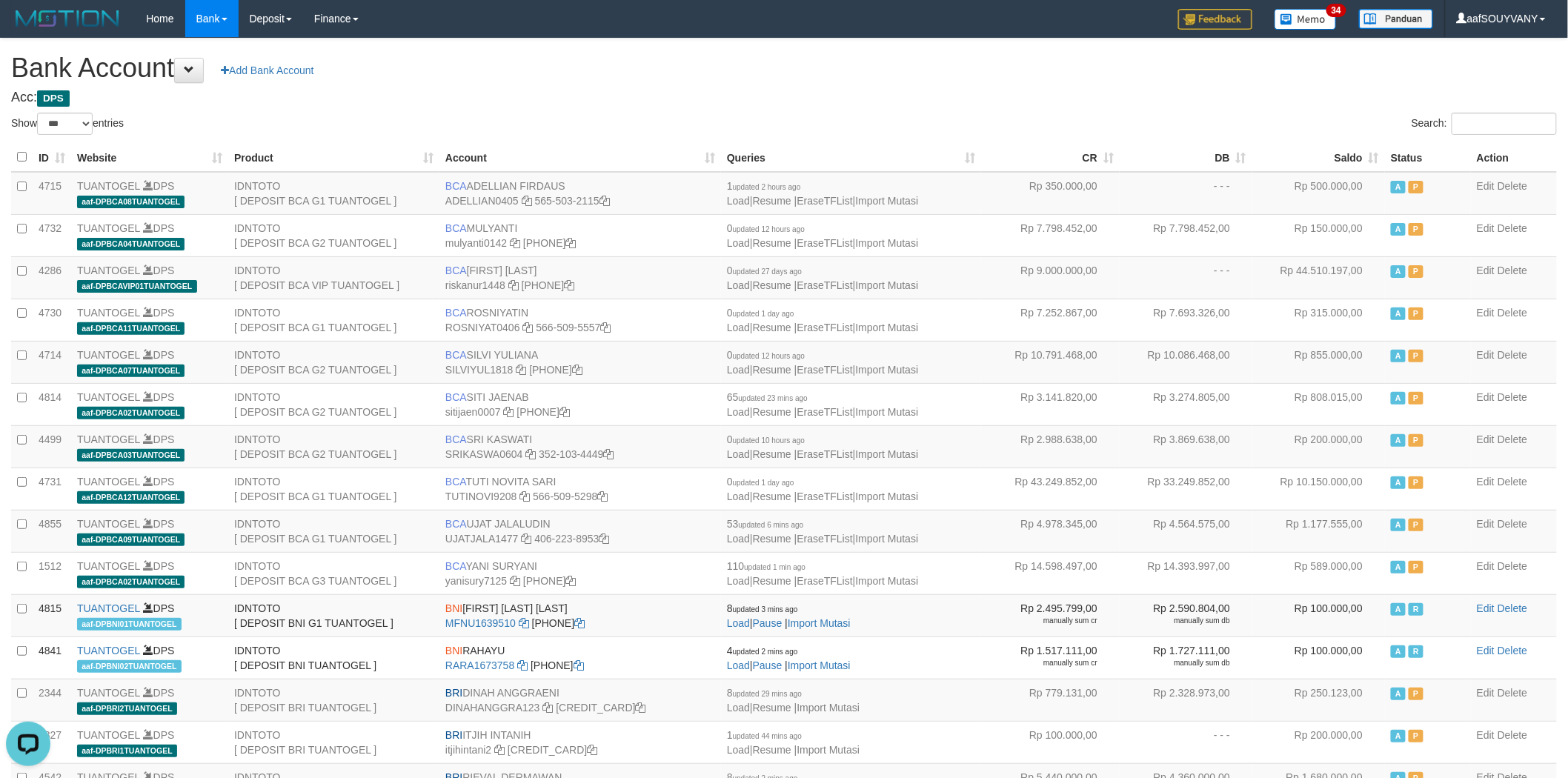 scroll, scrollTop: 0, scrollLeft: 0, axis: both 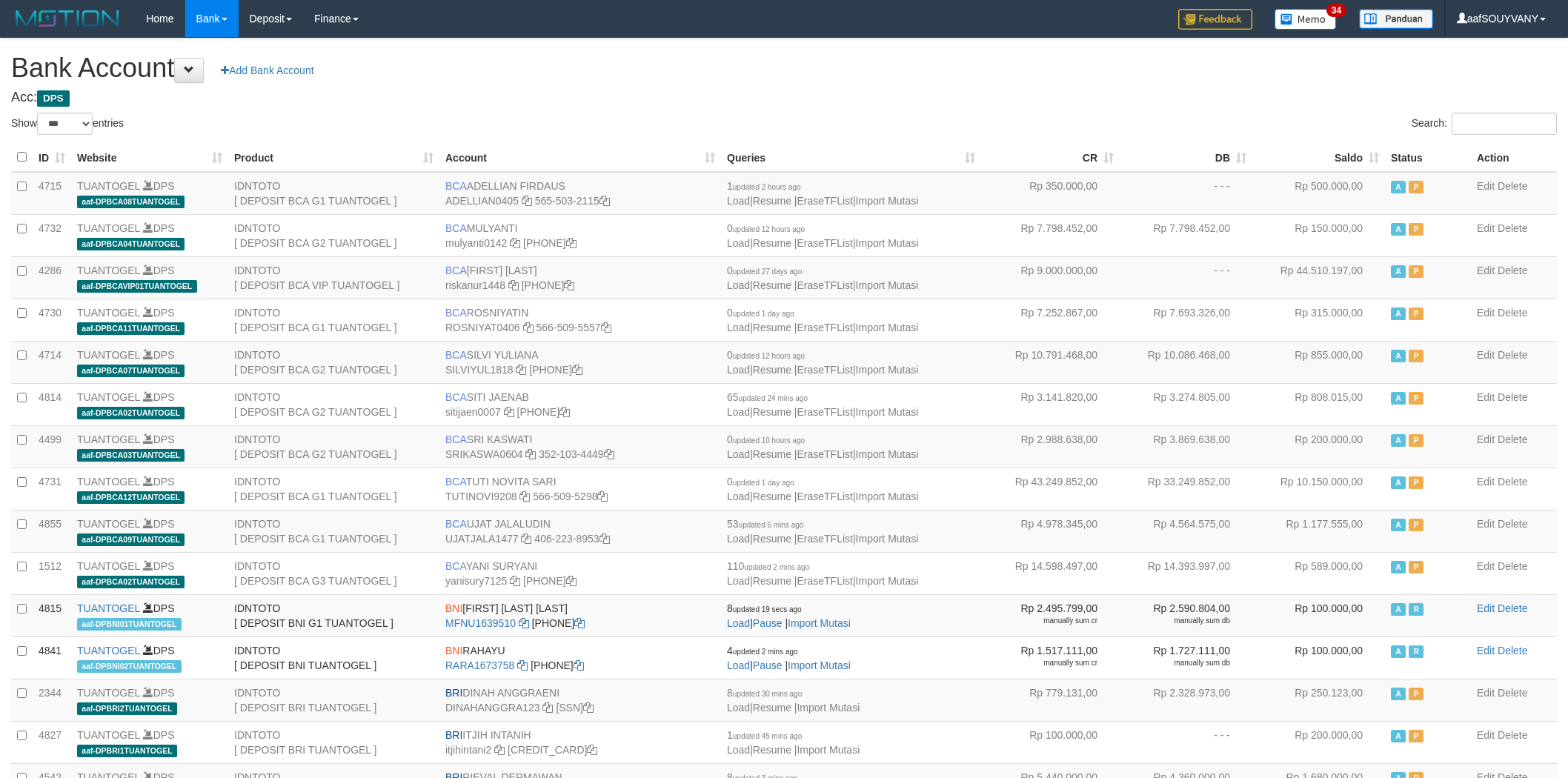 select on "***" 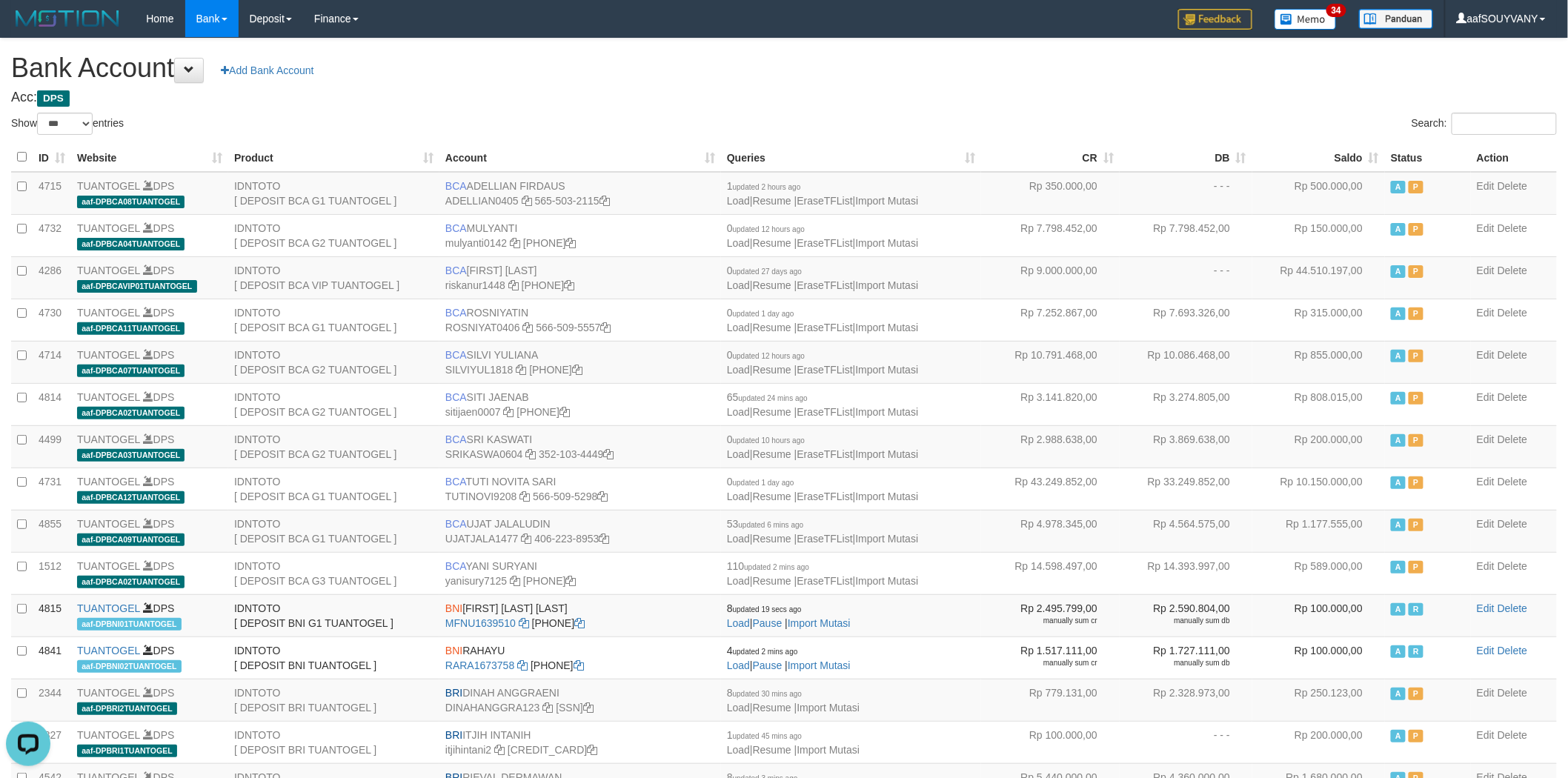 scroll, scrollTop: 0, scrollLeft: 0, axis: both 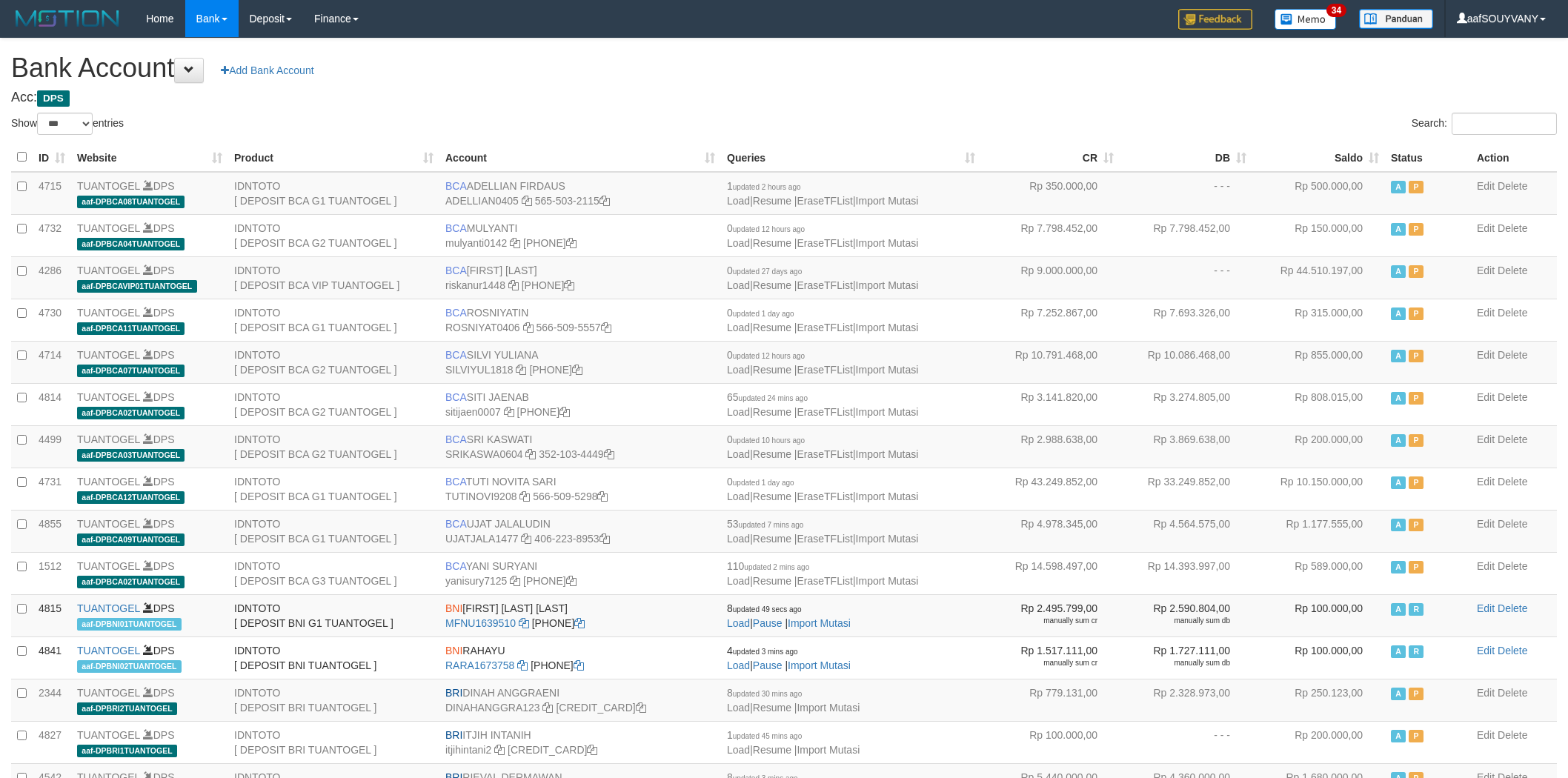 select on "***" 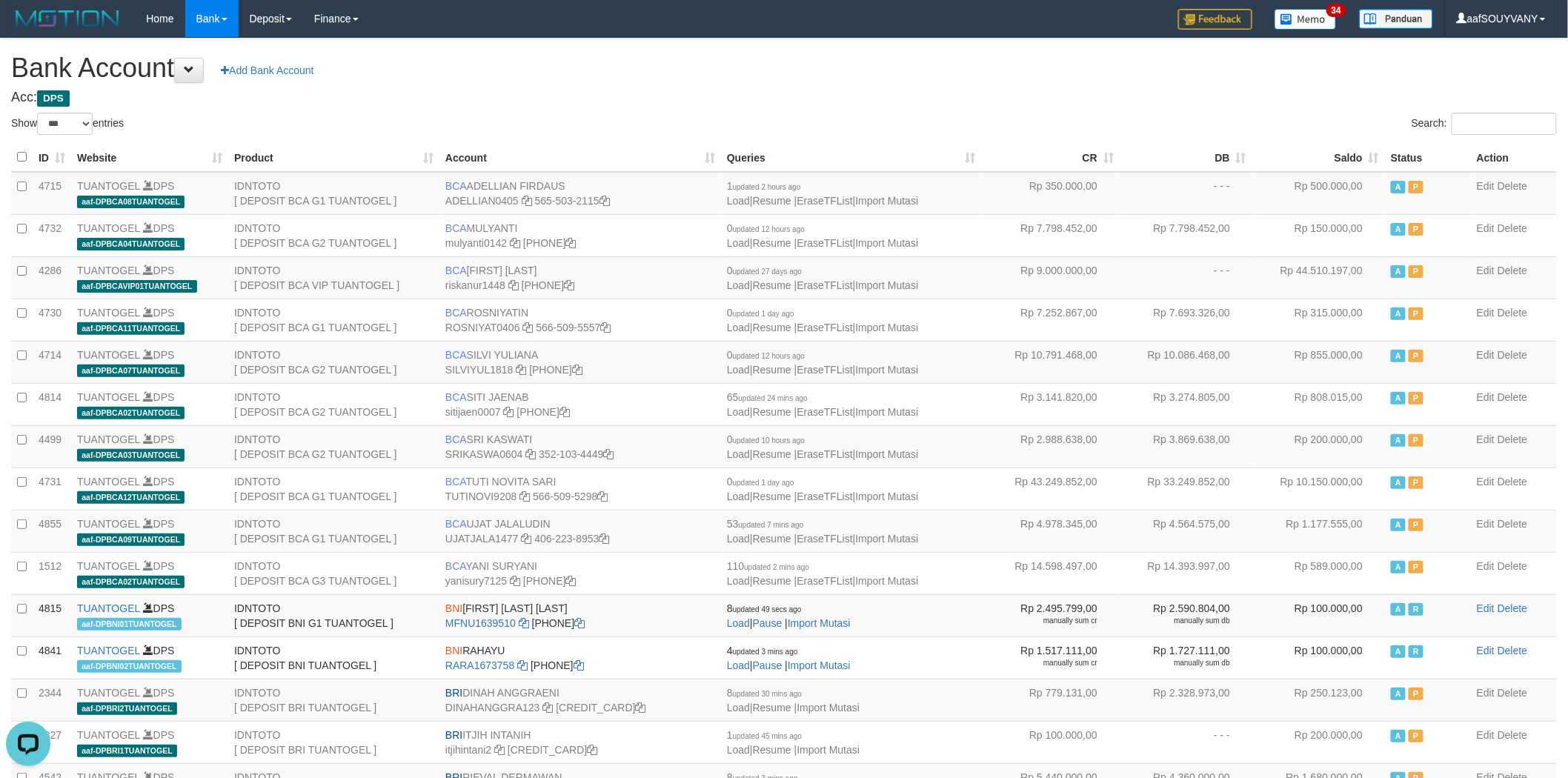 scroll, scrollTop: 0, scrollLeft: 0, axis: both 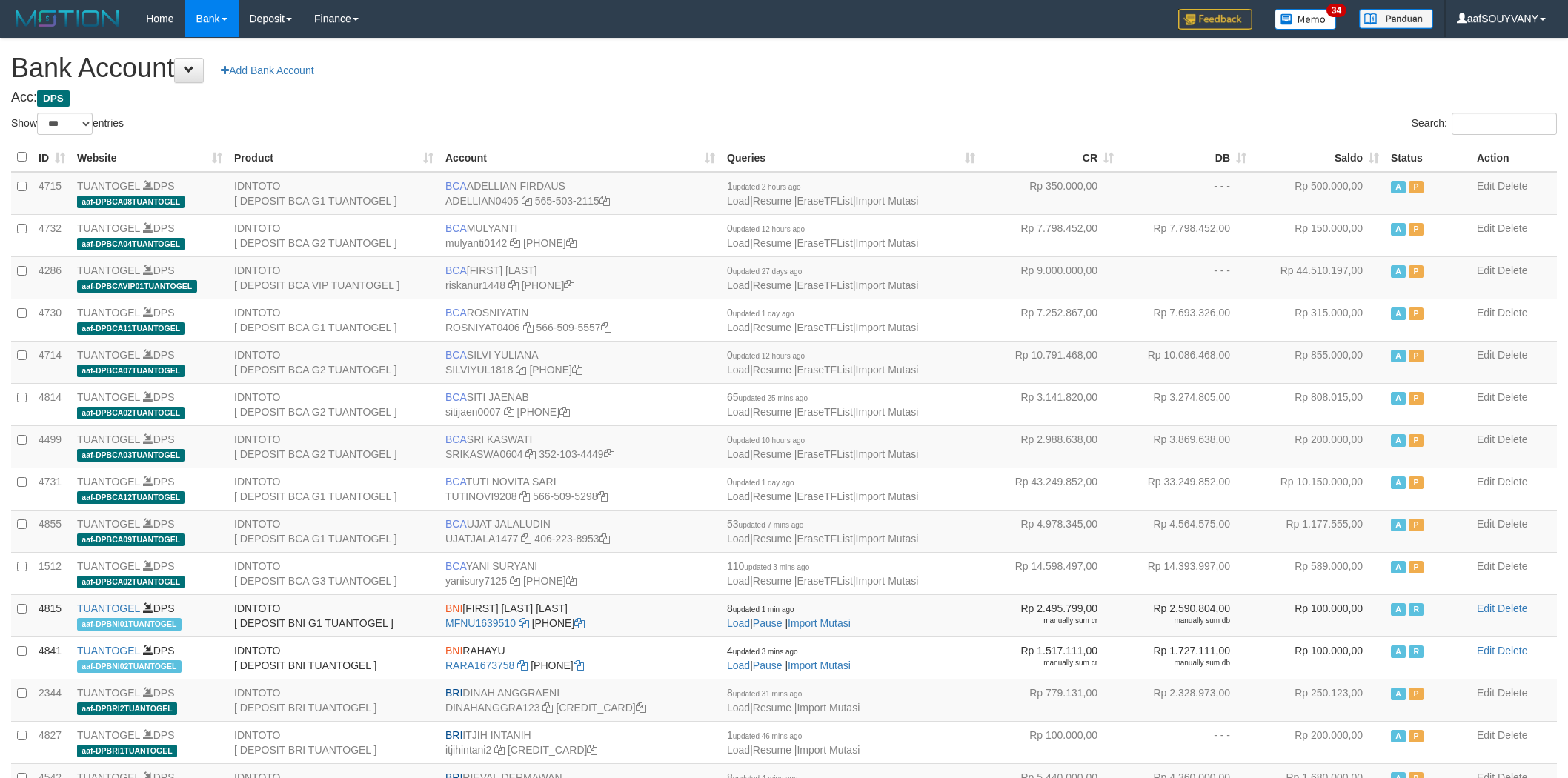 select on "***" 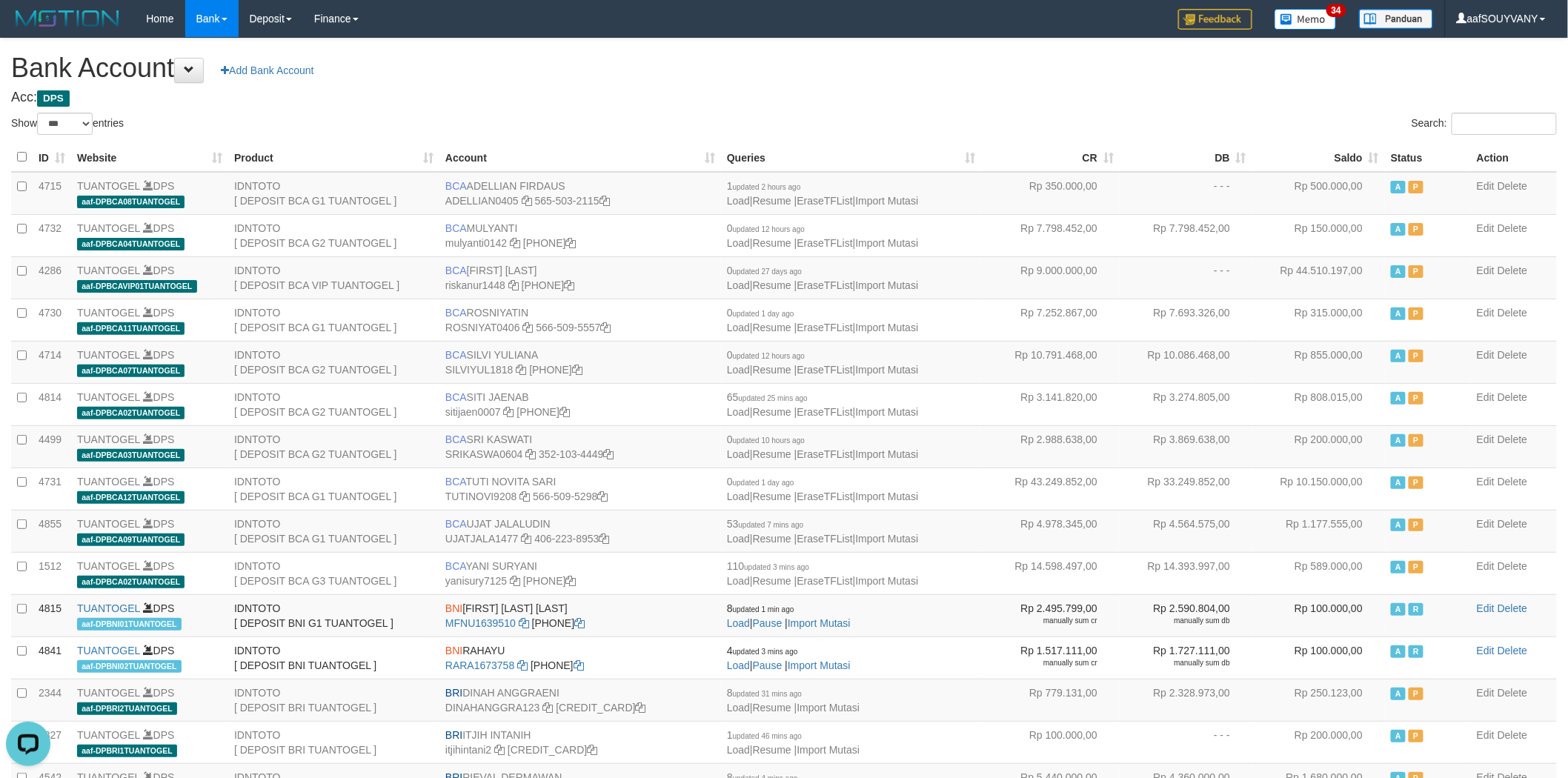 scroll, scrollTop: 0, scrollLeft: 0, axis: both 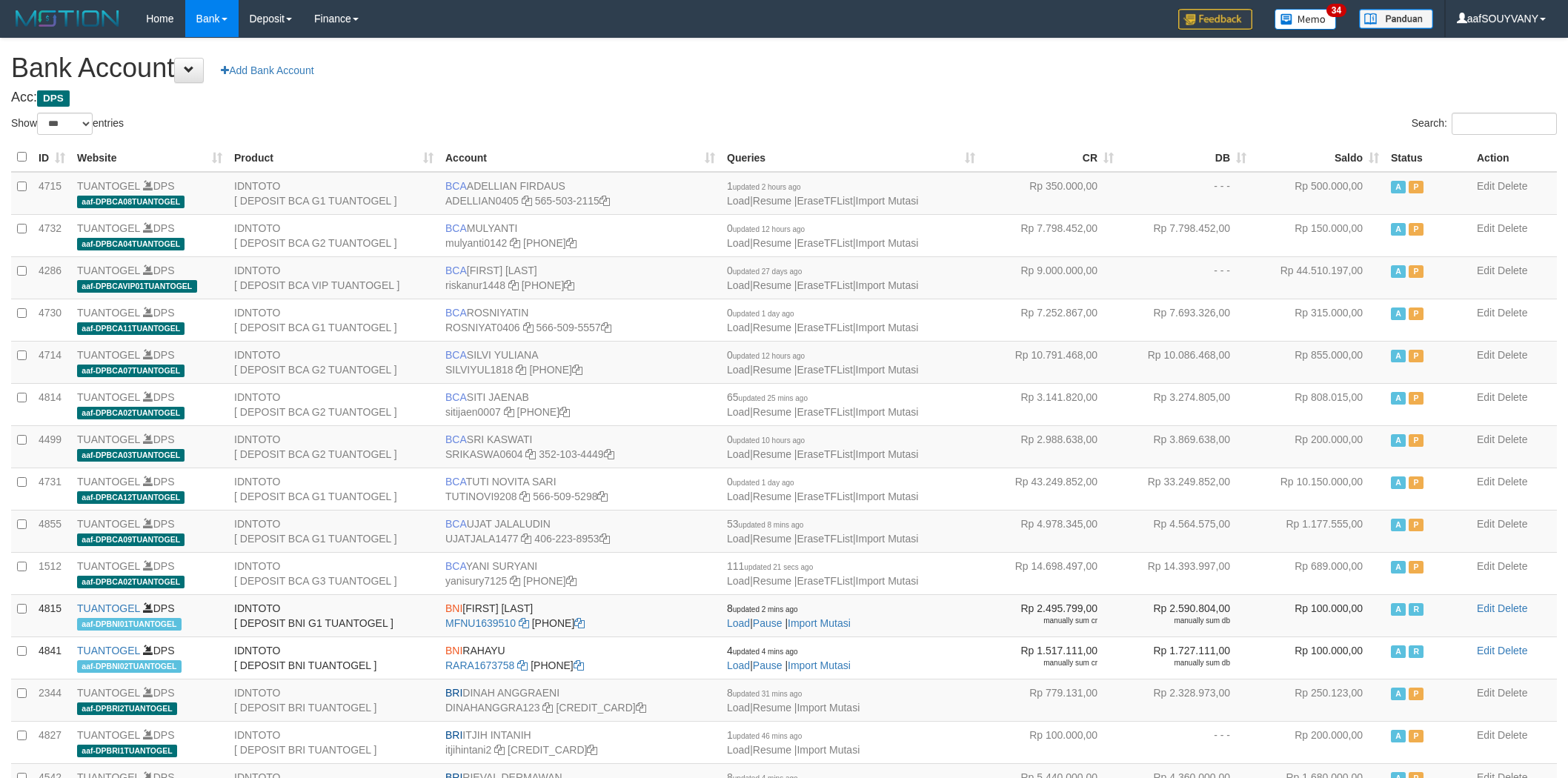 select on "***" 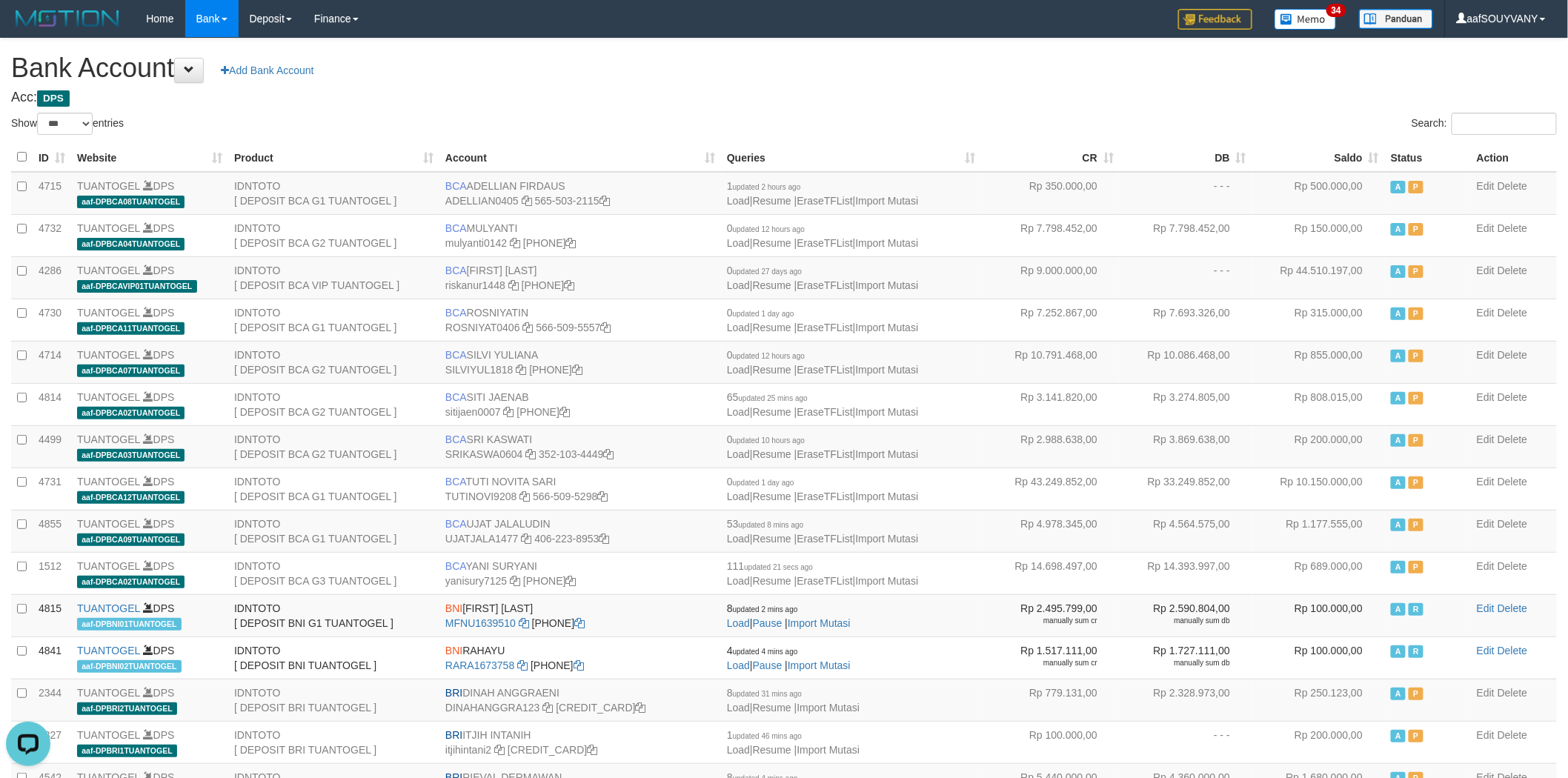 scroll, scrollTop: 0, scrollLeft: 0, axis: both 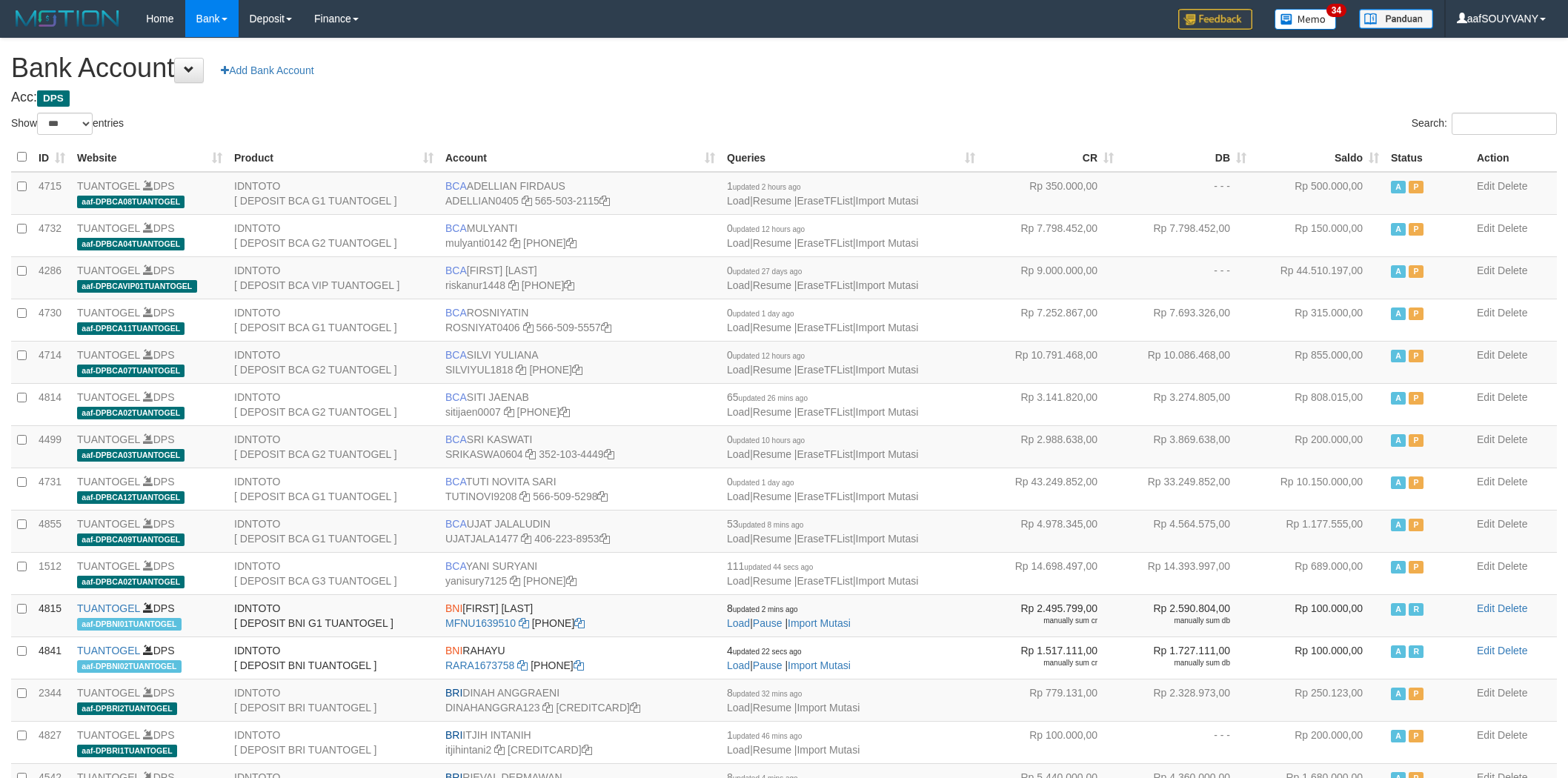 select on "***" 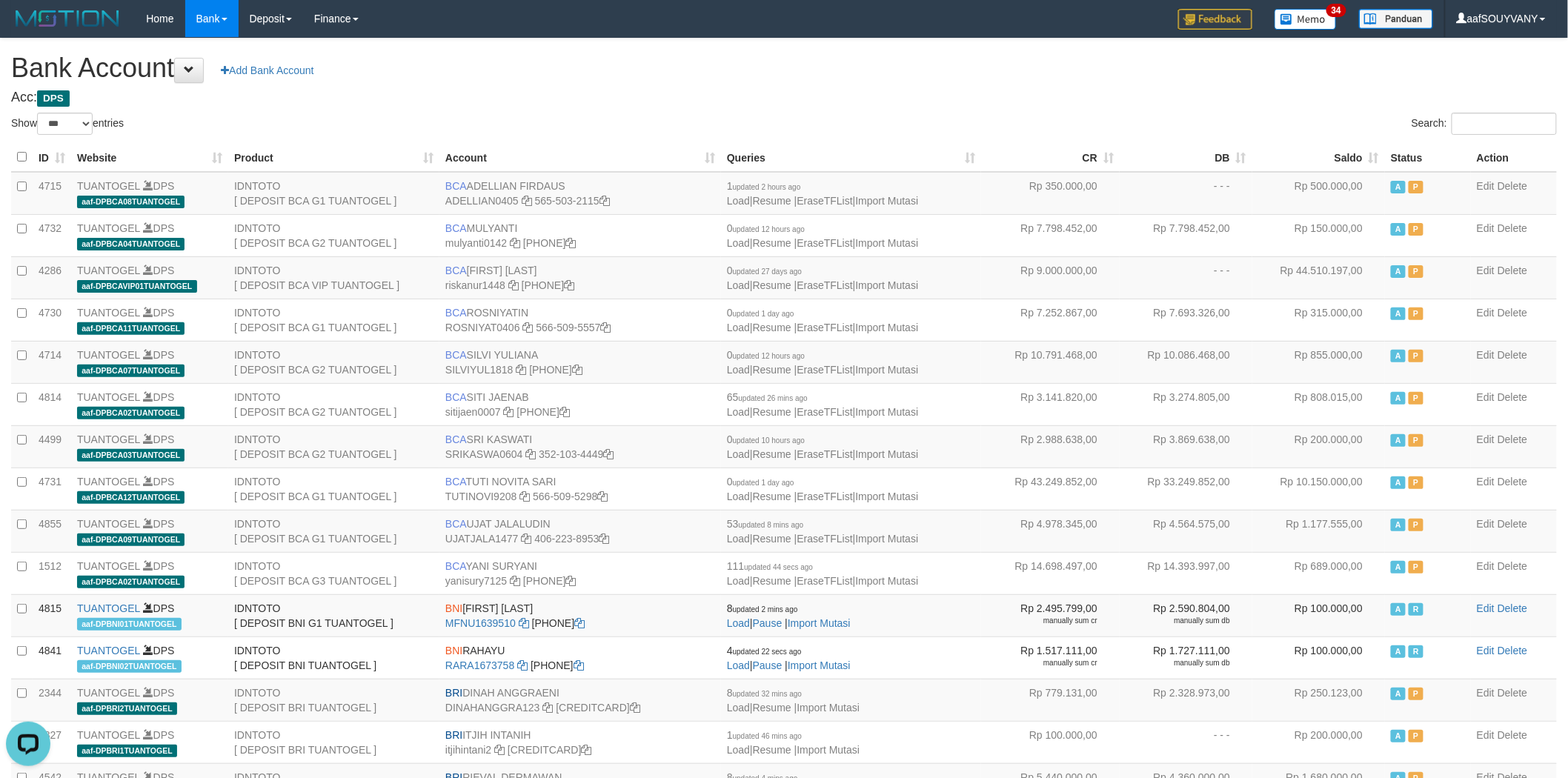 scroll, scrollTop: 0, scrollLeft: 0, axis: both 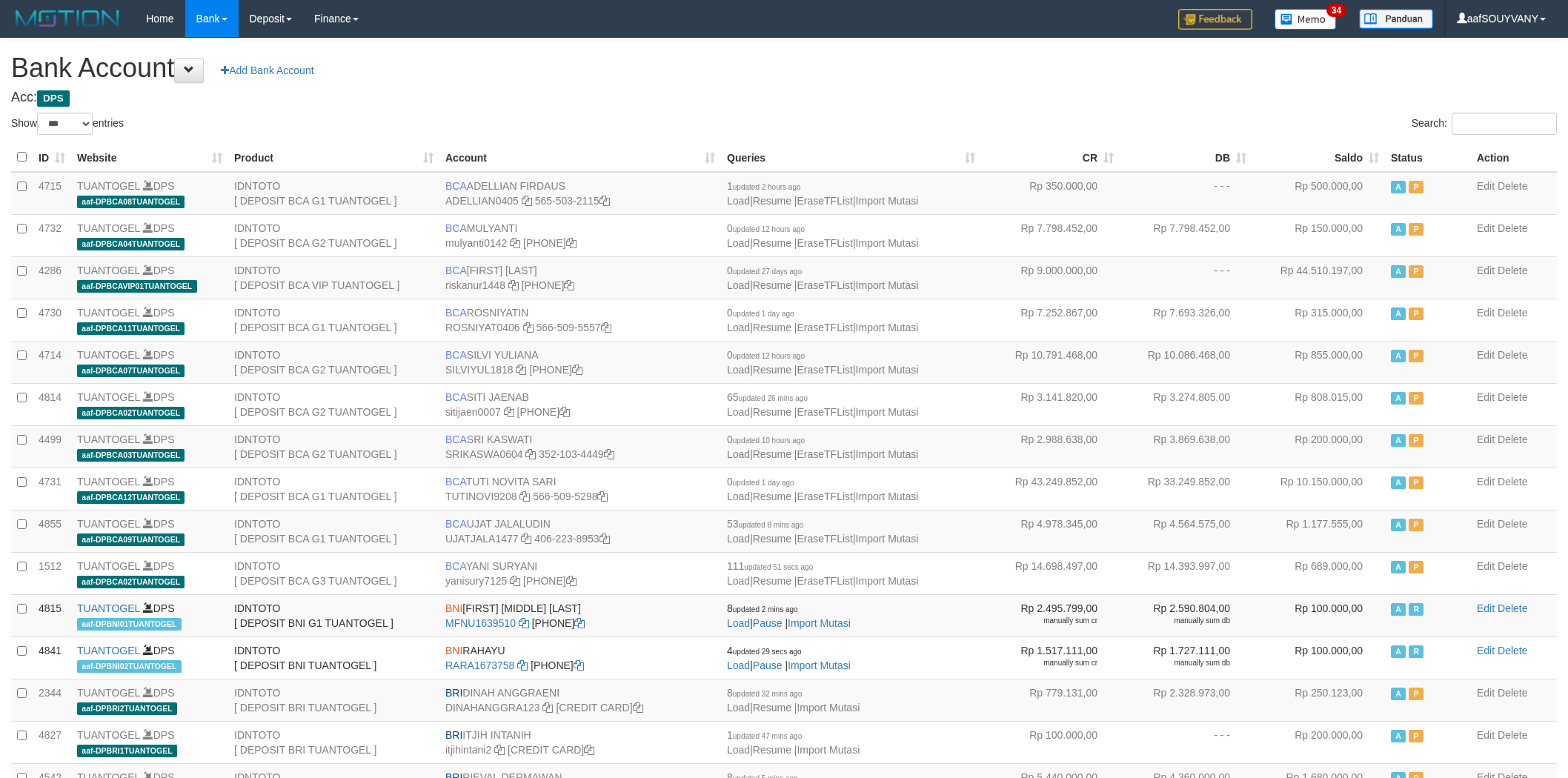 select on "***" 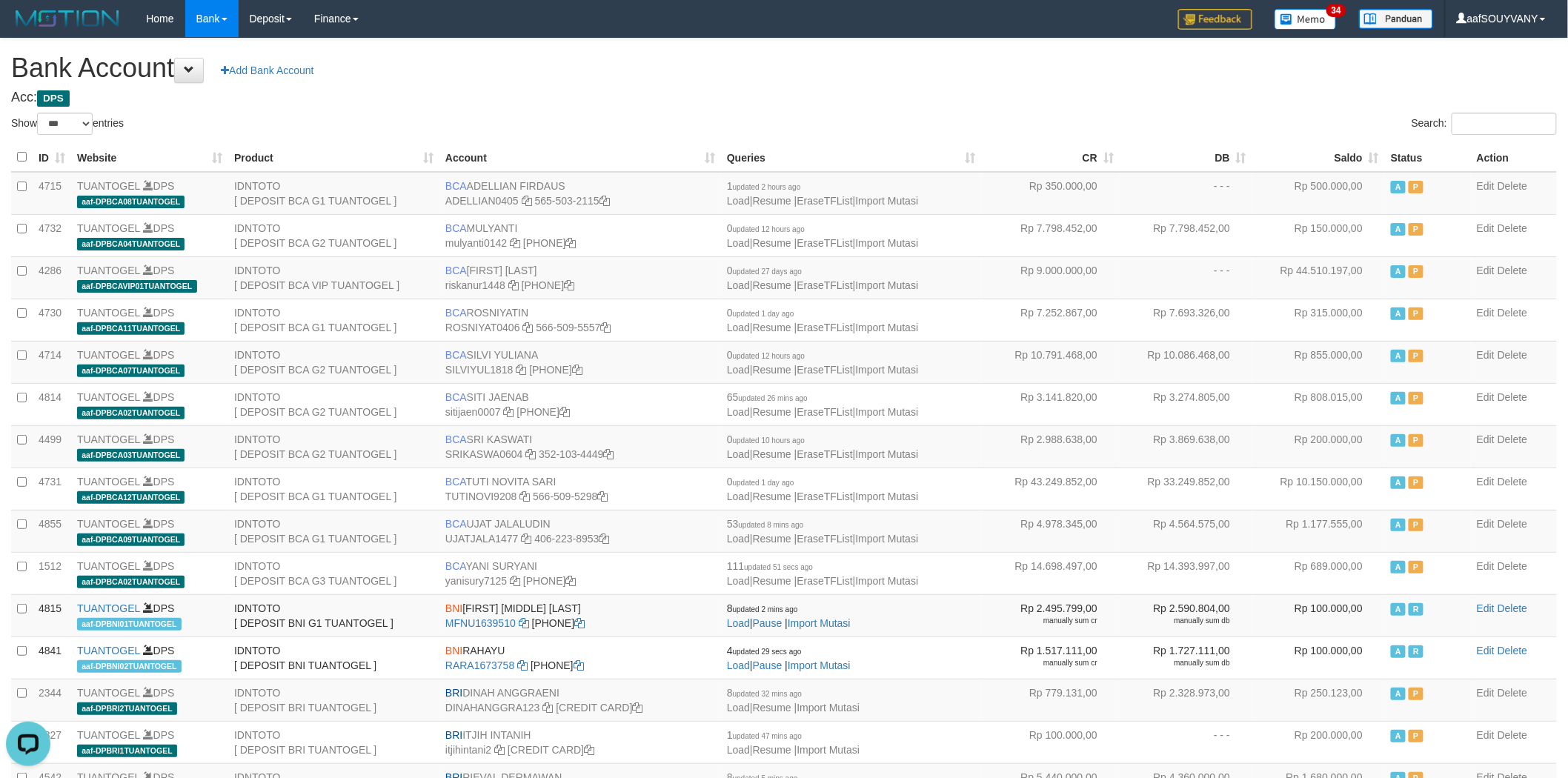 scroll, scrollTop: 0, scrollLeft: 0, axis: both 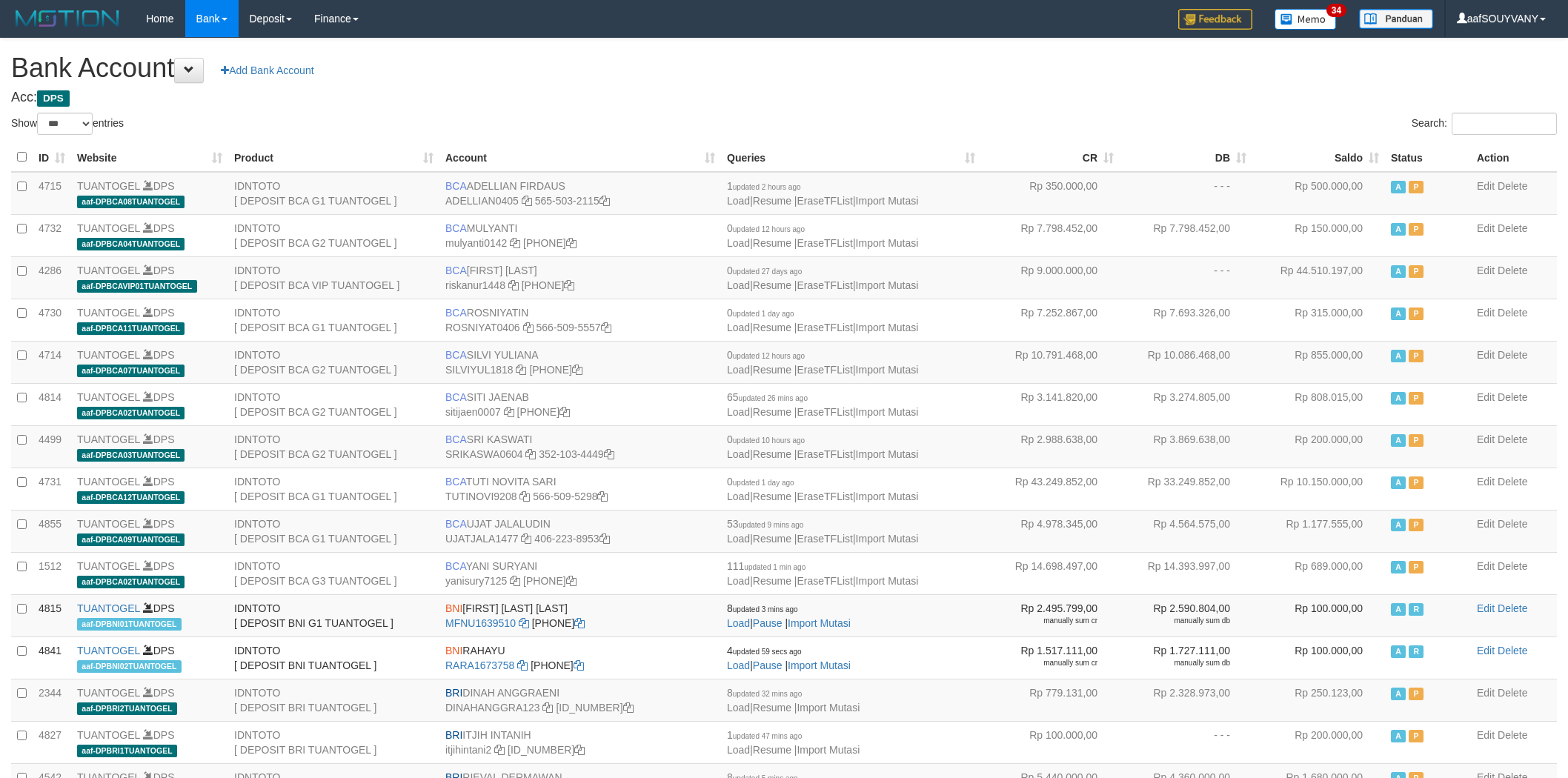 select on "***" 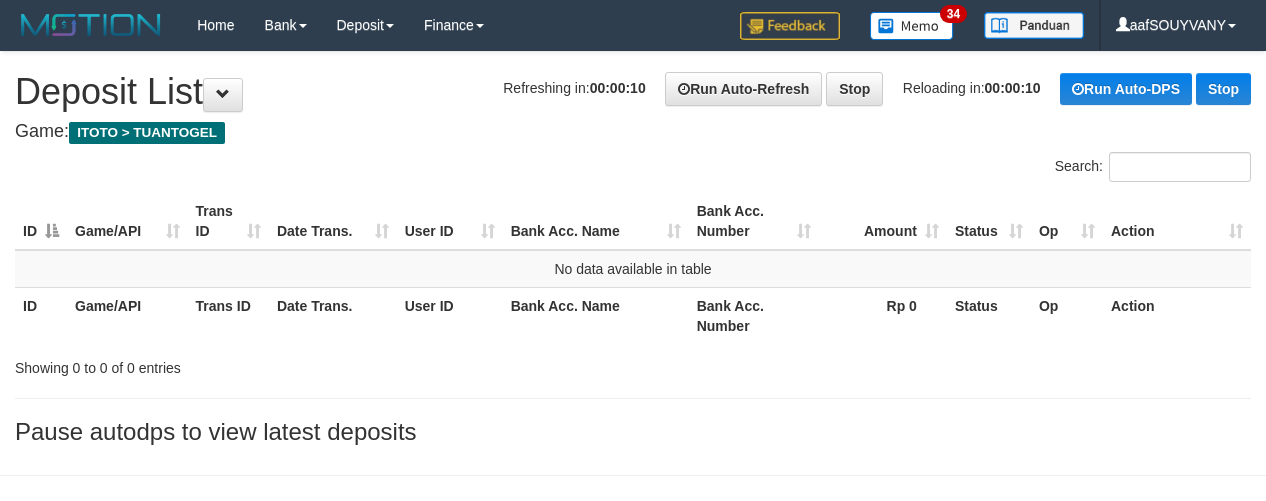 scroll, scrollTop: 0, scrollLeft: 0, axis: both 